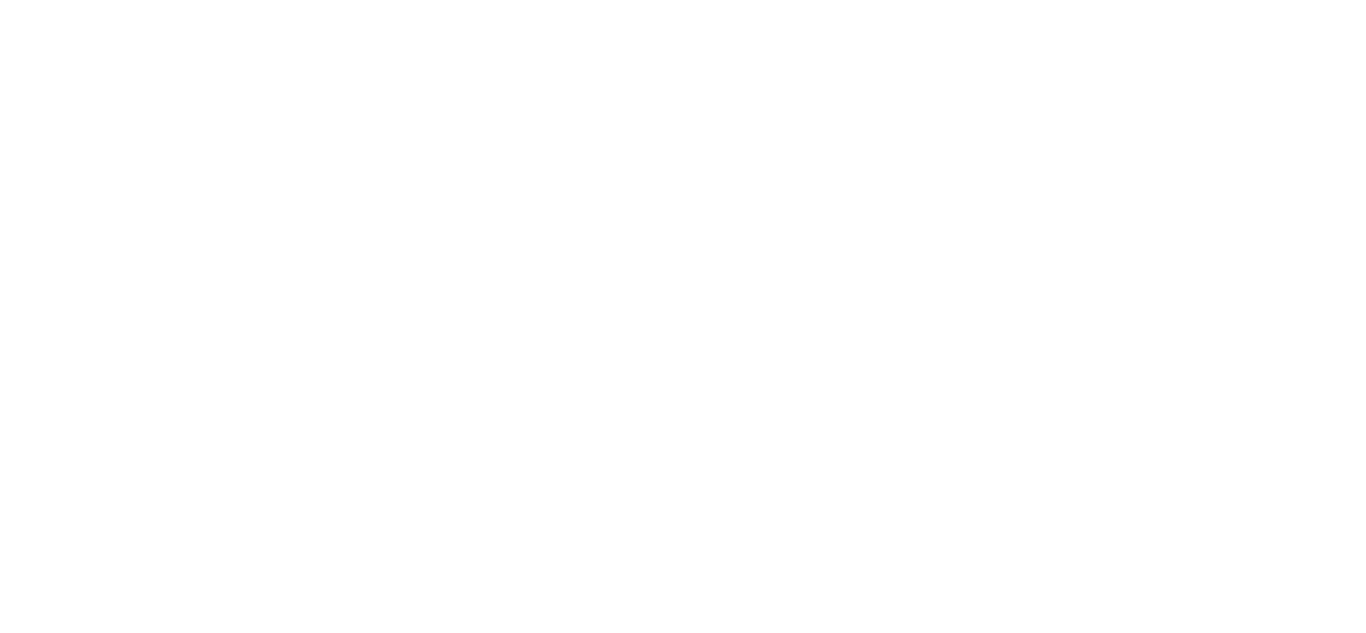 scroll, scrollTop: 0, scrollLeft: 0, axis: both 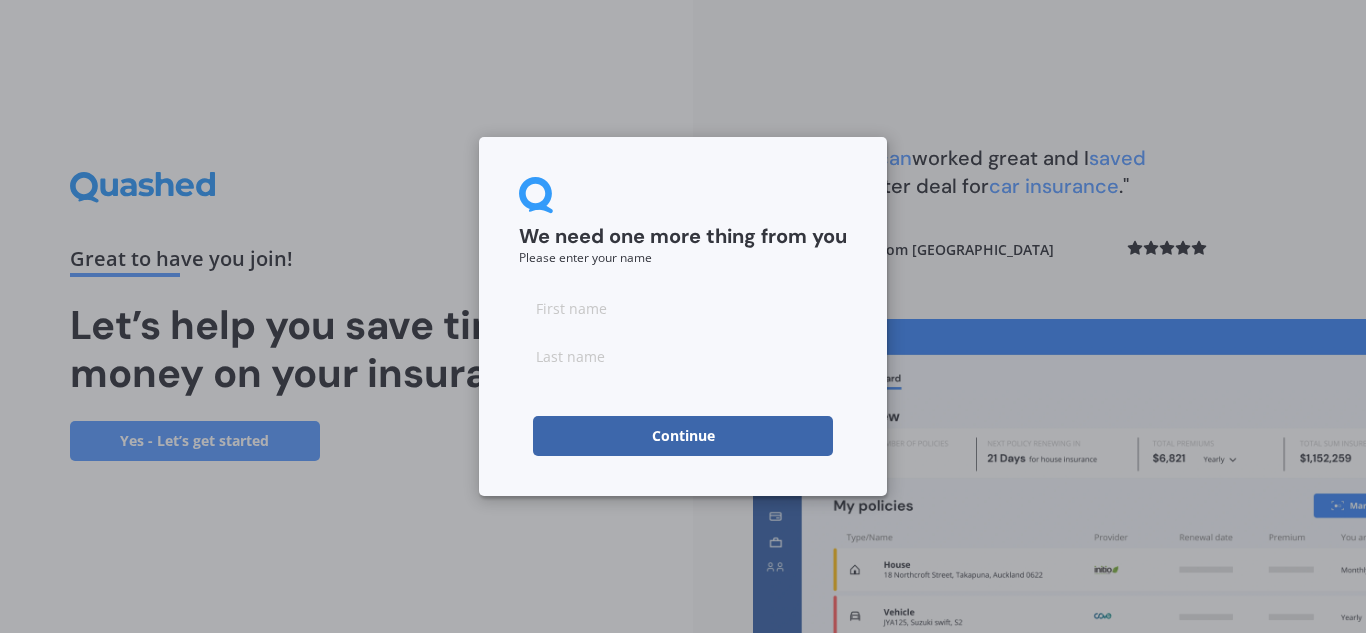 click at bounding box center [683, 308] 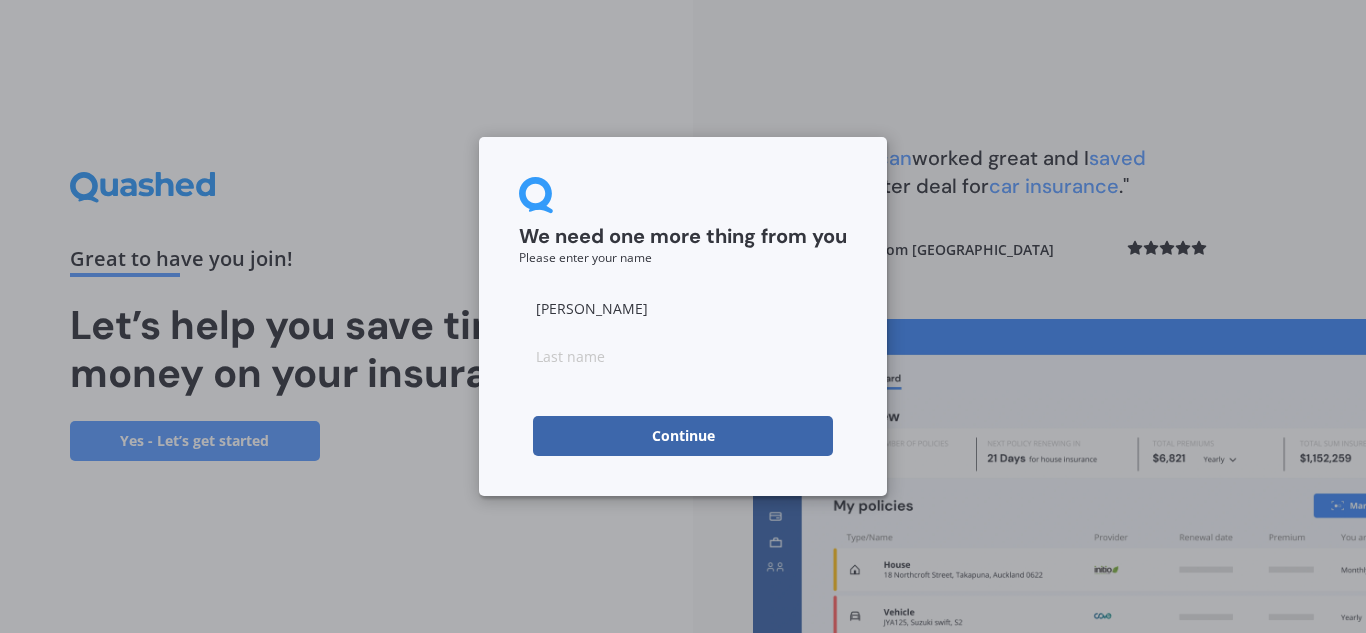 type on "[PERSON_NAME]" 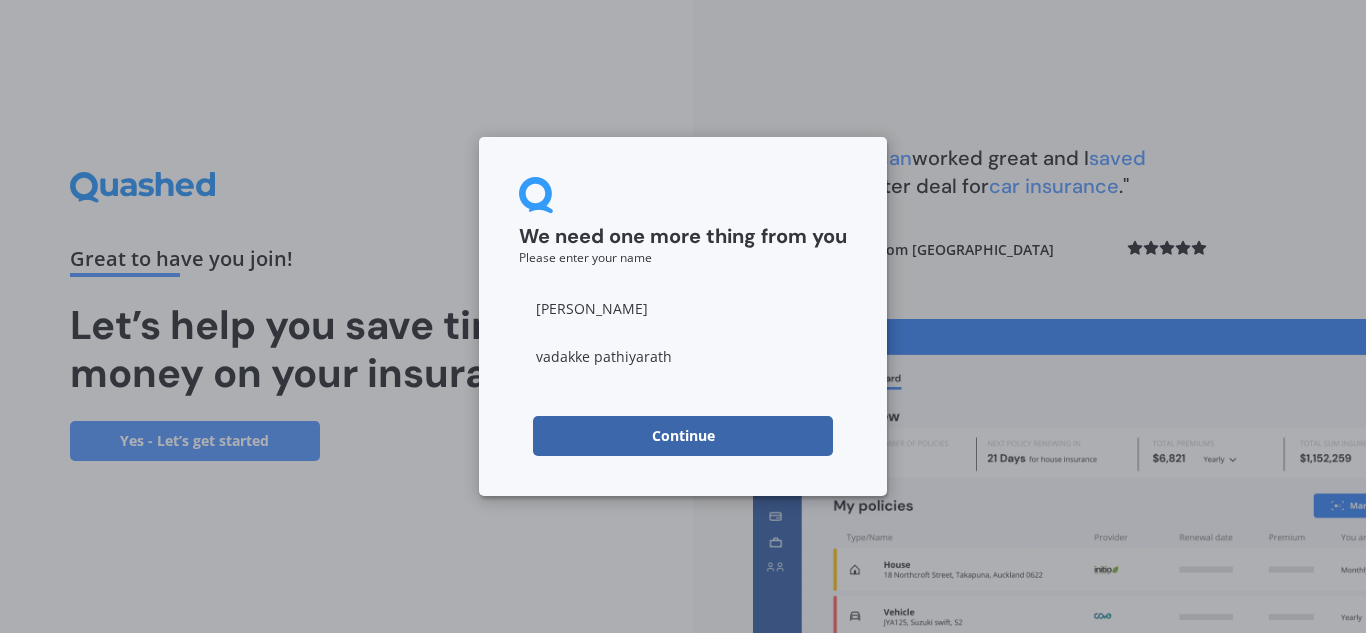 type on "vadakke pathiyarath" 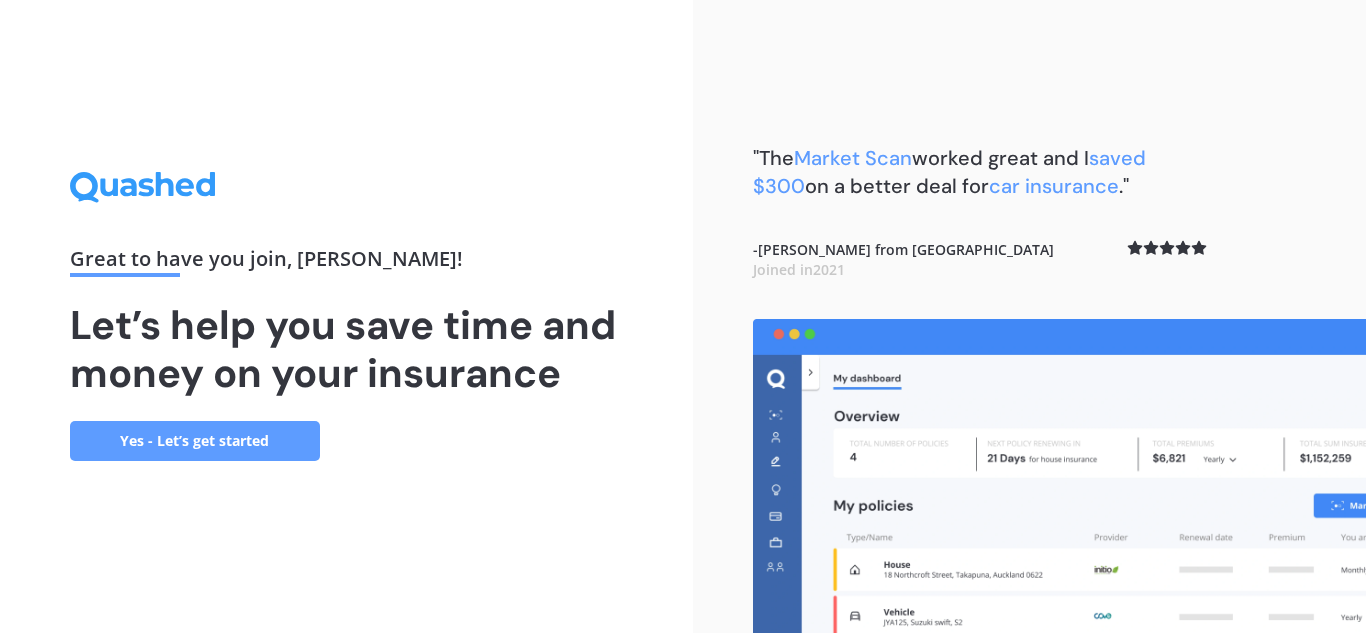 click on "Yes - Let’s get started" at bounding box center [195, 441] 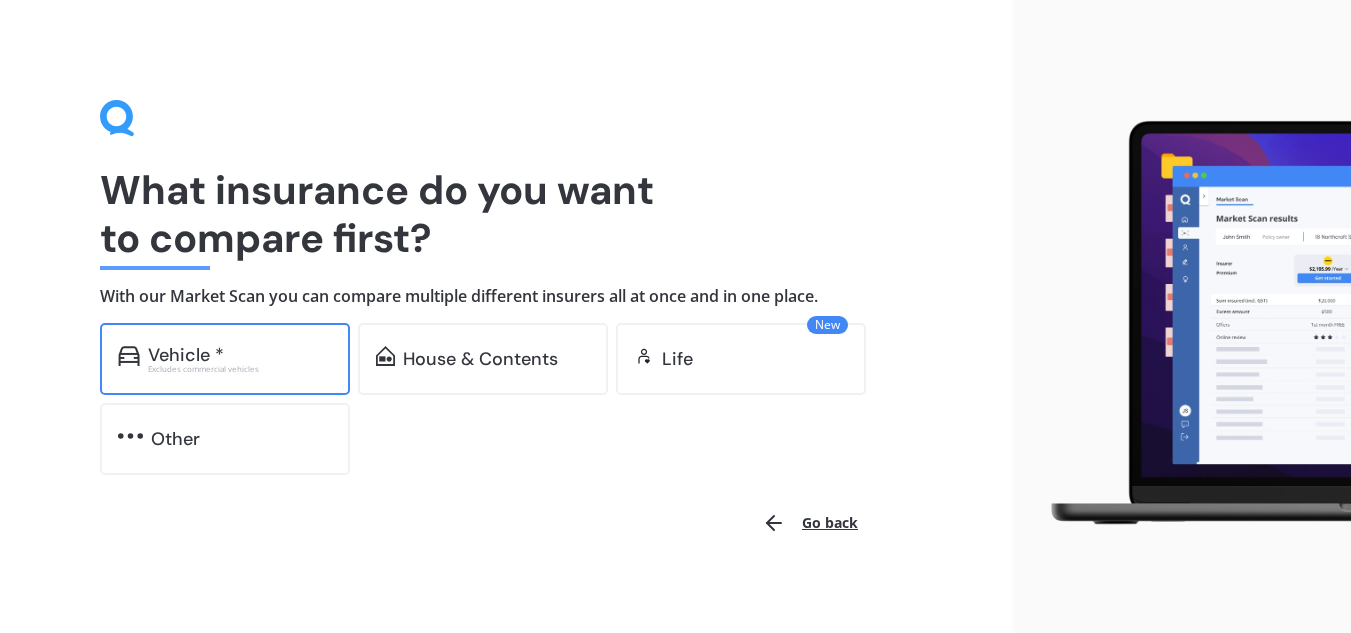 click on "Vehicle *" at bounding box center [186, 355] 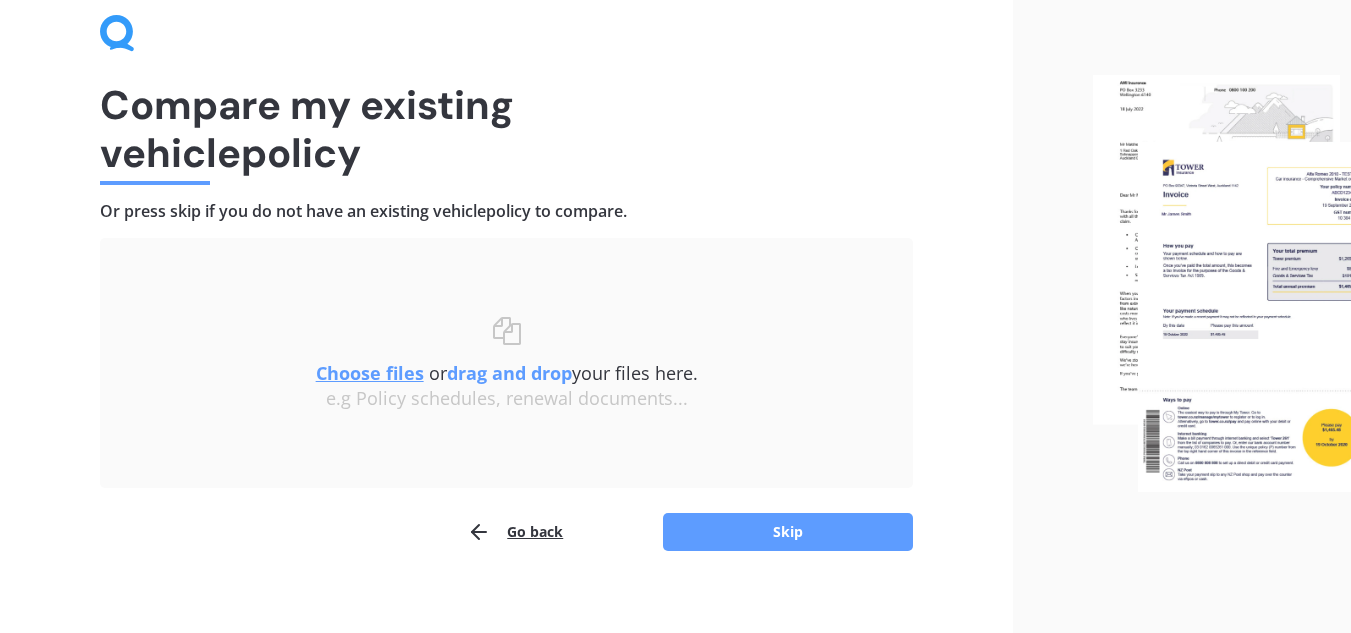 scroll, scrollTop: 95, scrollLeft: 0, axis: vertical 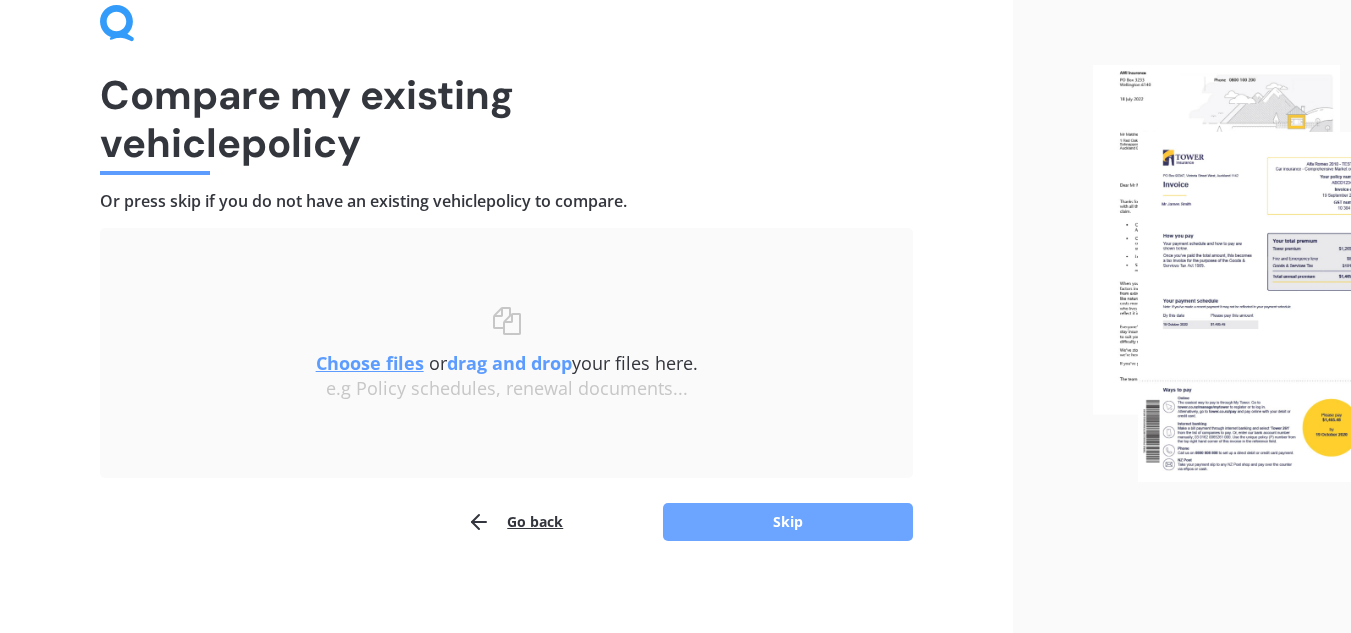 click on "Skip" at bounding box center (788, 522) 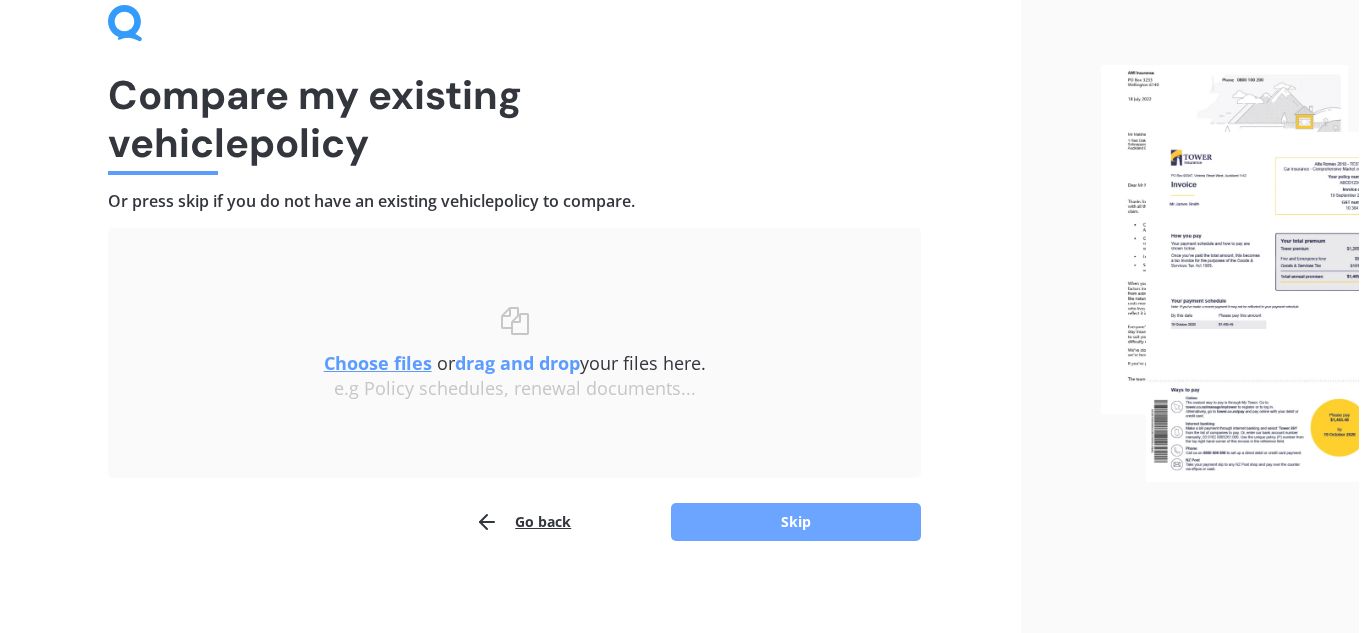 scroll, scrollTop: 0, scrollLeft: 0, axis: both 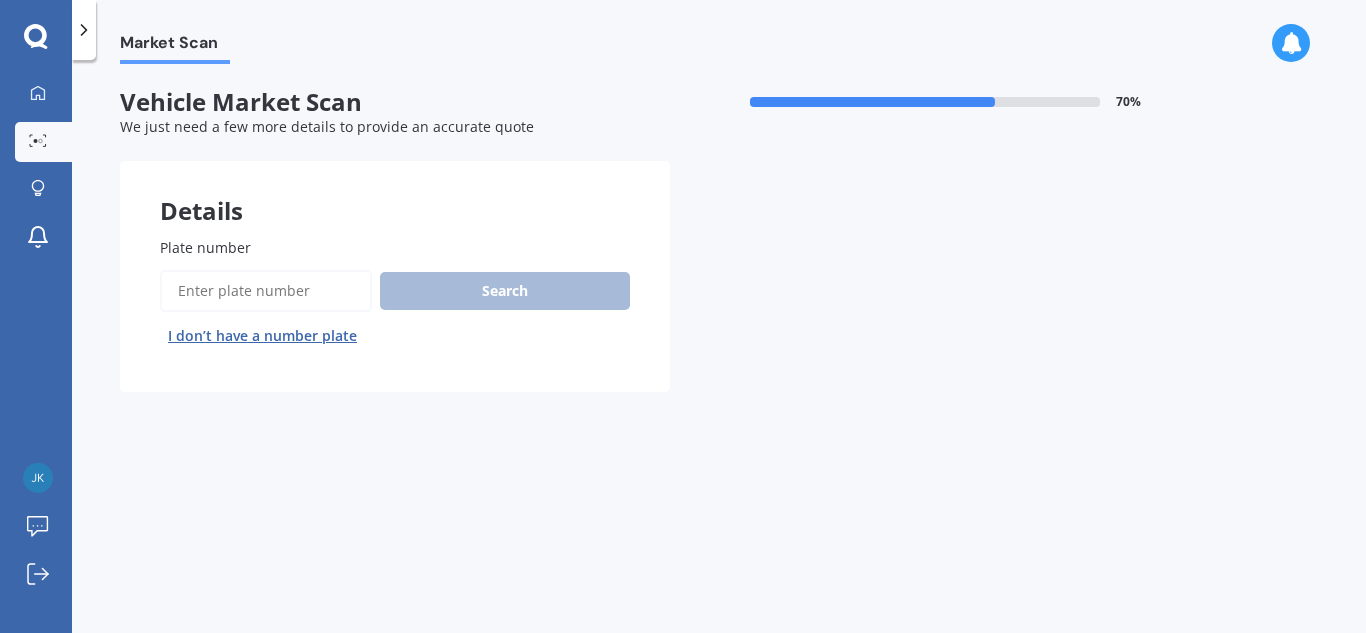 click on "Plate number" at bounding box center (266, 291) 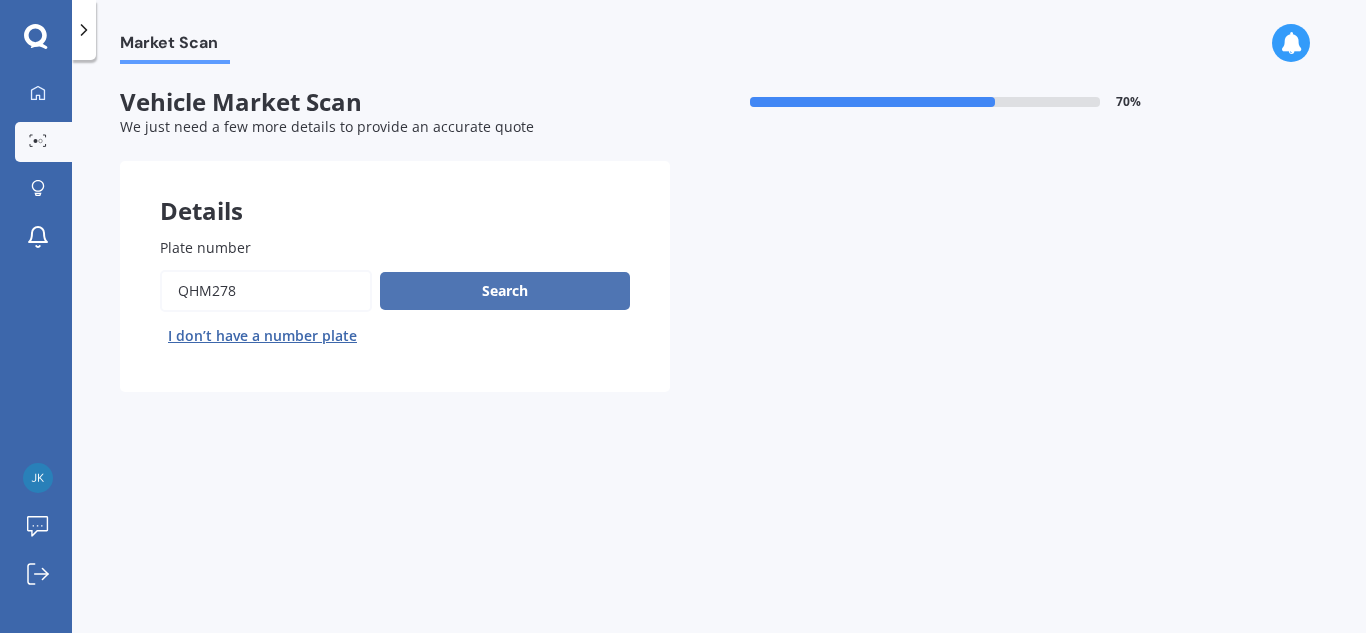 type on "qhm278" 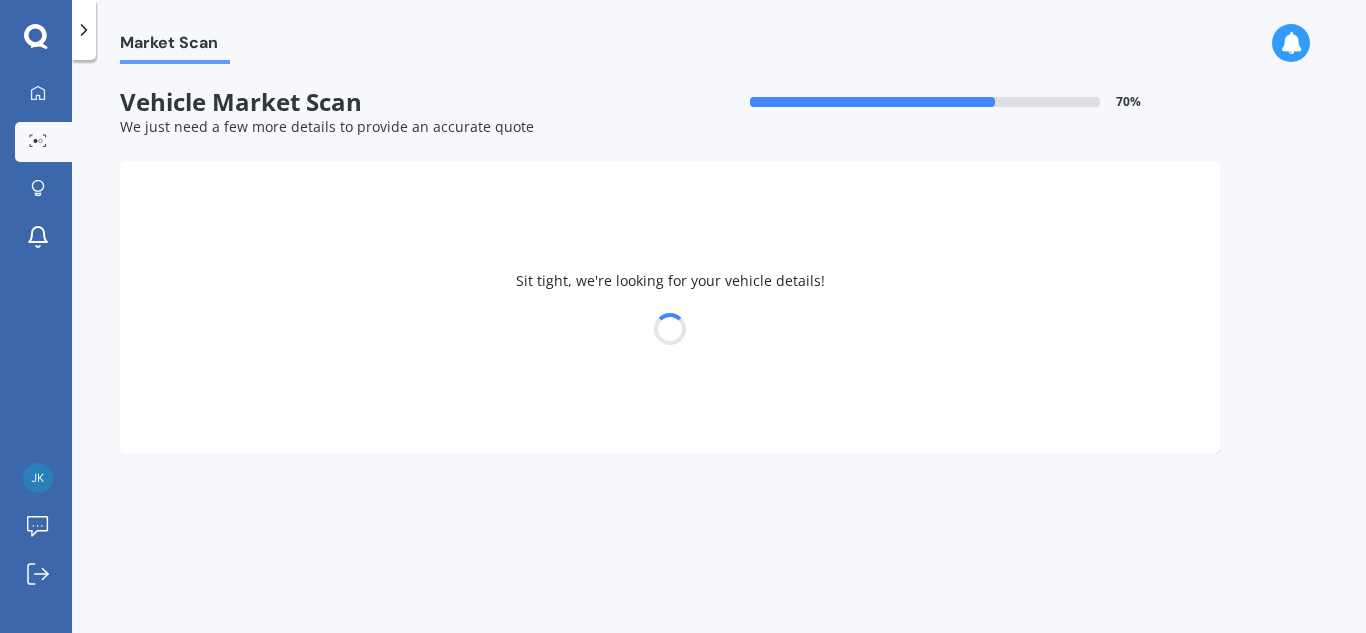 select on "TOYOTA" 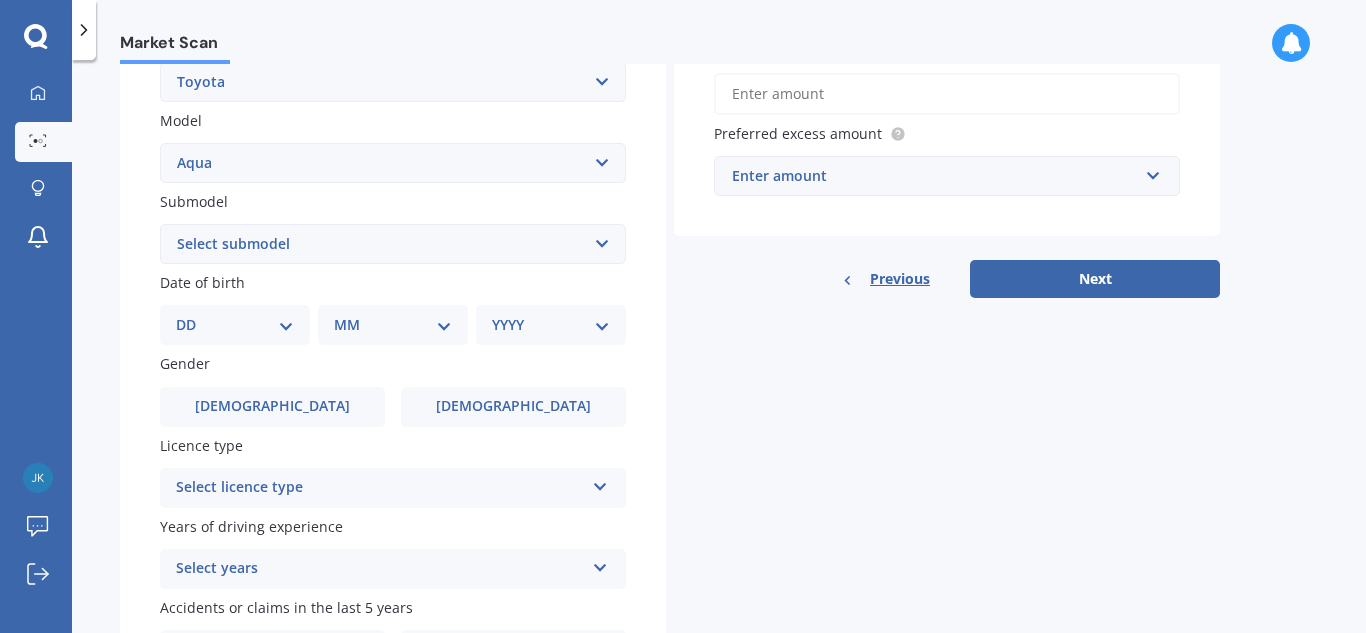 scroll, scrollTop: 544, scrollLeft: 0, axis: vertical 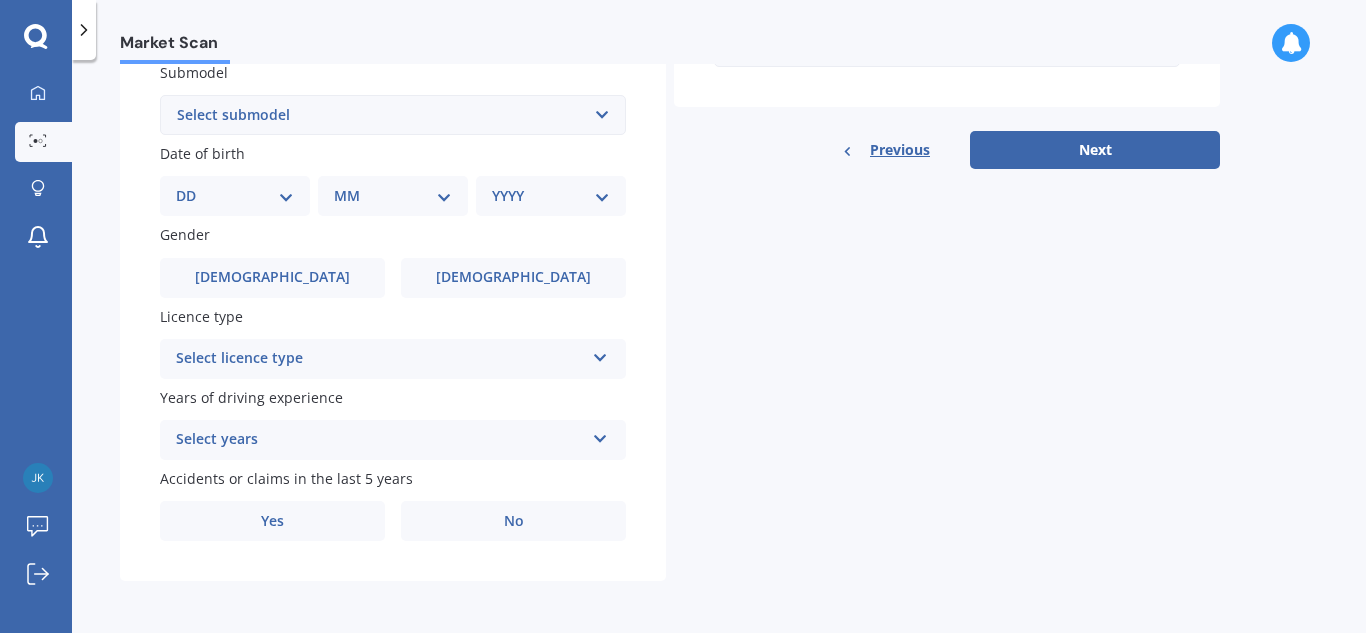 click on "Select licence type NZ Full NZ Restricted NZ Learners [GEOGRAPHIC_DATA] [GEOGRAPHIC_DATA] [GEOGRAPHIC_DATA] [GEOGRAPHIC_DATA] International / Other overseas licence" at bounding box center [393, 359] 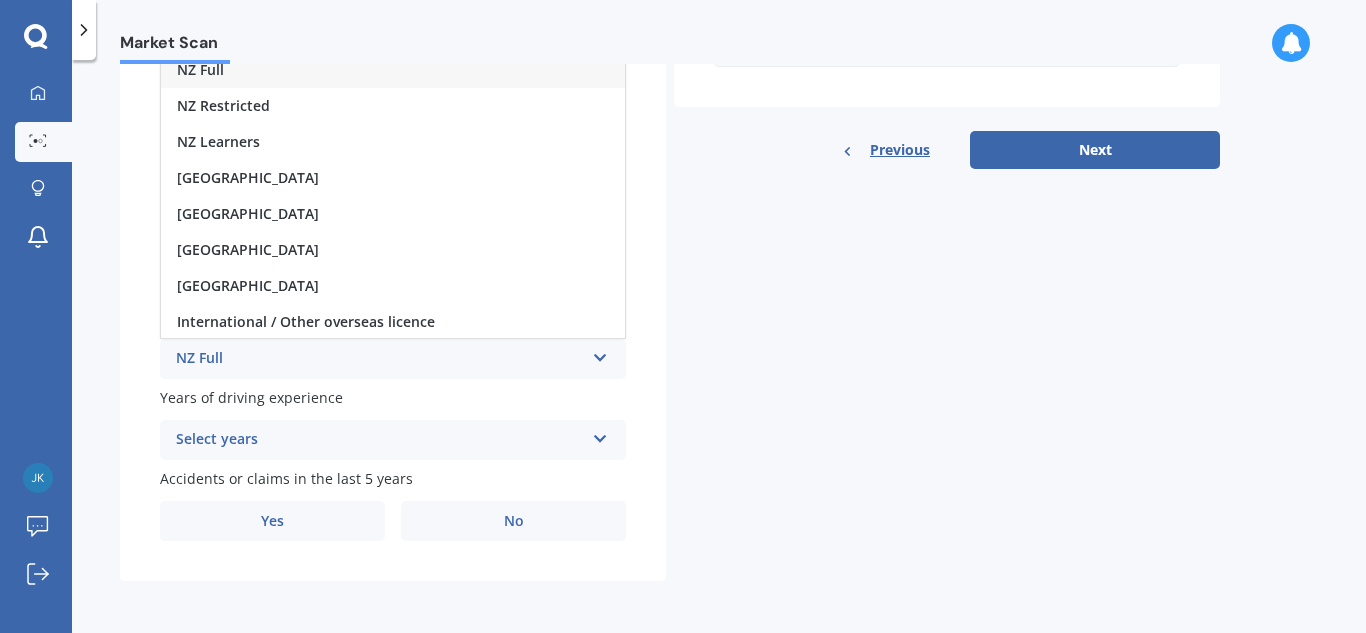 click on "NZ Full" at bounding box center [393, 70] 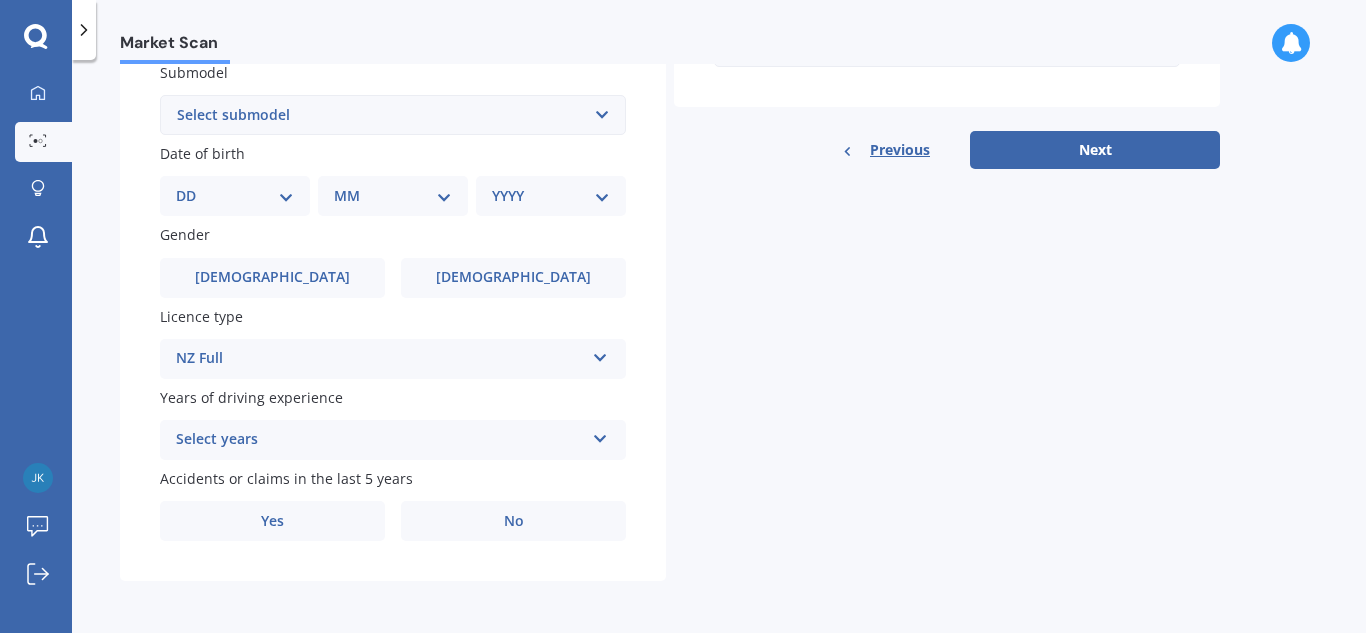 click at bounding box center (600, 435) 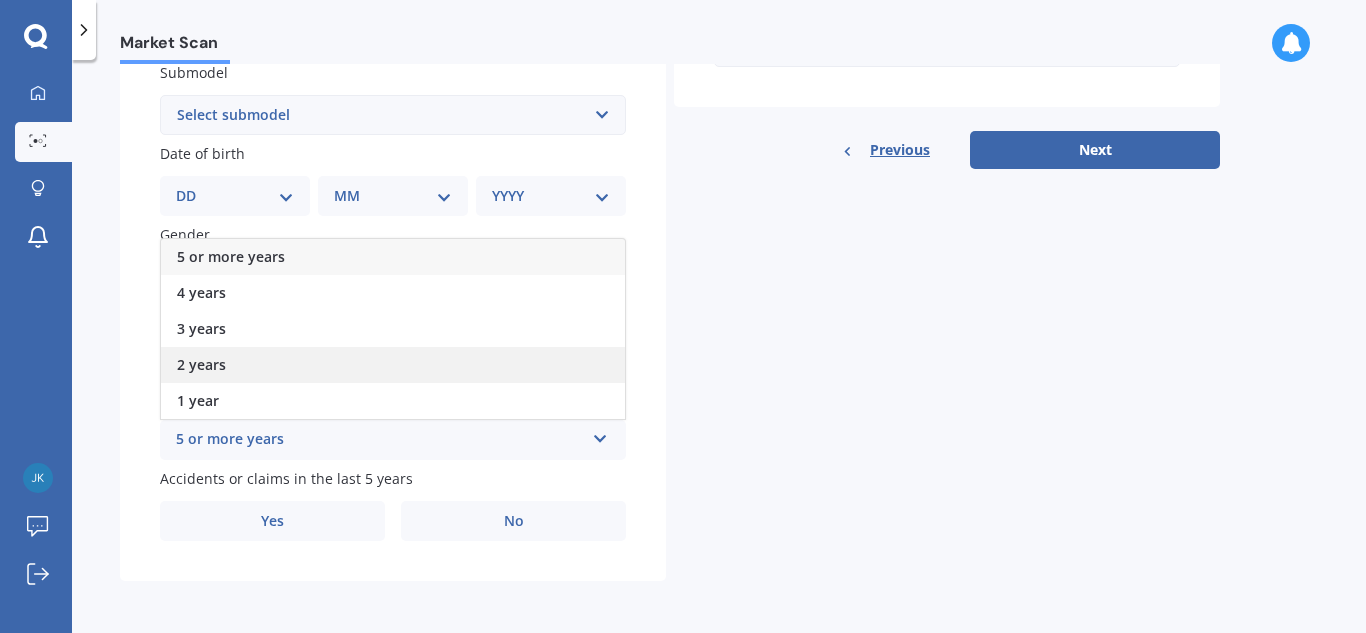 click on "2 years" at bounding box center [393, 365] 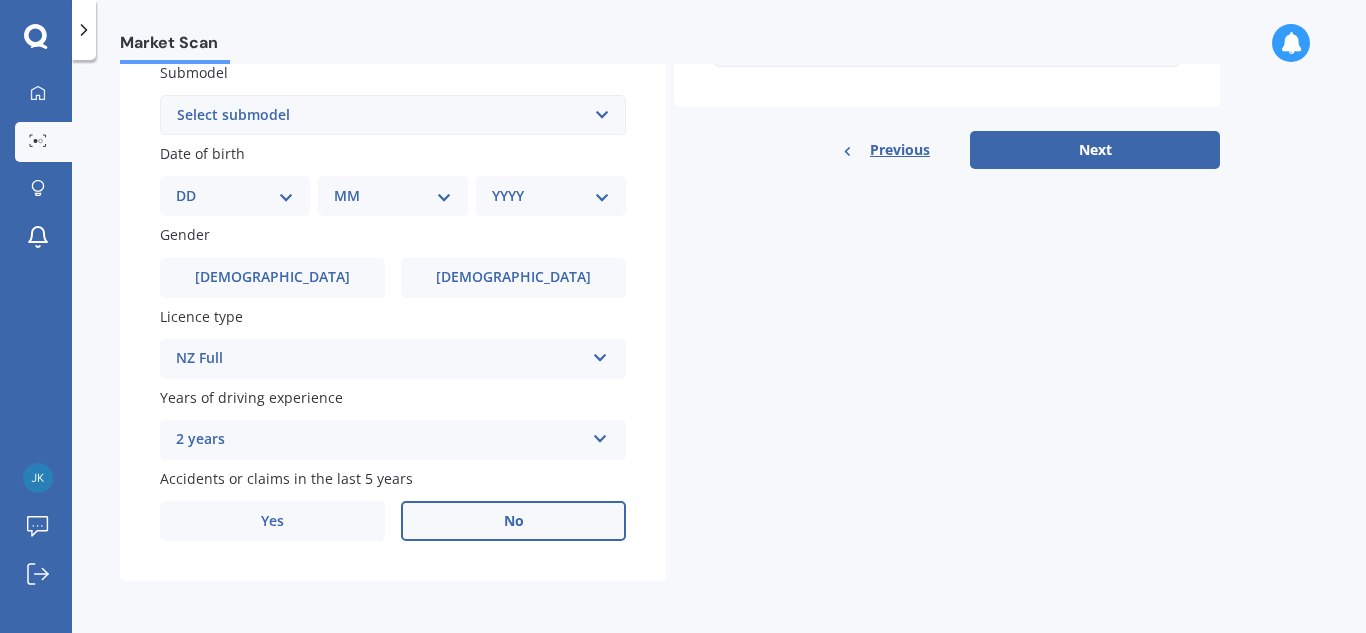 click on "No" at bounding box center (513, 521) 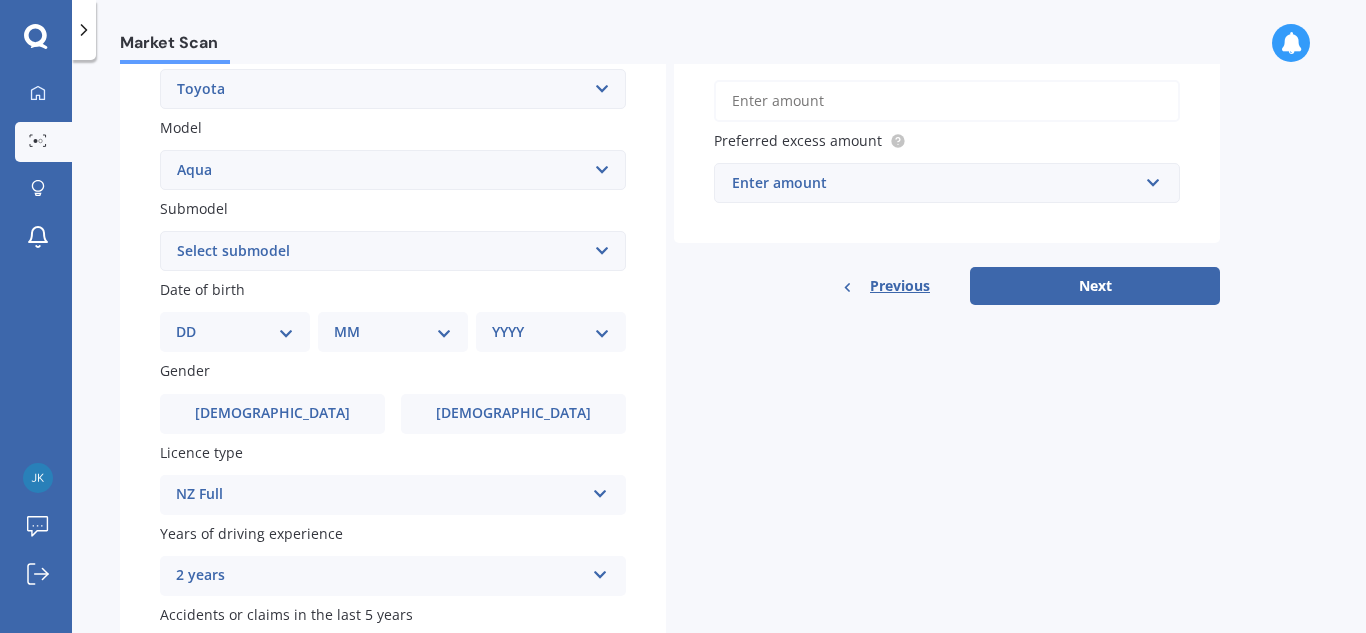 scroll, scrollTop: 403, scrollLeft: 0, axis: vertical 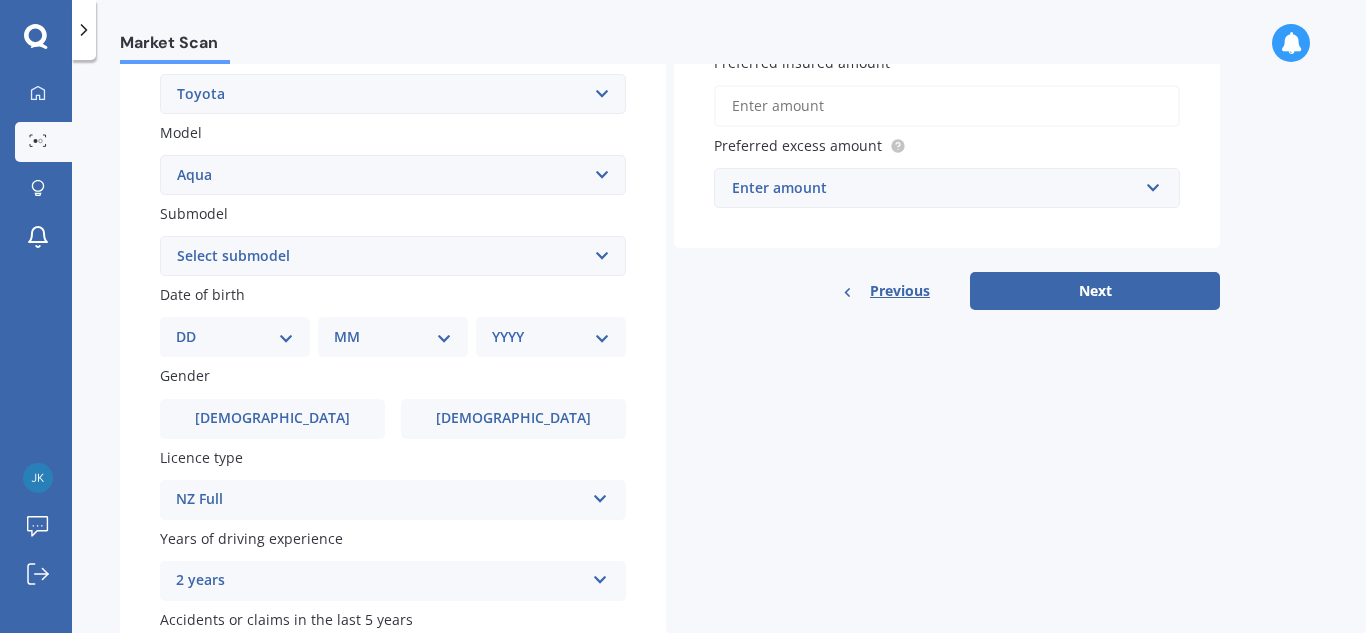 click on "DD 01 02 03 04 05 06 07 08 09 10 11 12 13 14 15 16 17 18 19 20 21 22 23 24 25 26 27 28 29 30 31" at bounding box center [235, 337] 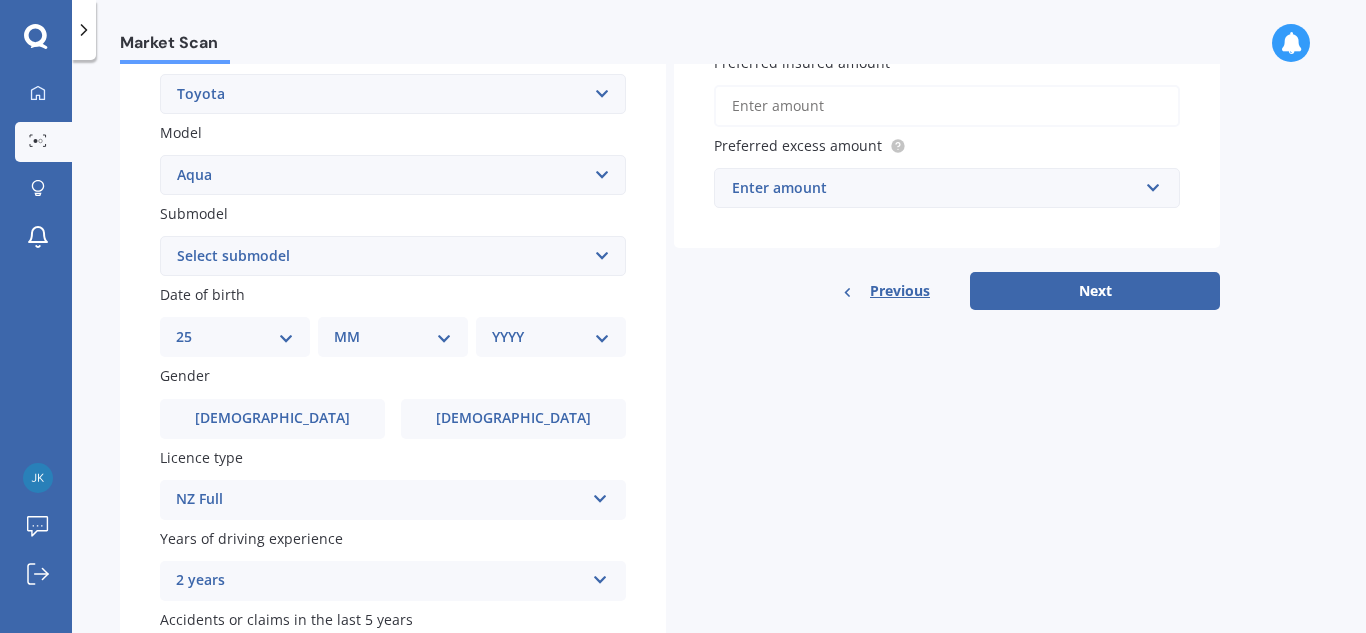 click on "DD 01 02 03 04 05 06 07 08 09 10 11 12 13 14 15 16 17 18 19 20 21 22 23 24 25 26 27 28 29 30 31" at bounding box center [235, 337] 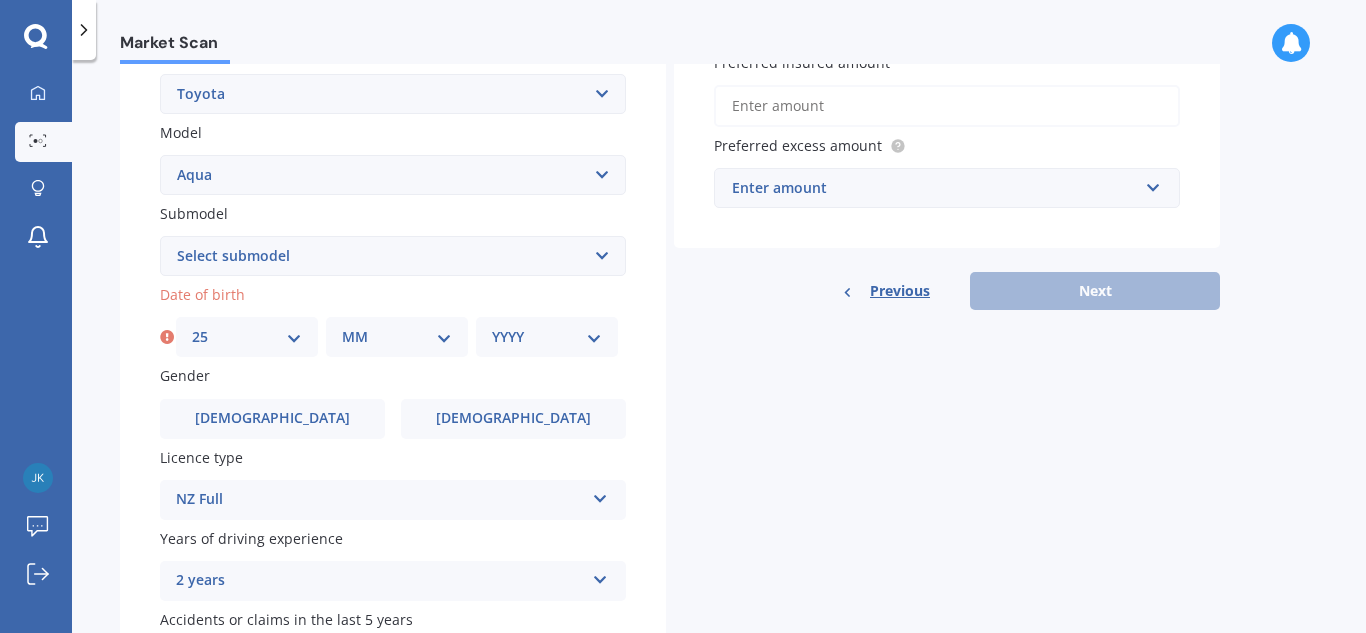 click on "MM 01 02 03 04 05 06 07 08 09 10 11 12" at bounding box center (397, 337) 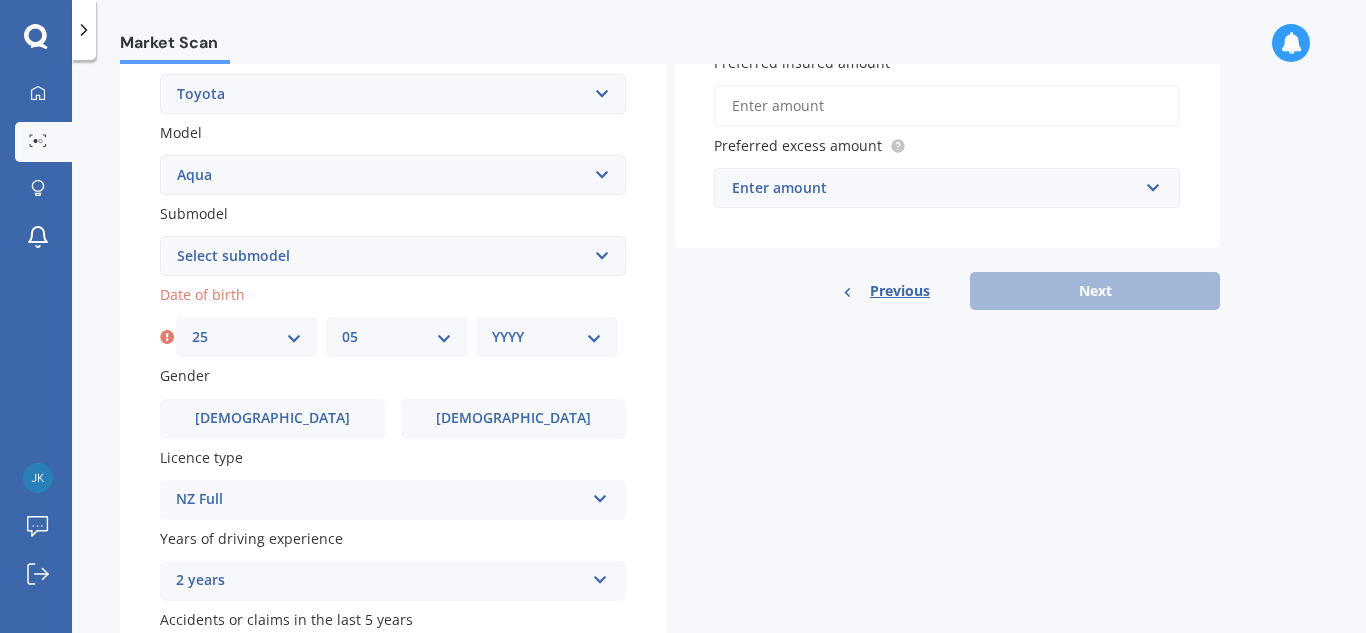 click on "MM 01 02 03 04 05 06 07 08 09 10 11 12" at bounding box center [397, 337] 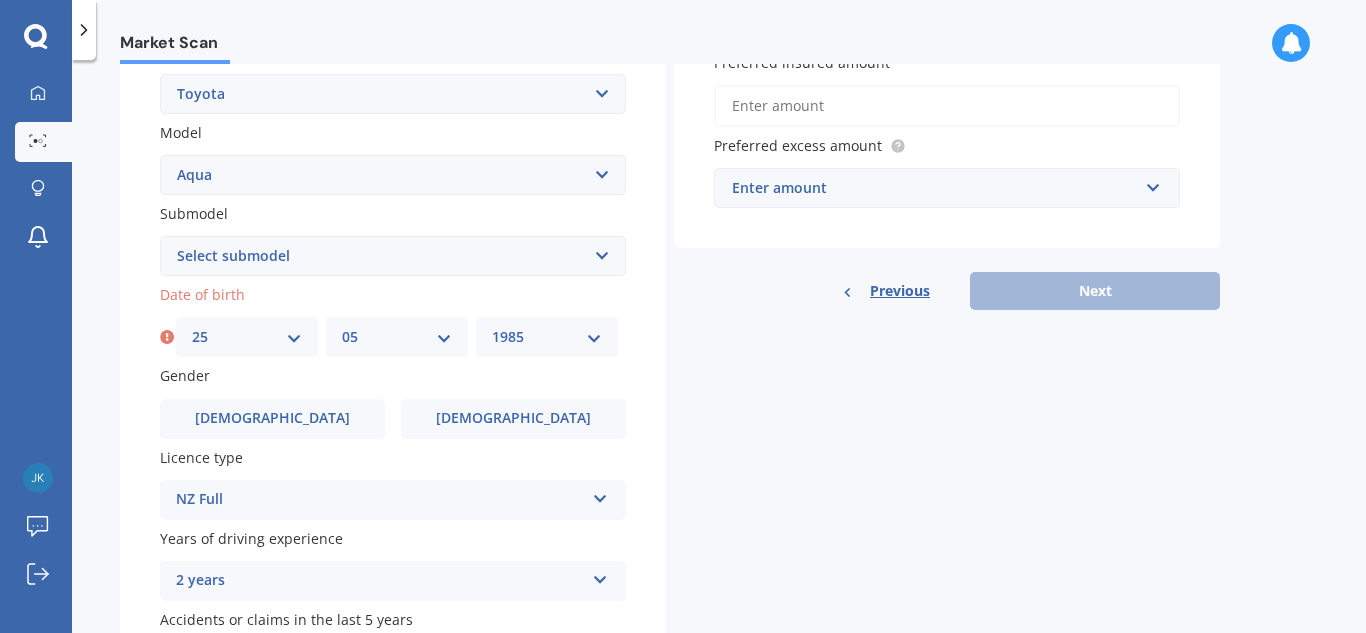 click on "YYYY 2025 2024 2023 2022 2021 2020 2019 2018 2017 2016 2015 2014 2013 2012 2011 2010 2009 2008 2007 2006 2005 2004 2003 2002 2001 2000 1999 1998 1997 1996 1995 1994 1993 1992 1991 1990 1989 1988 1987 1986 1985 1984 1983 1982 1981 1980 1979 1978 1977 1976 1975 1974 1973 1972 1971 1970 1969 1968 1967 1966 1965 1964 1963 1962 1961 1960 1959 1958 1957 1956 1955 1954 1953 1952 1951 1950 1949 1948 1947 1946 1945 1944 1943 1942 1941 1940 1939 1938 1937 1936 1935 1934 1933 1932 1931 1930 1929 1928 1927 1926" at bounding box center [547, 337] 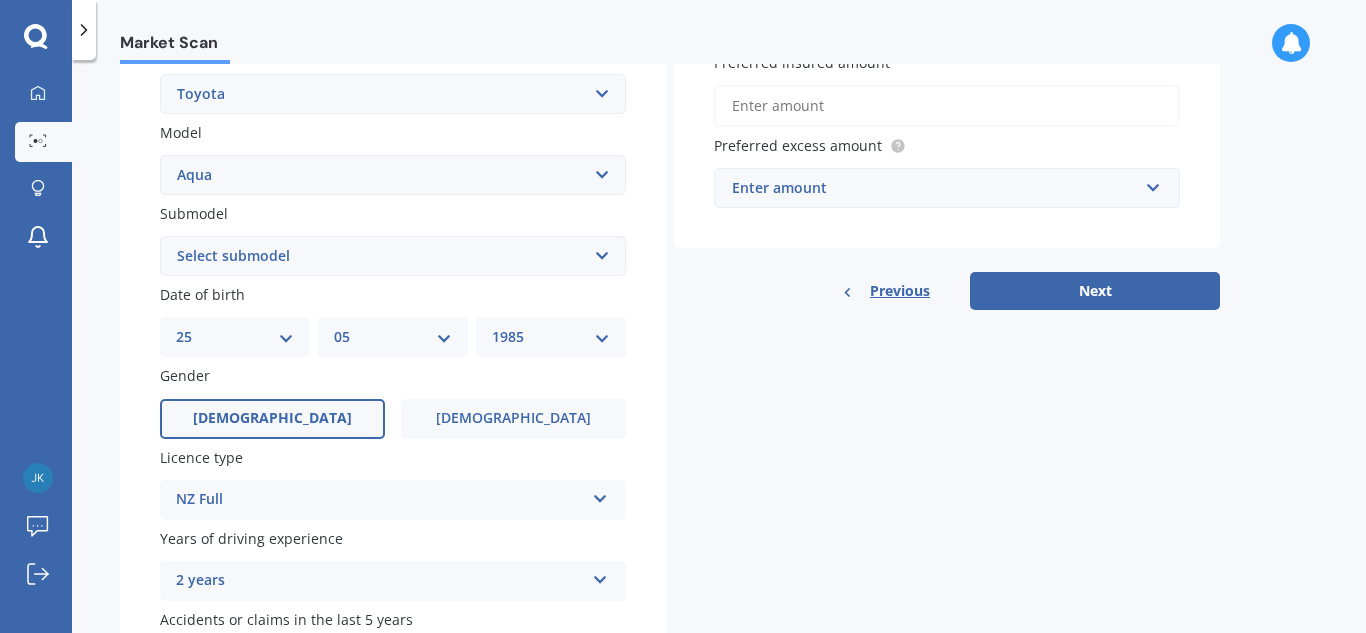 click on "[DEMOGRAPHIC_DATA]" at bounding box center (272, 419) 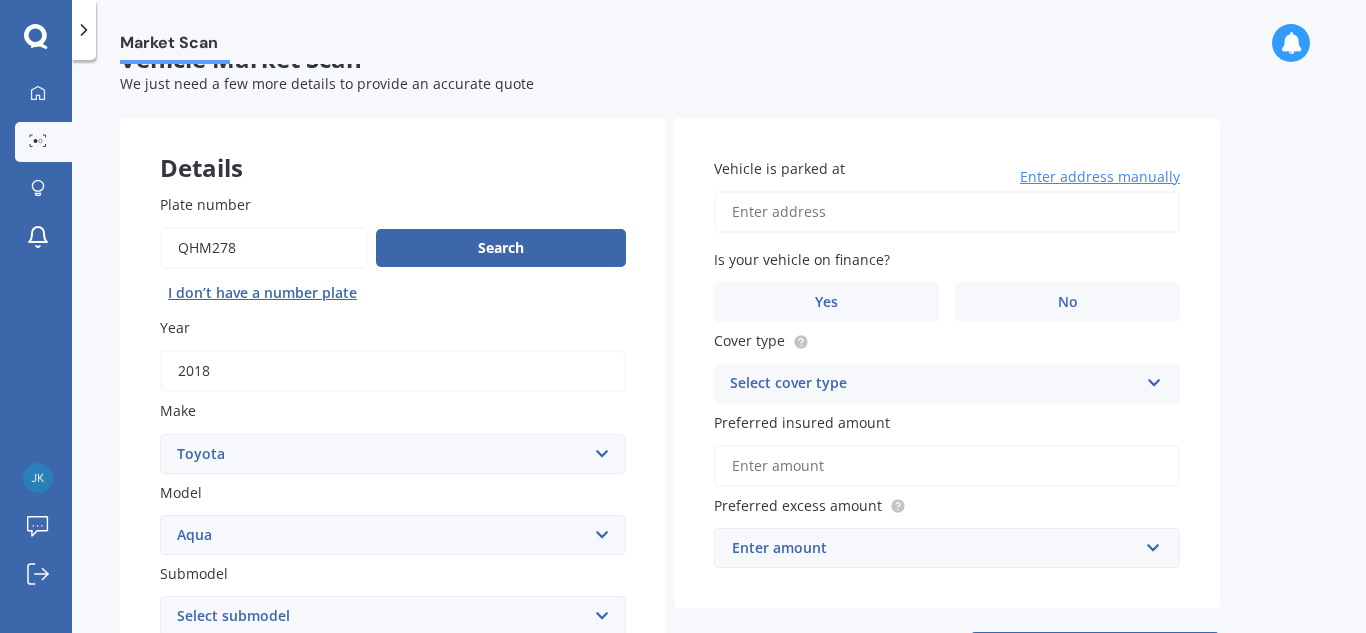 scroll, scrollTop: 29, scrollLeft: 0, axis: vertical 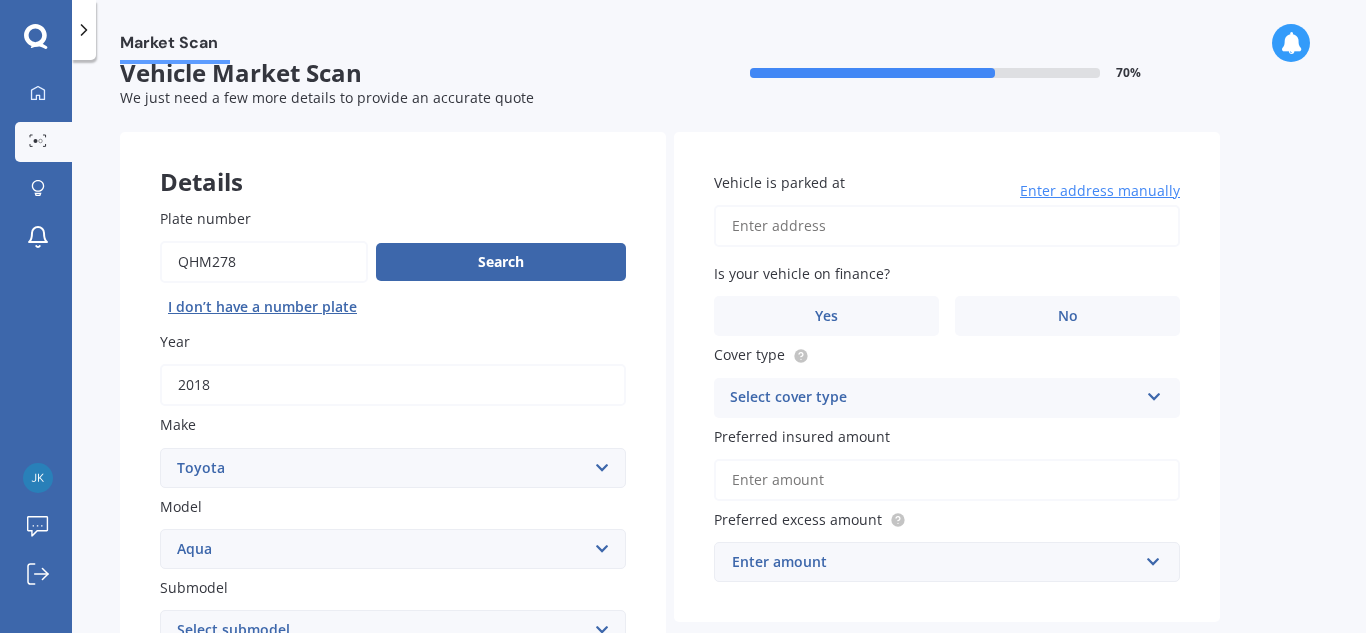 click on "Vehicle is parked at" at bounding box center [947, 226] 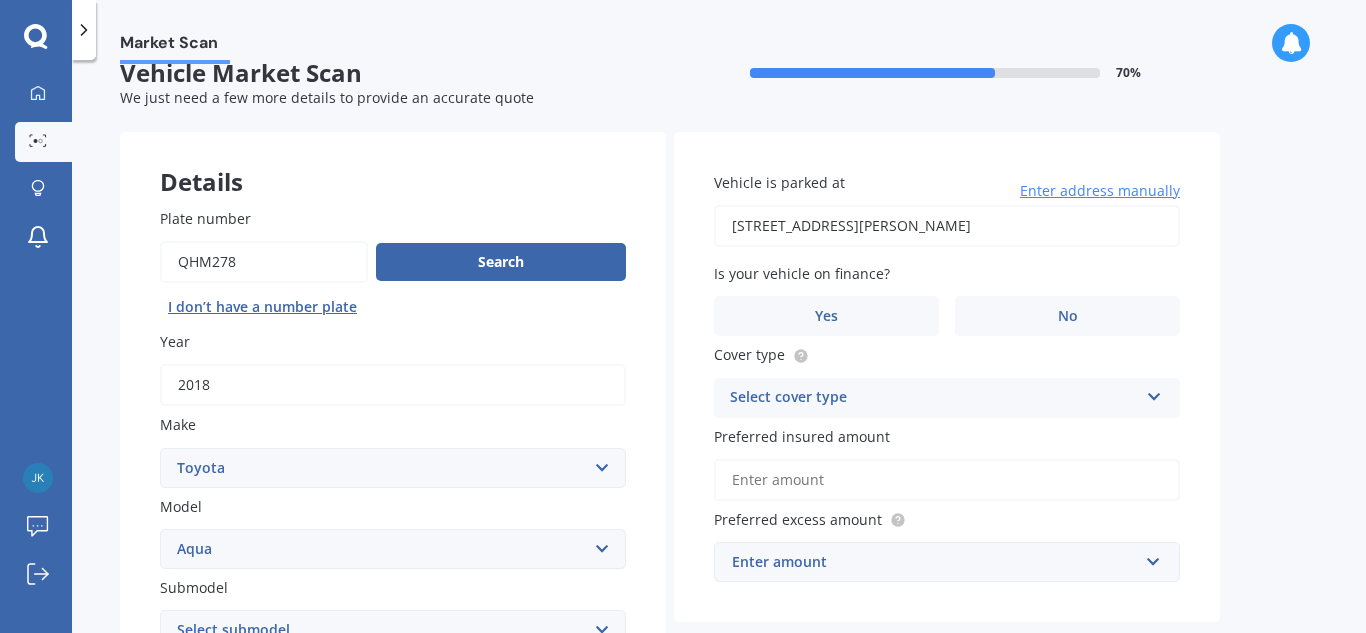 type on "[STREET_ADDRESS][PERSON_NAME] 2010" 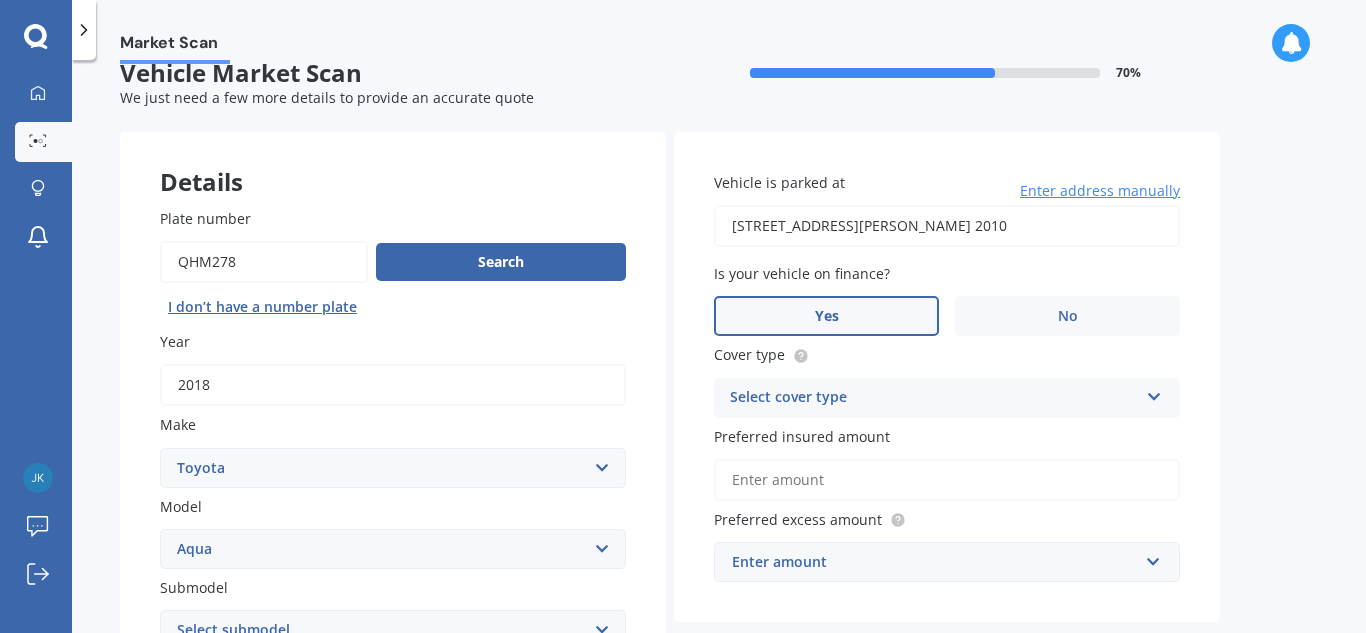 click on "Yes" at bounding box center (826, 316) 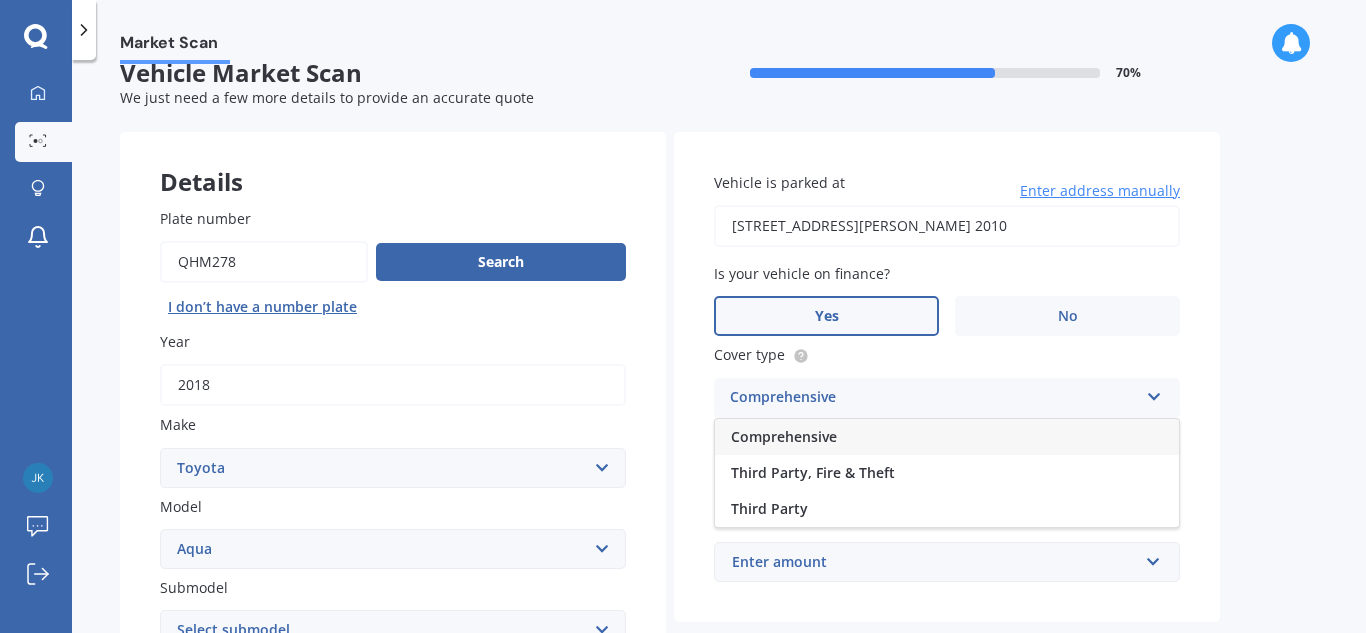click on "Comprehensive" at bounding box center [947, 437] 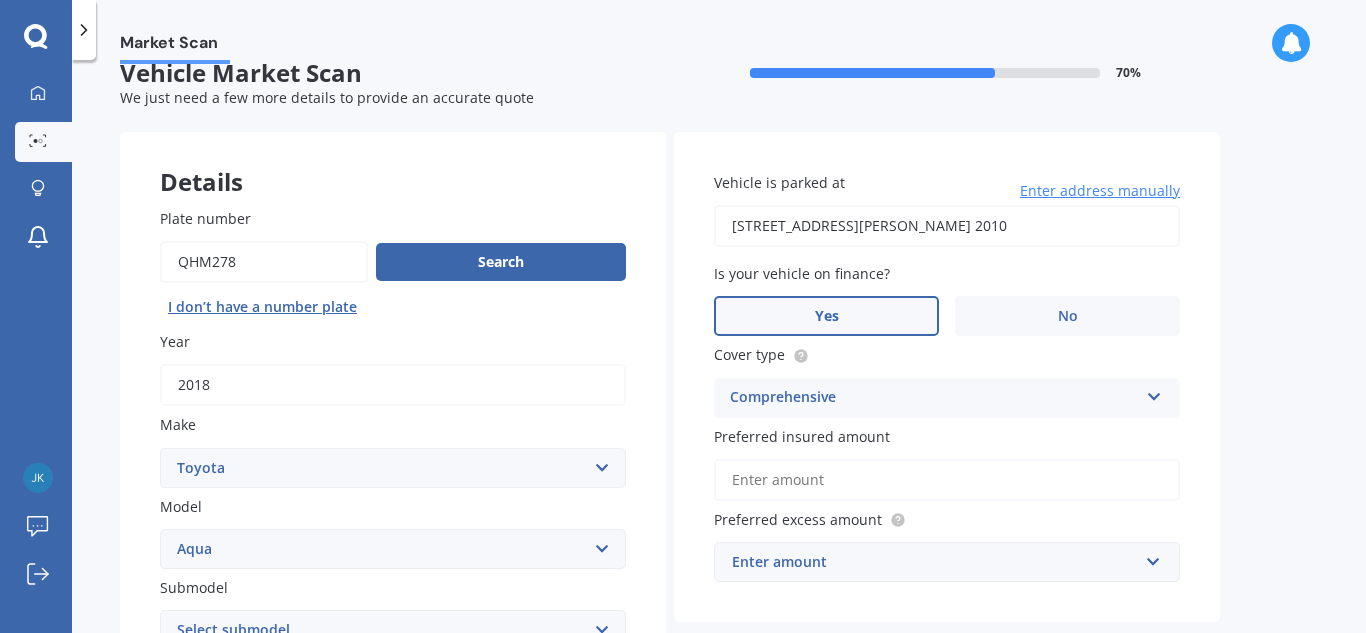 click on "Preferred insured amount" at bounding box center (947, 480) 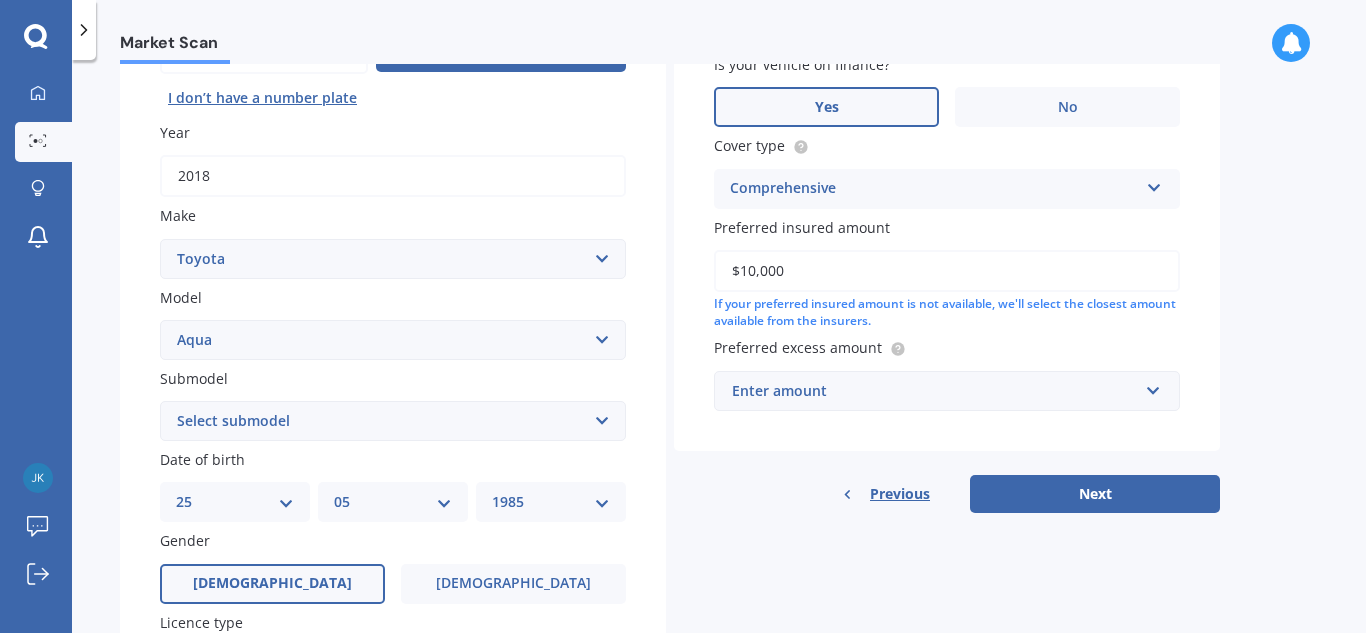scroll, scrollTop: 246, scrollLeft: 0, axis: vertical 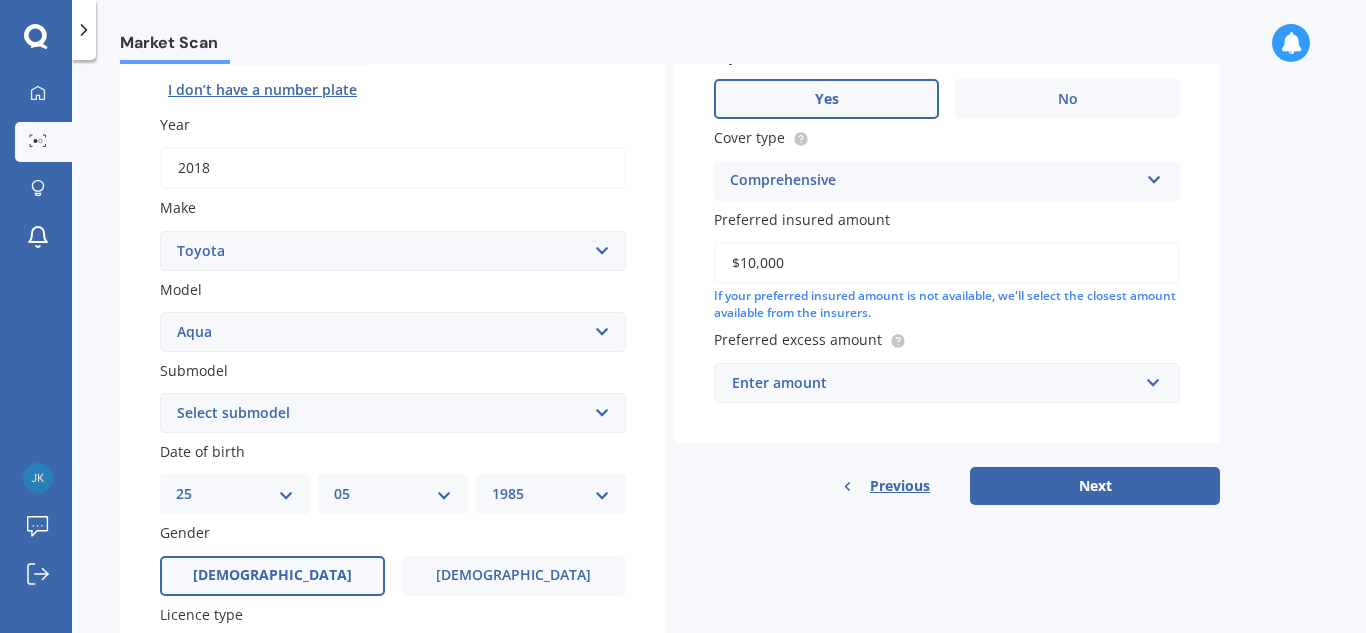 type on "$10,000" 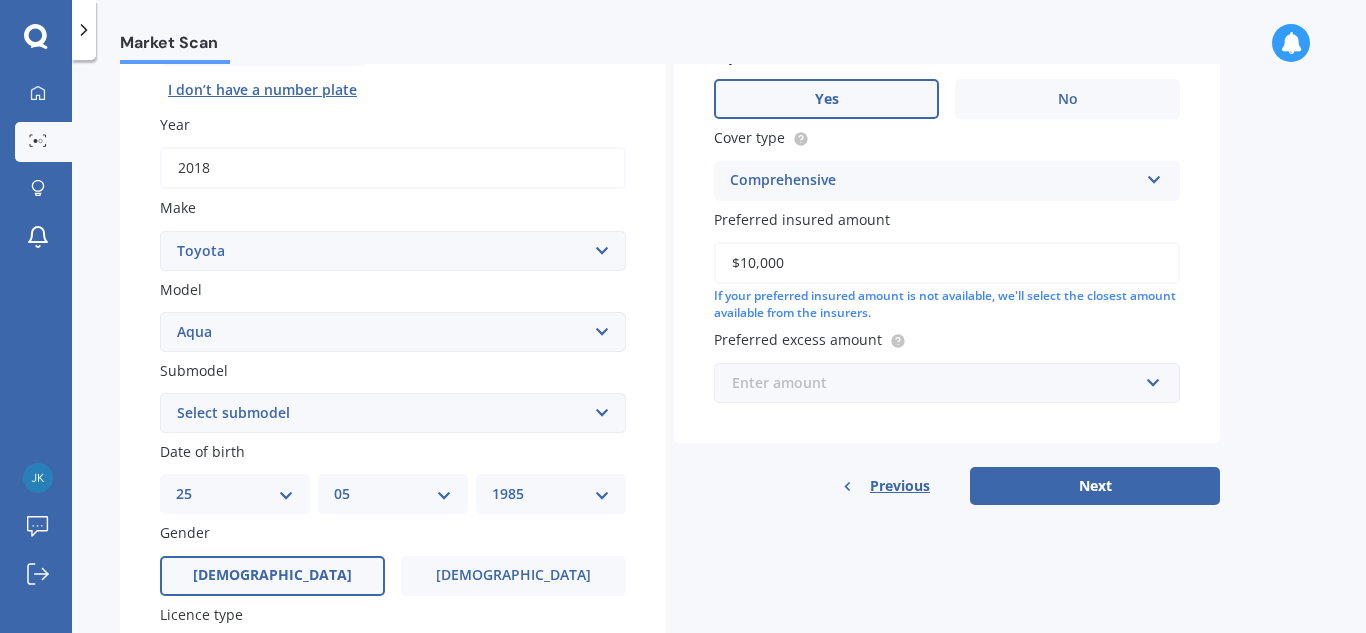 click at bounding box center [940, 383] 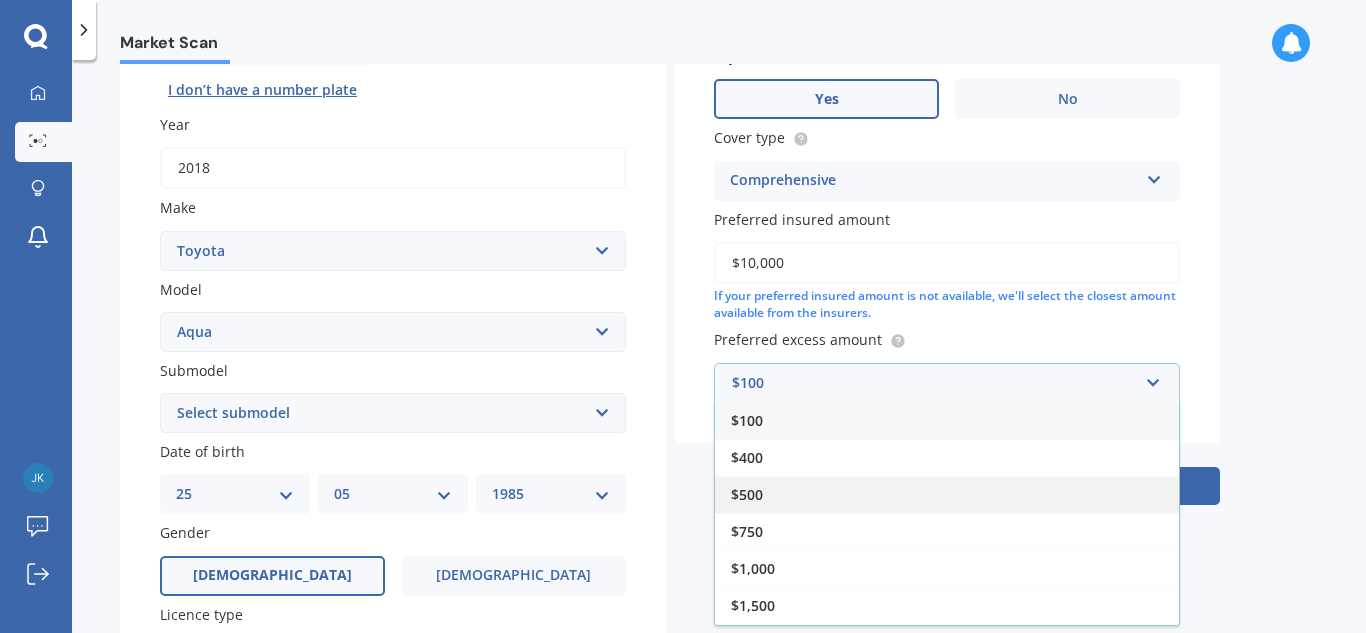 click on "$500" at bounding box center [947, 494] 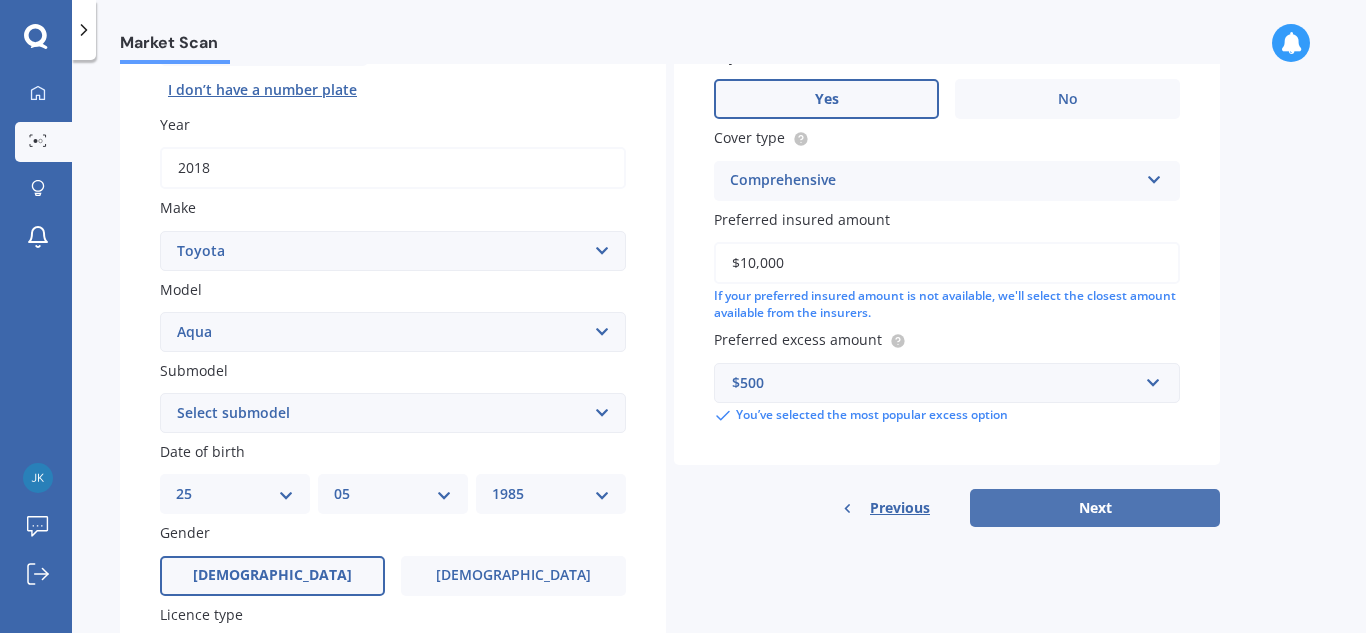 click on "Next" at bounding box center [1095, 508] 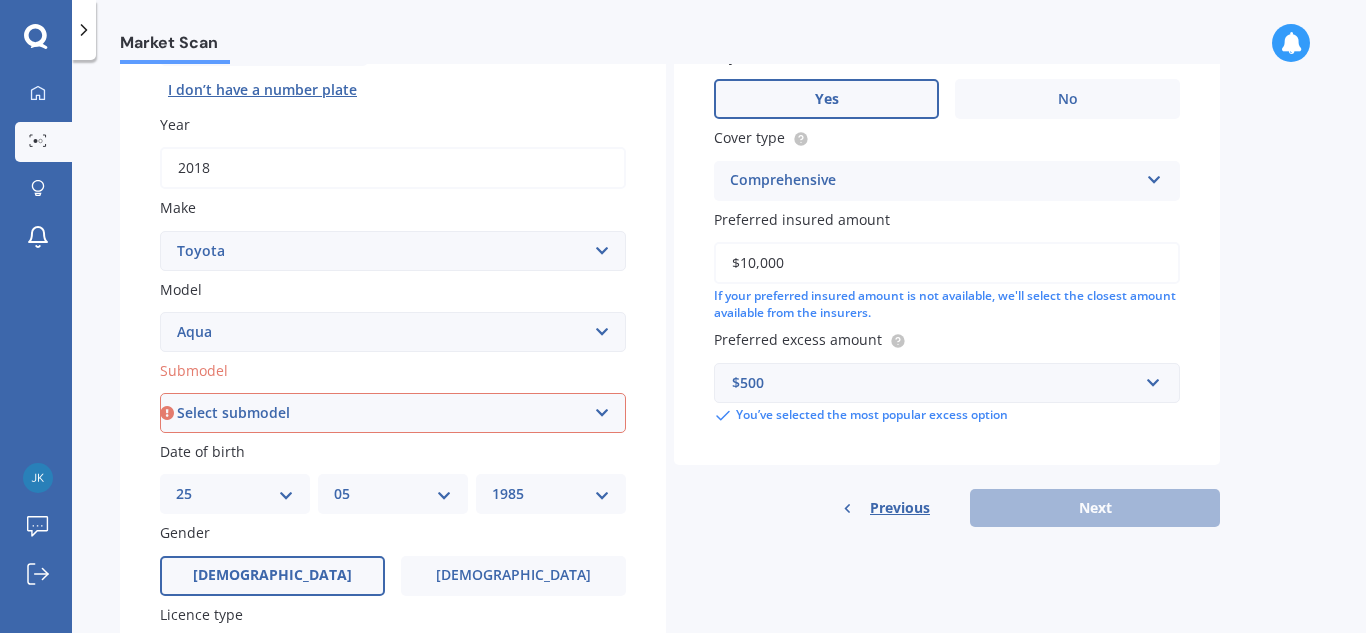 click on "Select submodel Hatchback Hybrid" at bounding box center (393, 413) 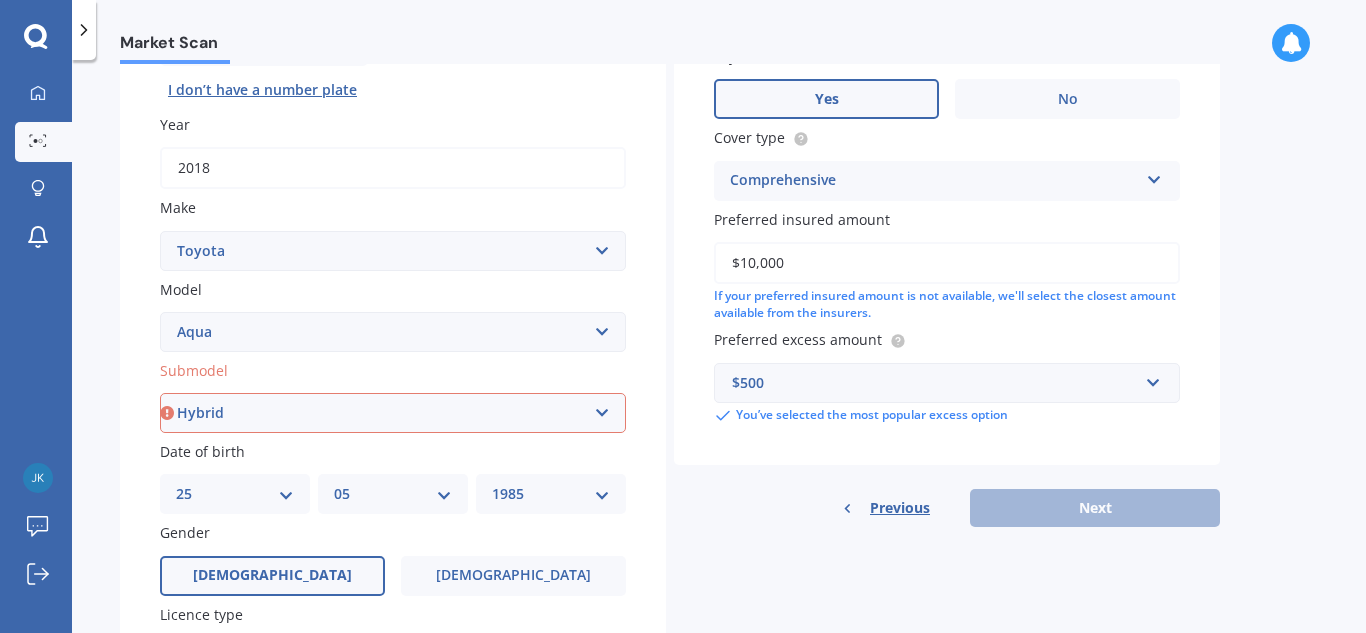 click on "Select submodel Hatchback Hybrid" at bounding box center (393, 413) 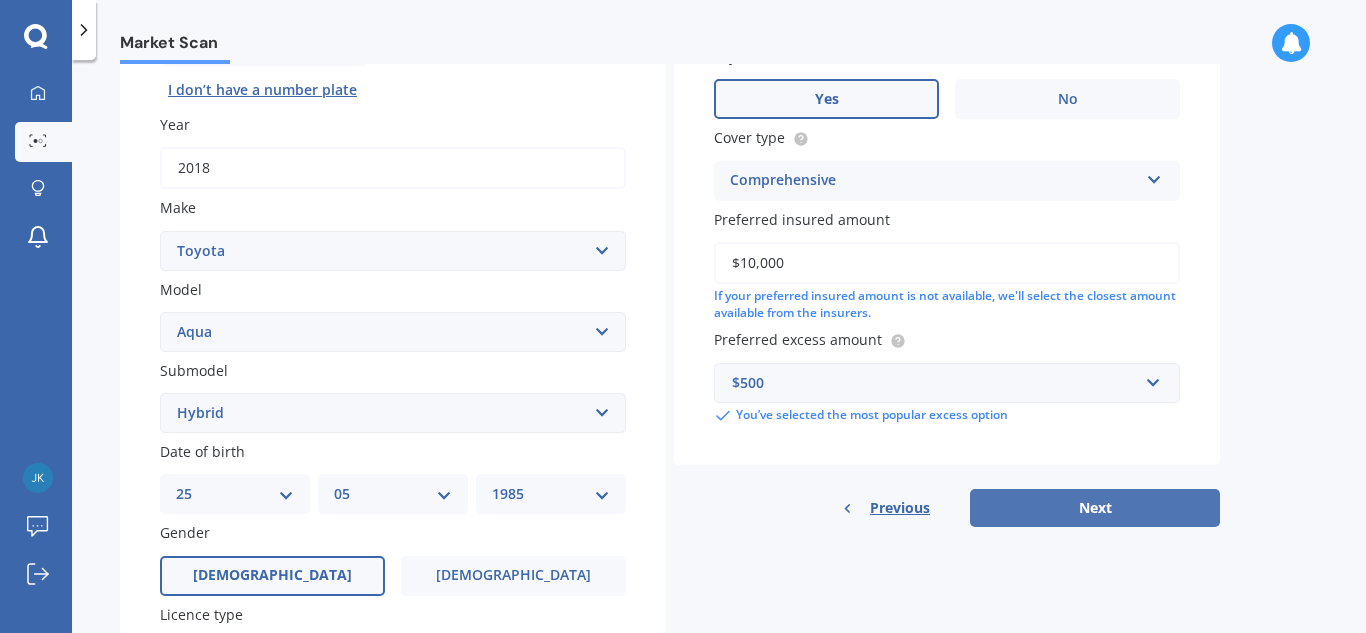 click on "Next" at bounding box center [1095, 508] 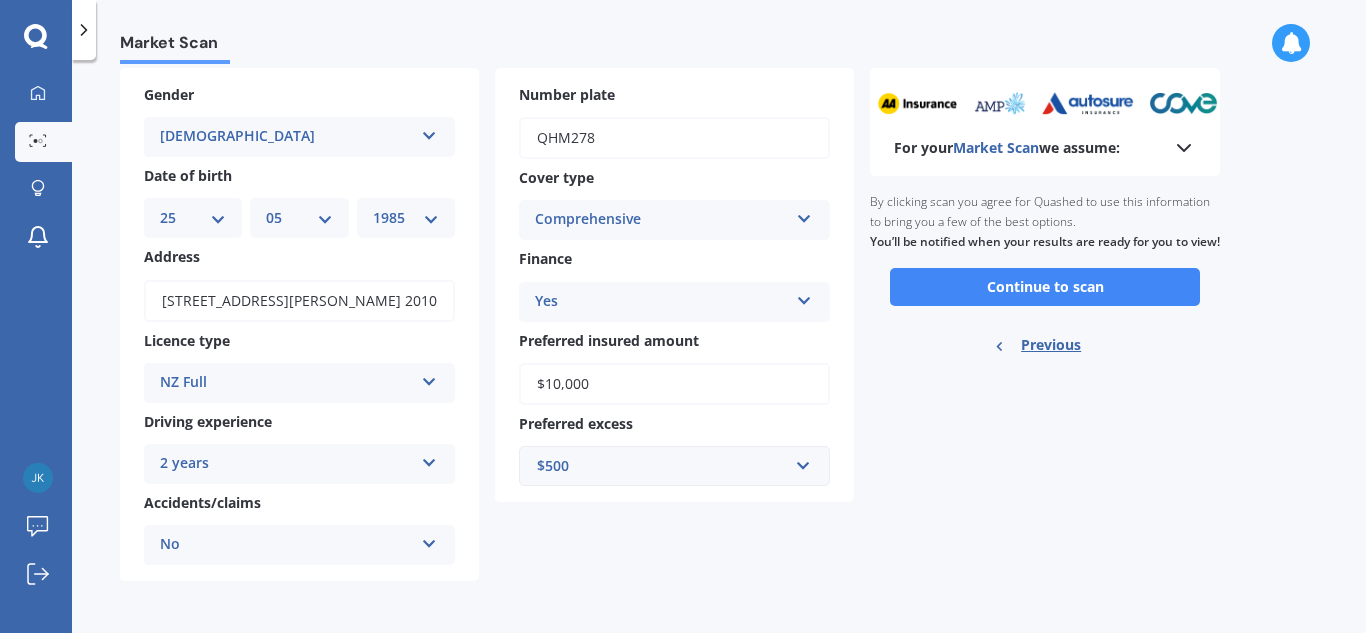 scroll, scrollTop: 0, scrollLeft: 0, axis: both 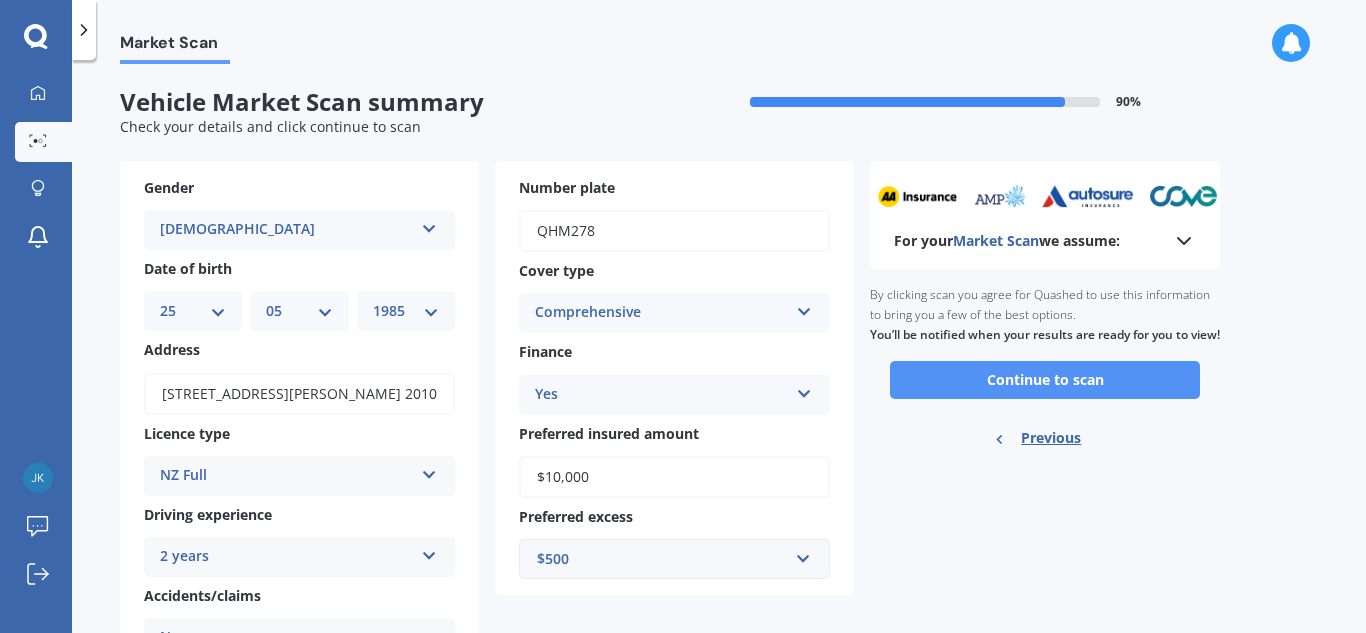 click on "Continue to scan" at bounding box center (1045, 380) 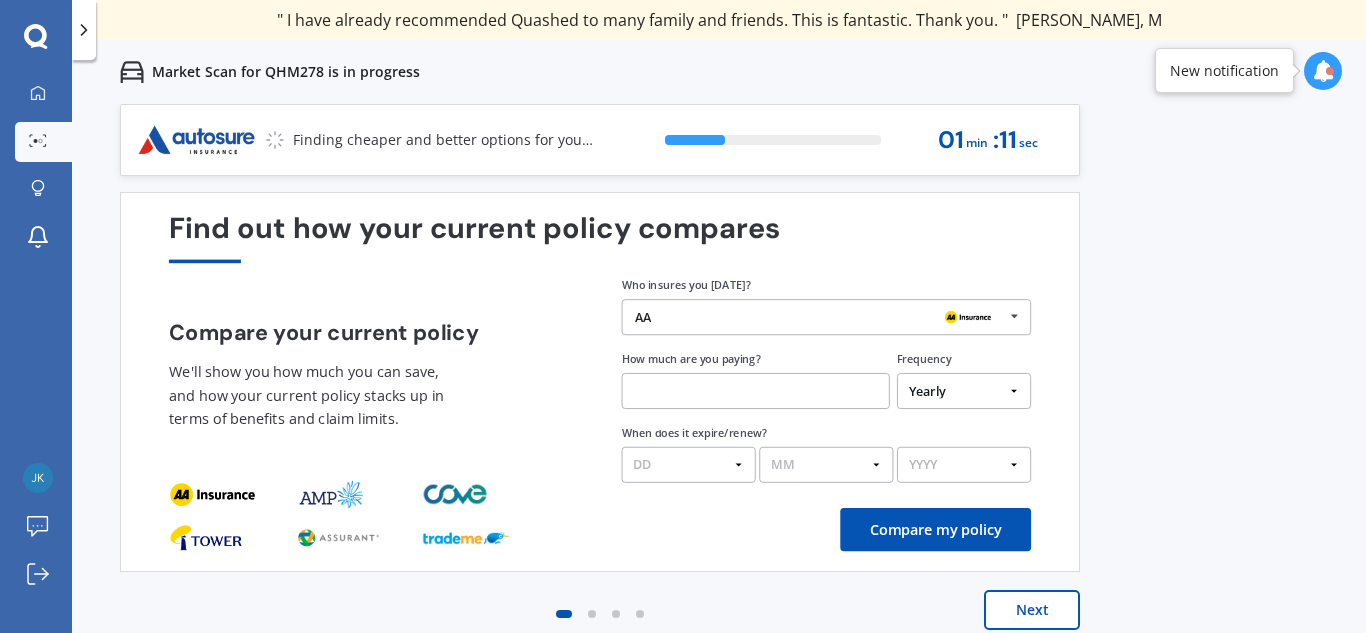 scroll, scrollTop: 17, scrollLeft: 0, axis: vertical 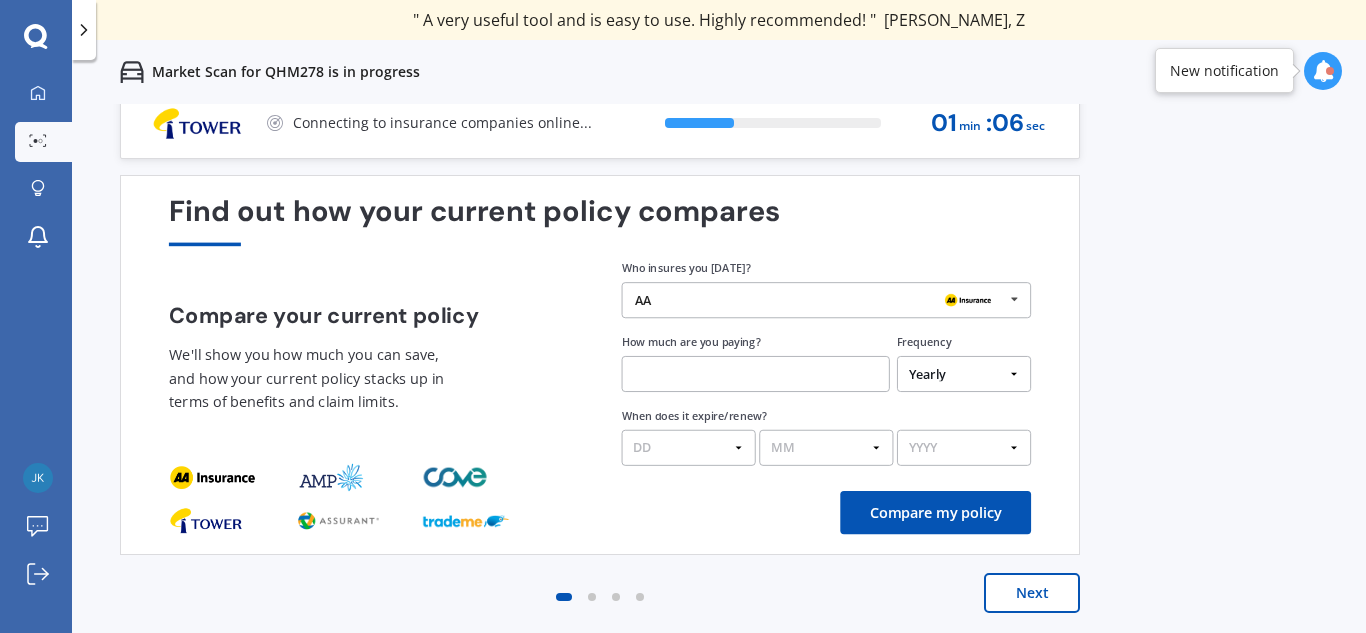 click at bounding box center (1014, 299) 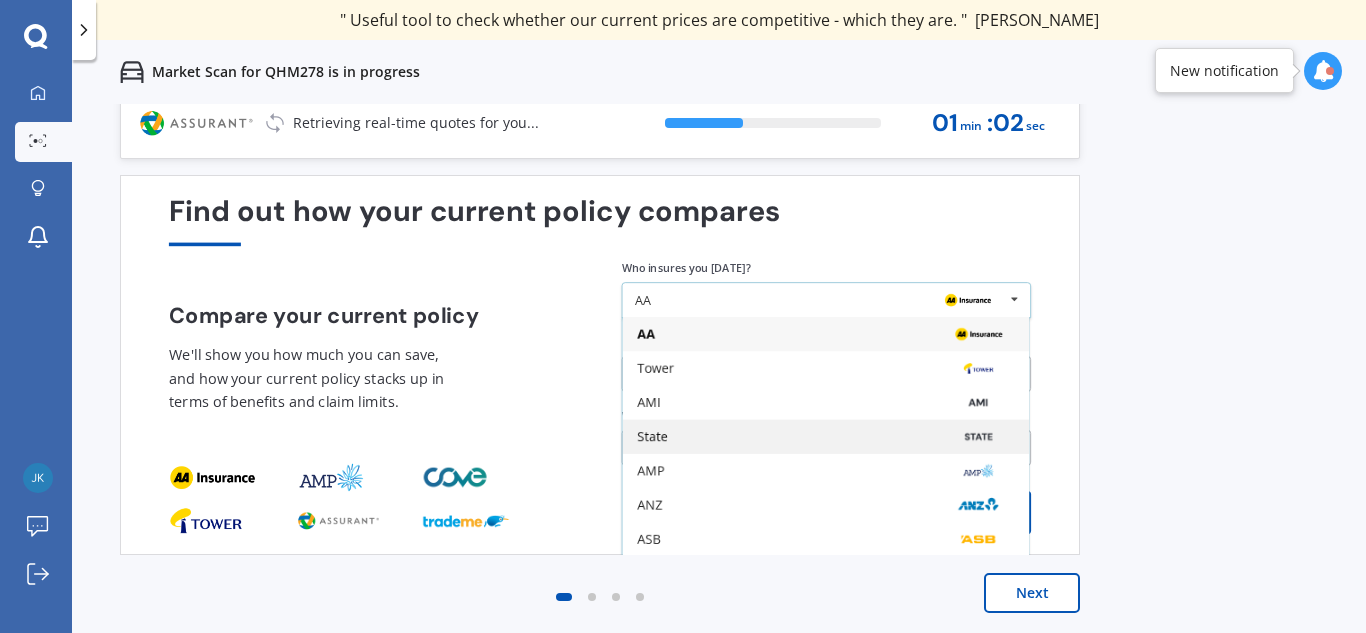 click on "State" at bounding box center (825, 437) 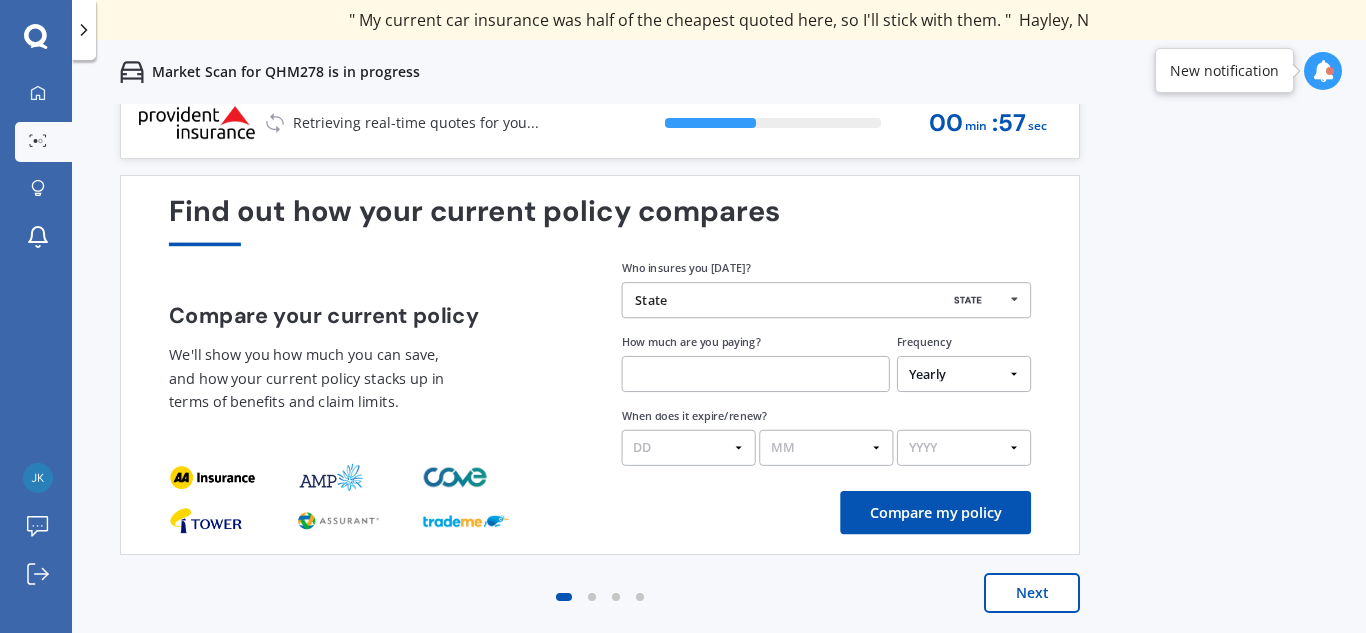 click on "Yearly Six-Monthly Quarterly Monthly Fortnightly Weekly One-Off" at bounding box center [964, 374] 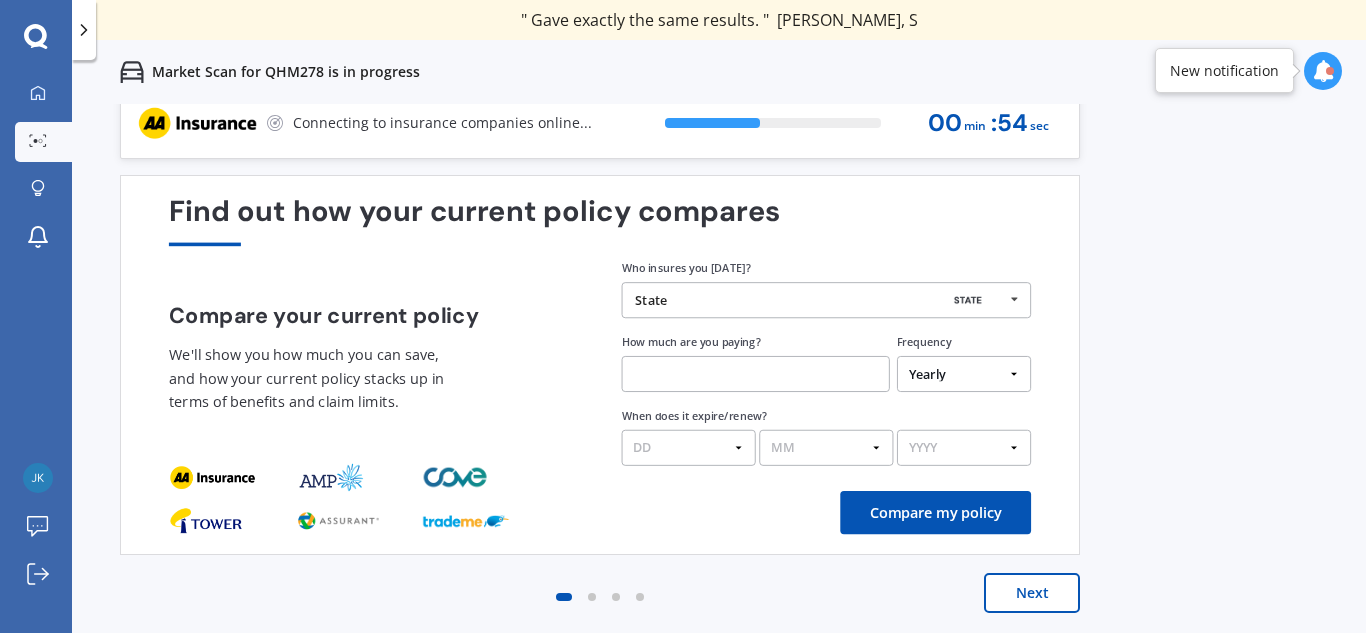 select on "Monthly" 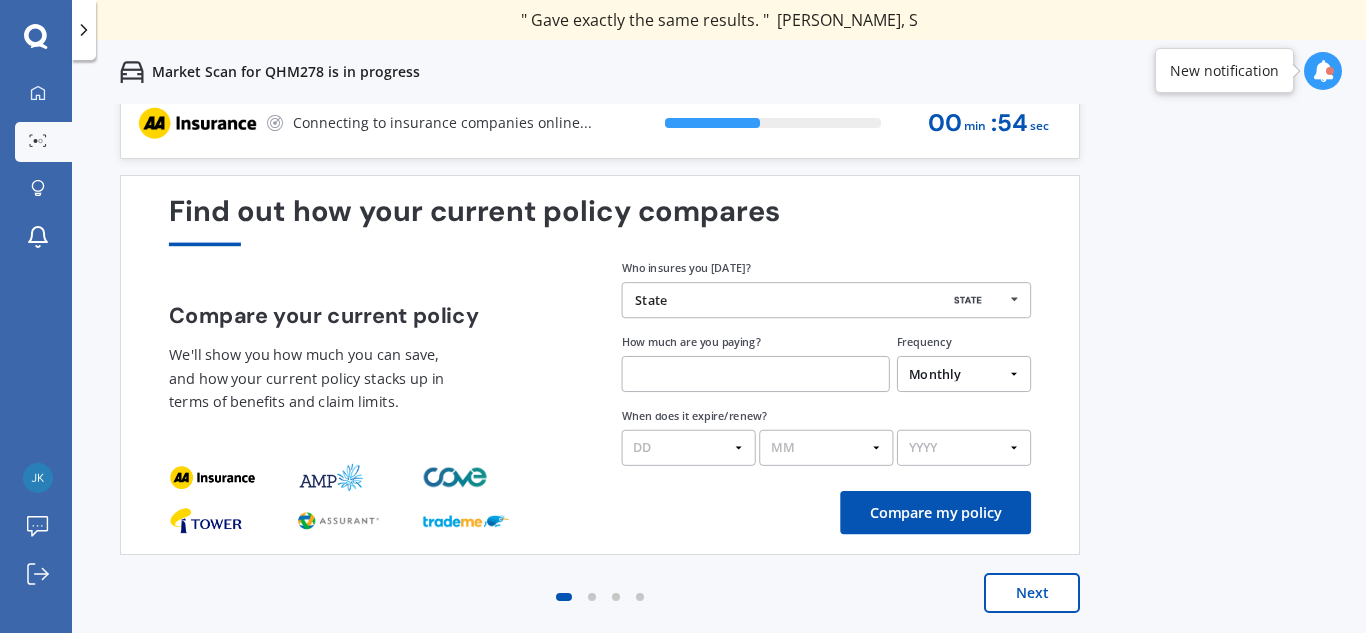 click on "Yearly Six-Monthly Quarterly Monthly Fortnightly Weekly One-Off" at bounding box center (964, 374) 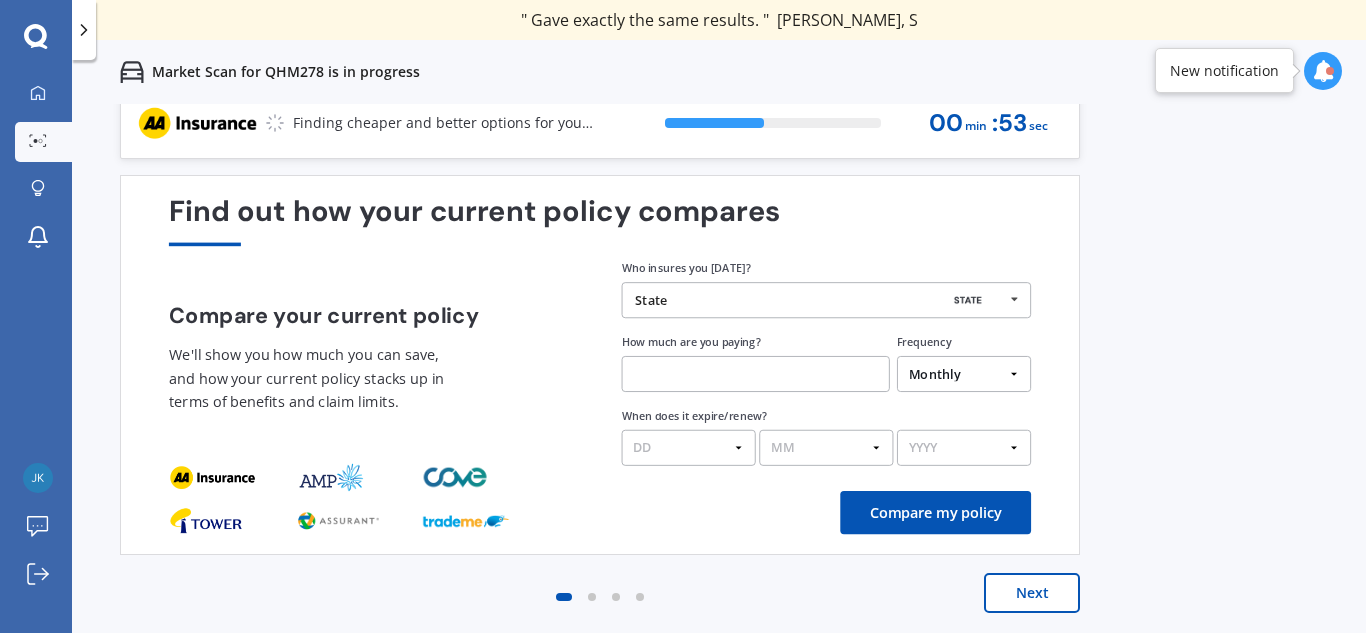 click at bounding box center (756, 374) 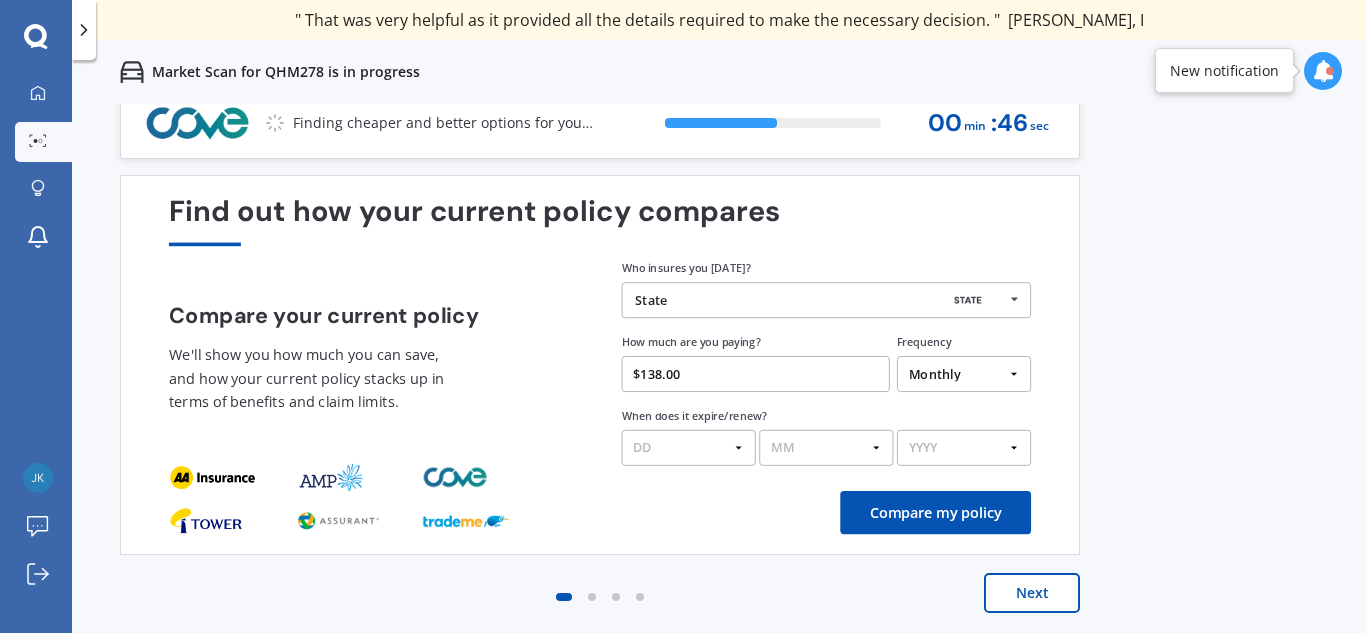 type on "$138.00" 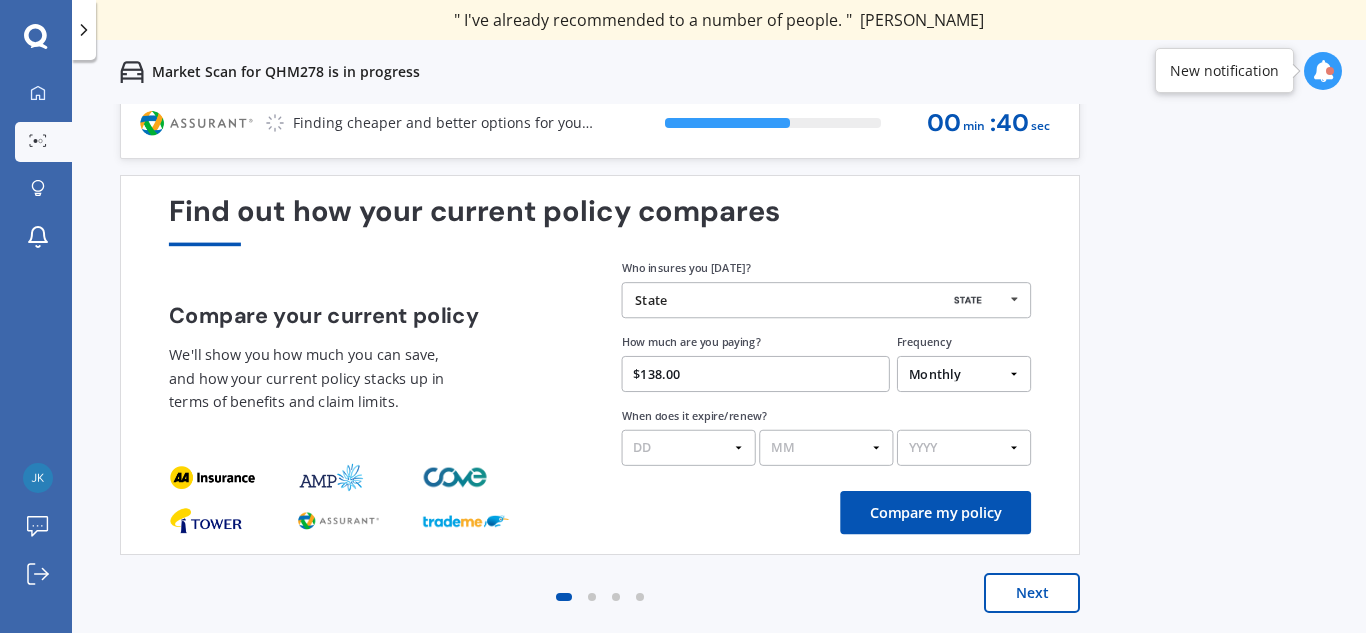 select on "07" 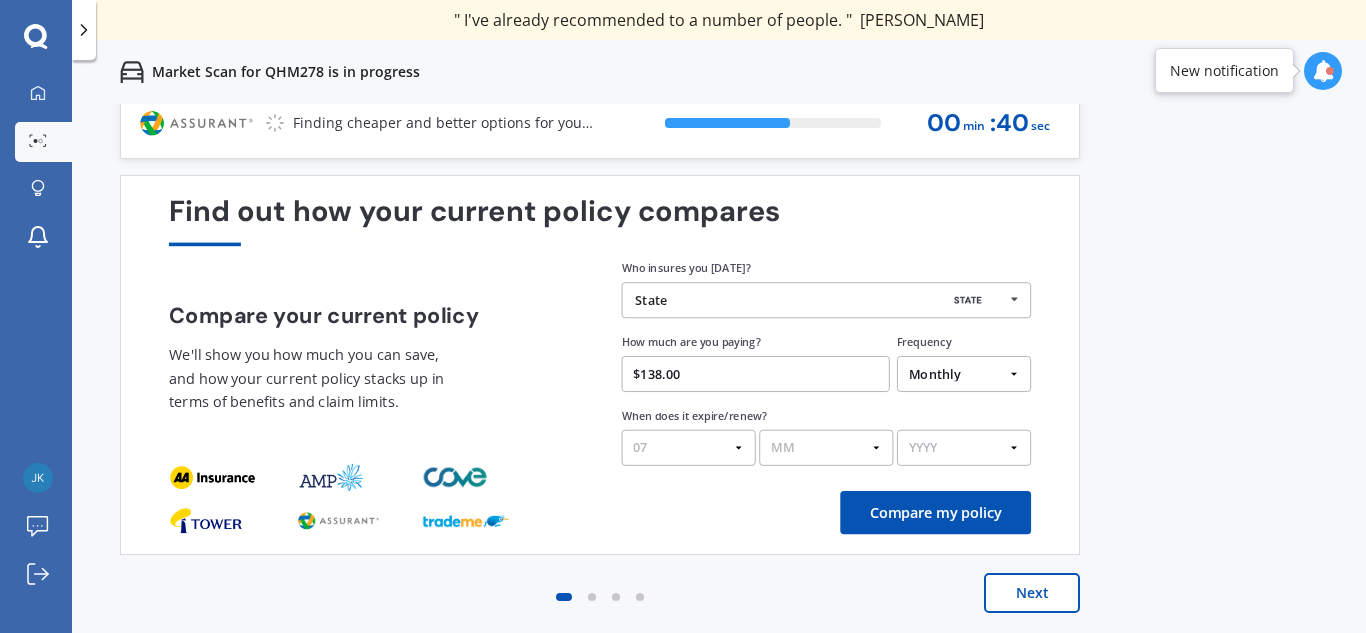 click on "DD 01 02 03 04 05 06 07 08 09 10 11 12 13 14 15 16 17 18 19 20 21 22 23 24 25 26 27 28 29 30 31" at bounding box center [689, 448] 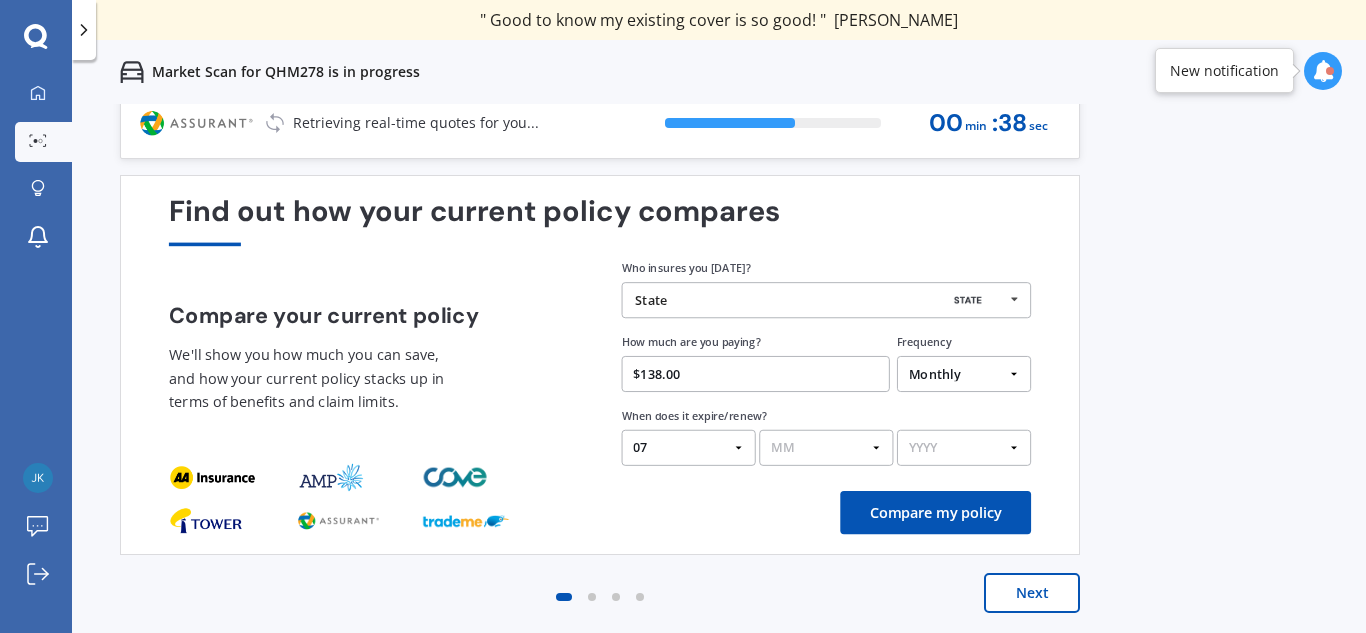 click on "MM 01 02 03 04 05 06 07 08 09 10 11 12" at bounding box center (826, 448) 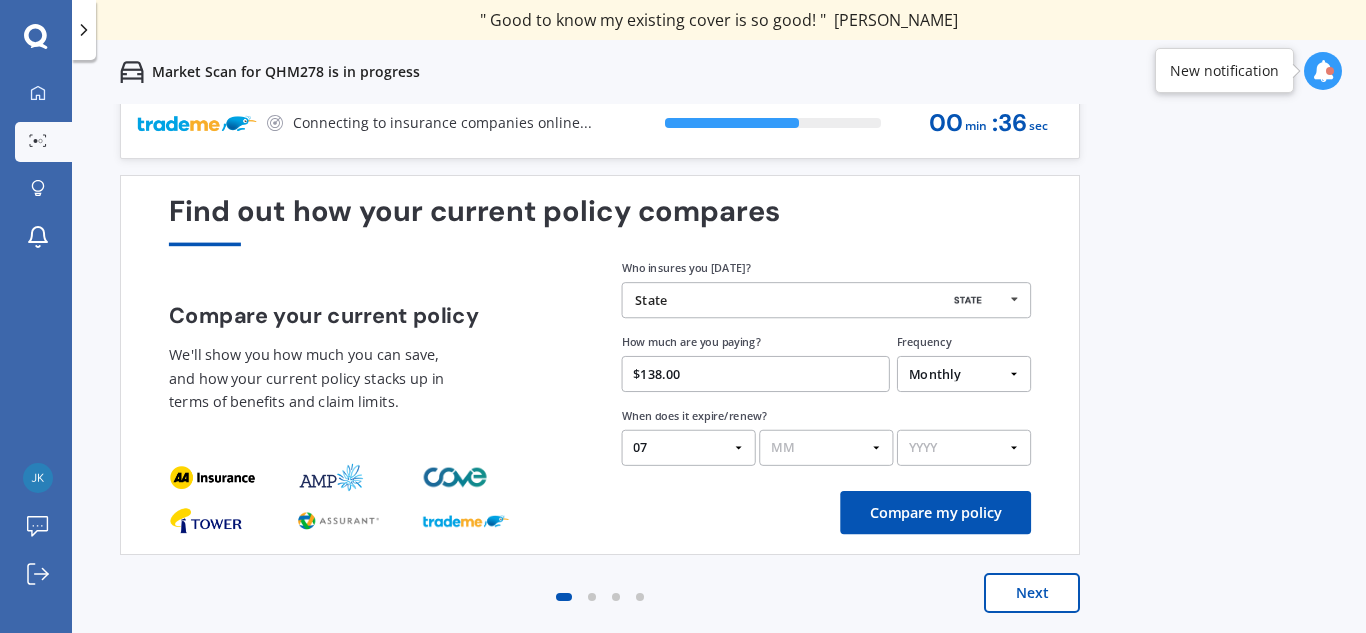 select on "07" 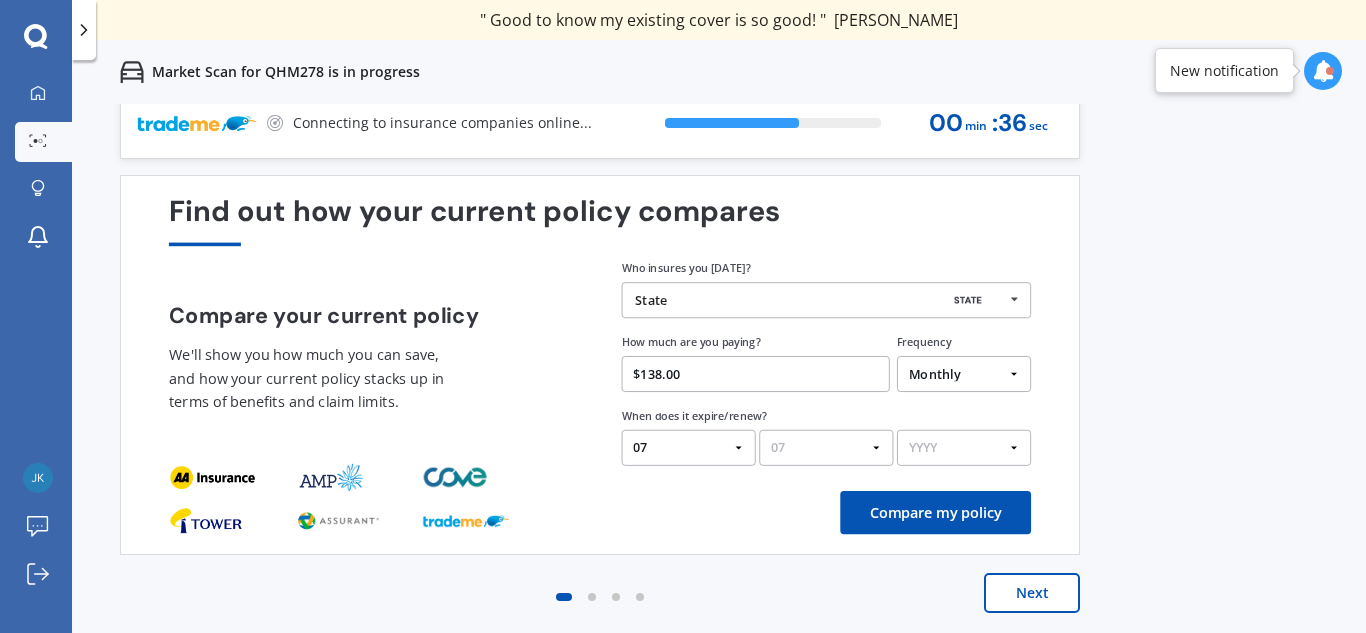 click on "MM 01 02 03 04 05 06 07 08 09 10 11 12" at bounding box center [826, 448] 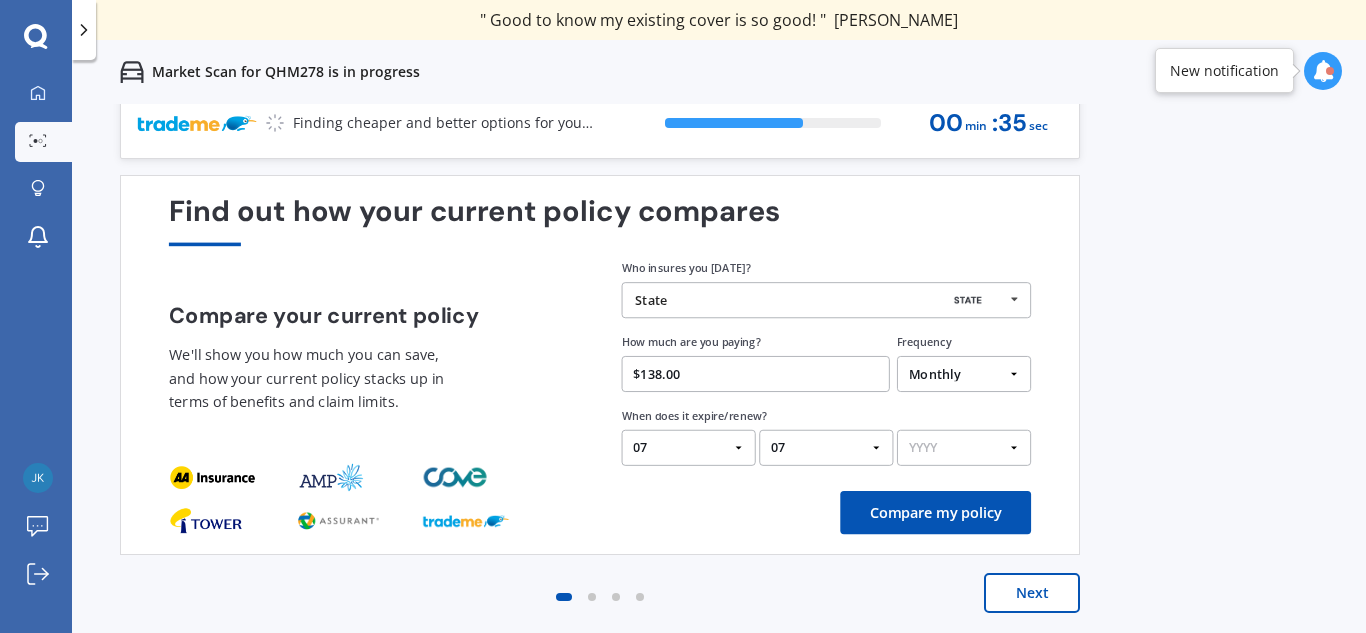 click on "YYYY 2026 2025 2024" at bounding box center [964, 448] 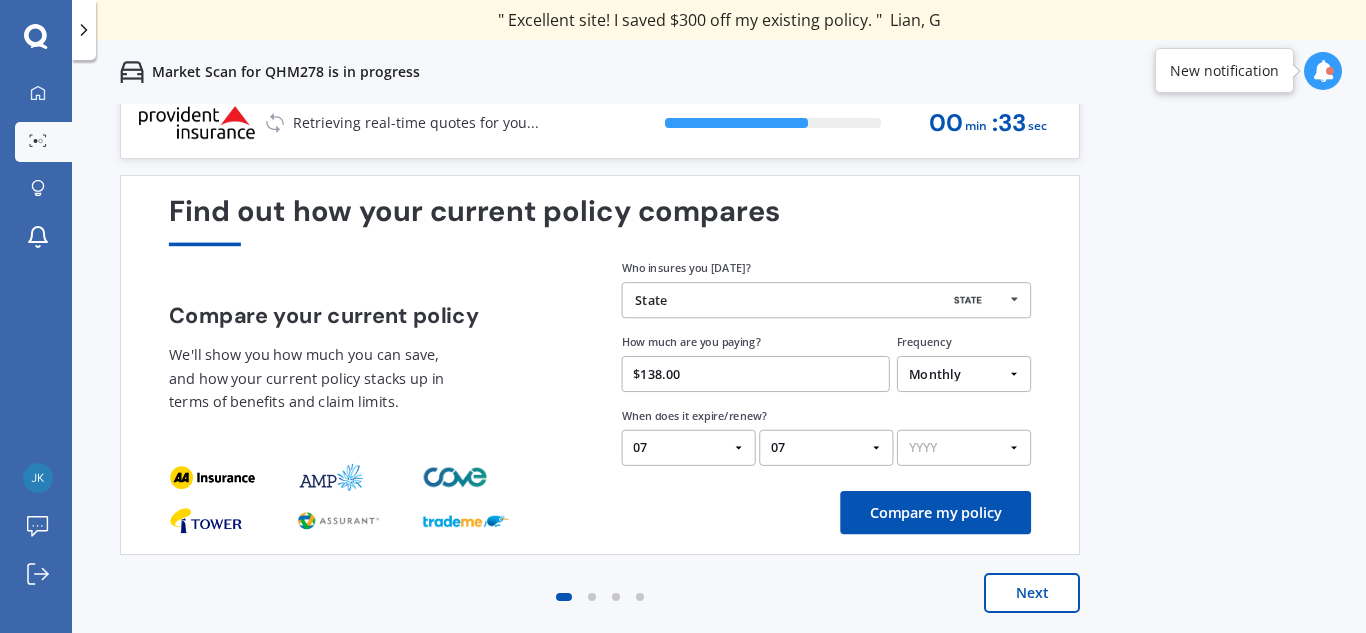 select on "2025" 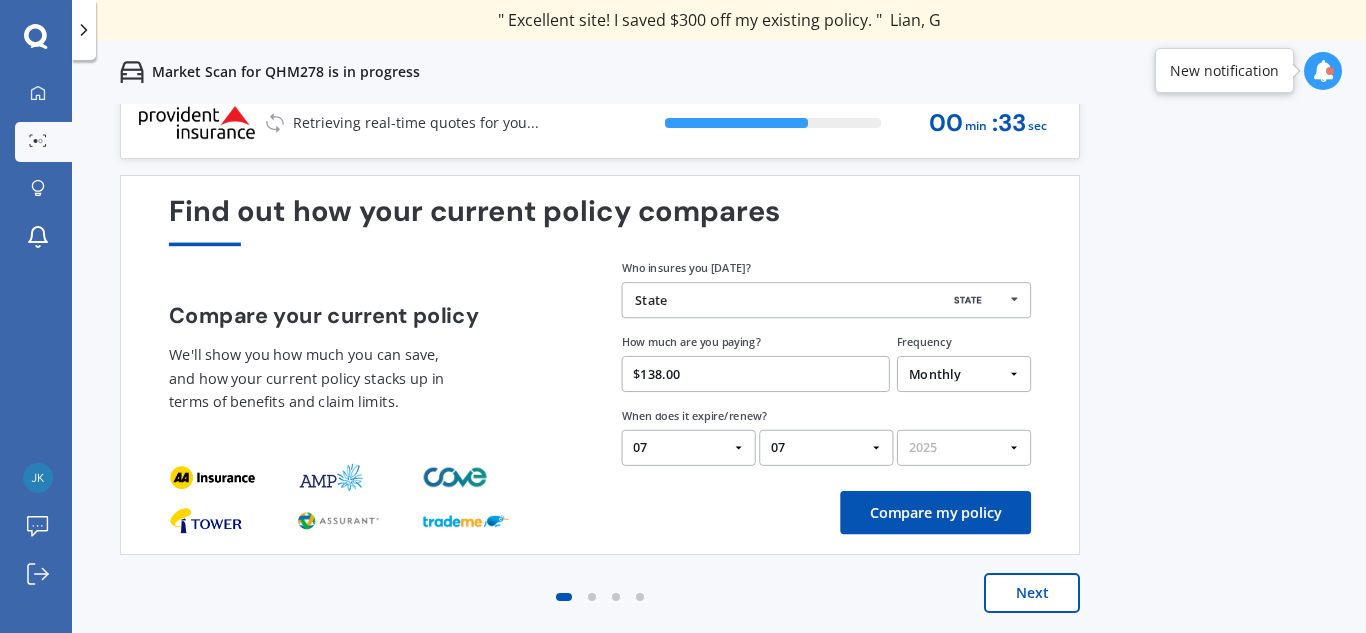 click on "YYYY 2026 2025 2024" at bounding box center [964, 448] 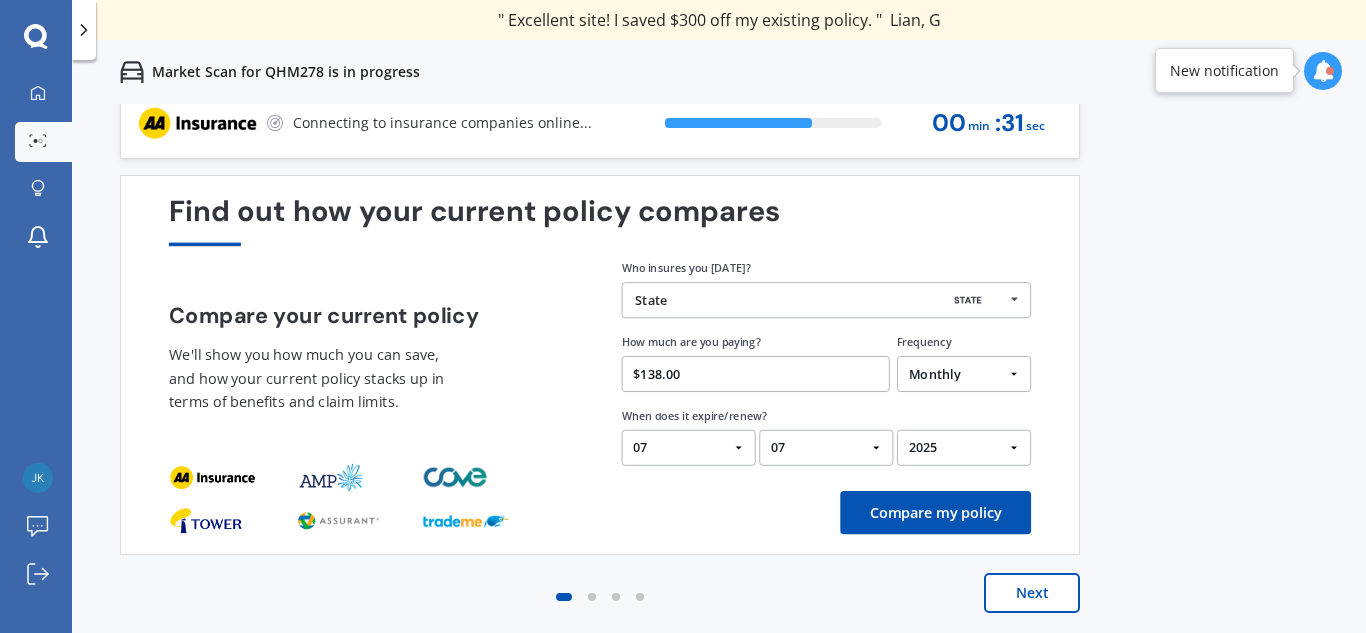 click on "Compare my policy" at bounding box center [935, 512] 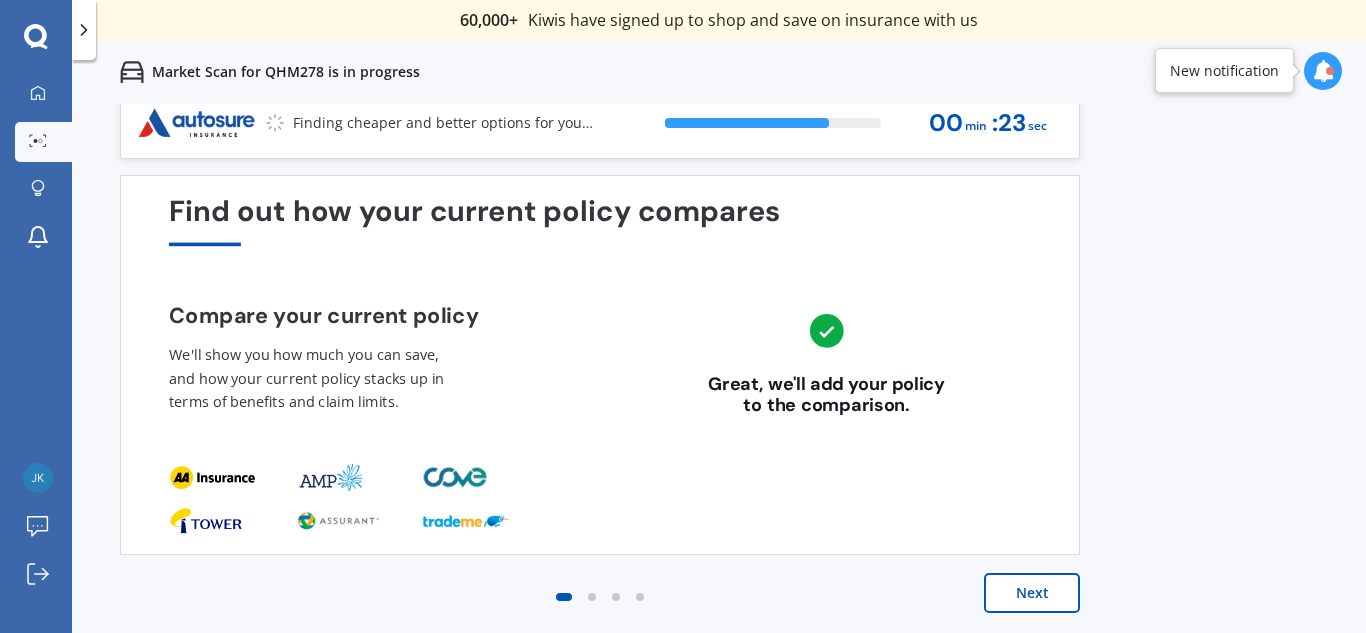click on "Next" at bounding box center [1032, 593] 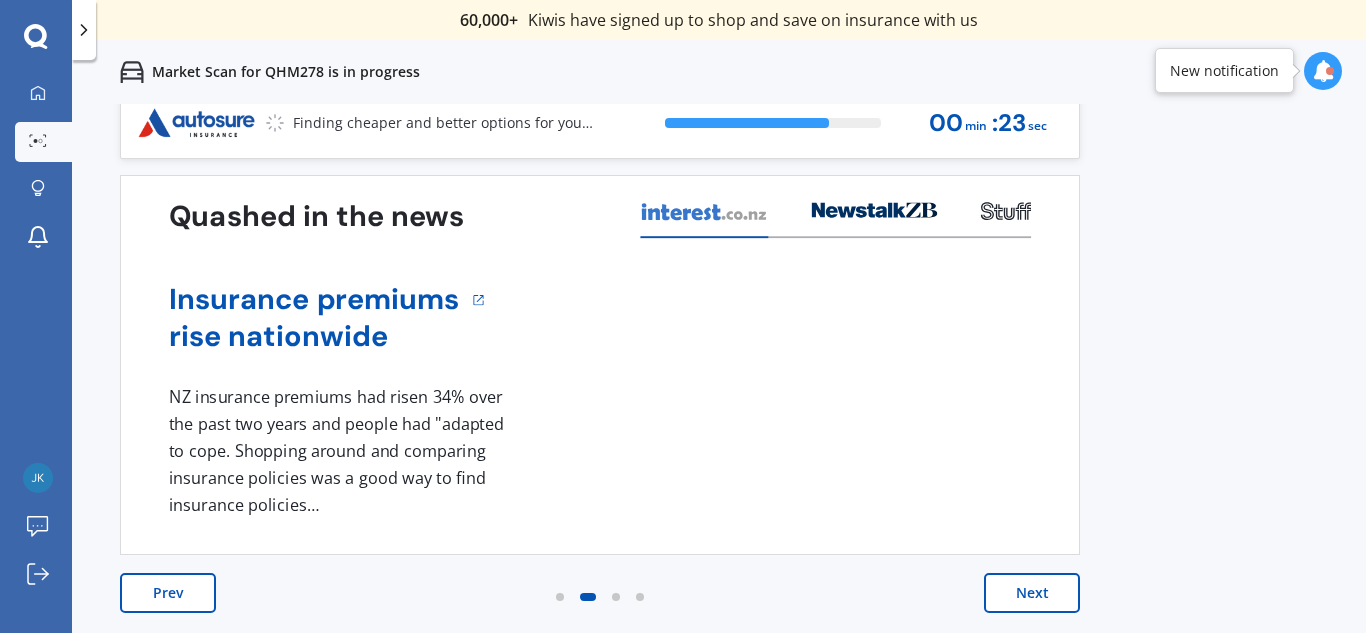 scroll, scrollTop: 0, scrollLeft: 0, axis: both 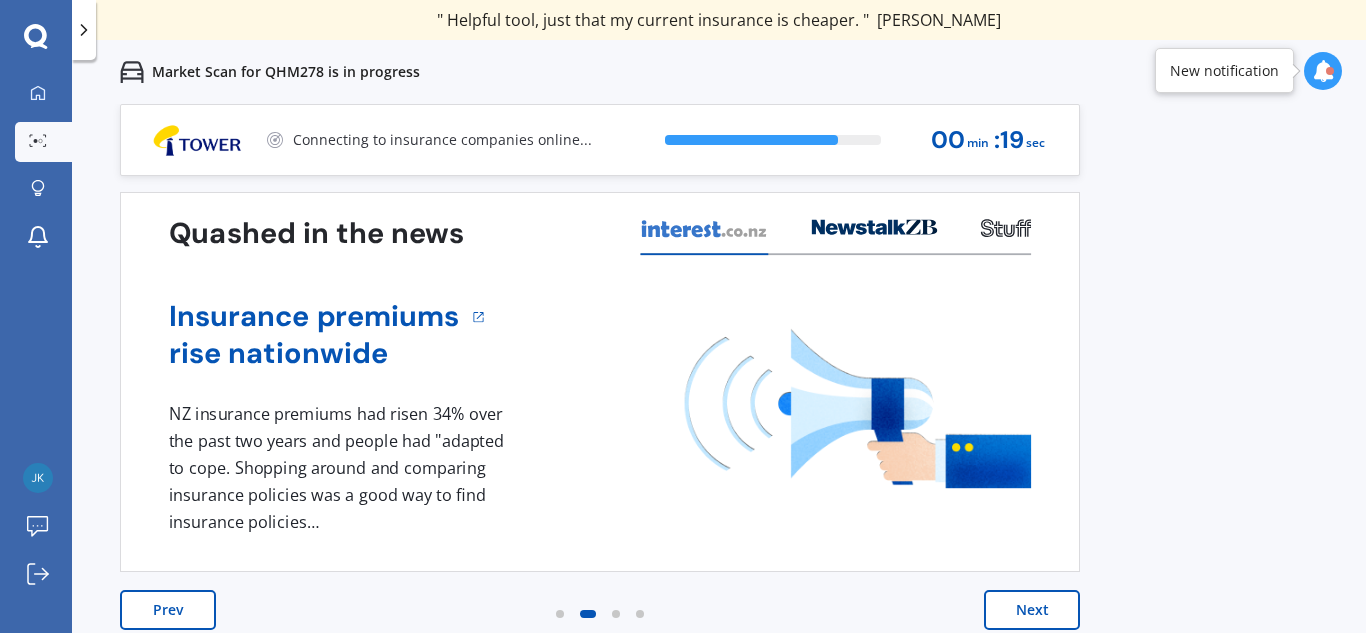 click on "Next" at bounding box center [1032, 610] 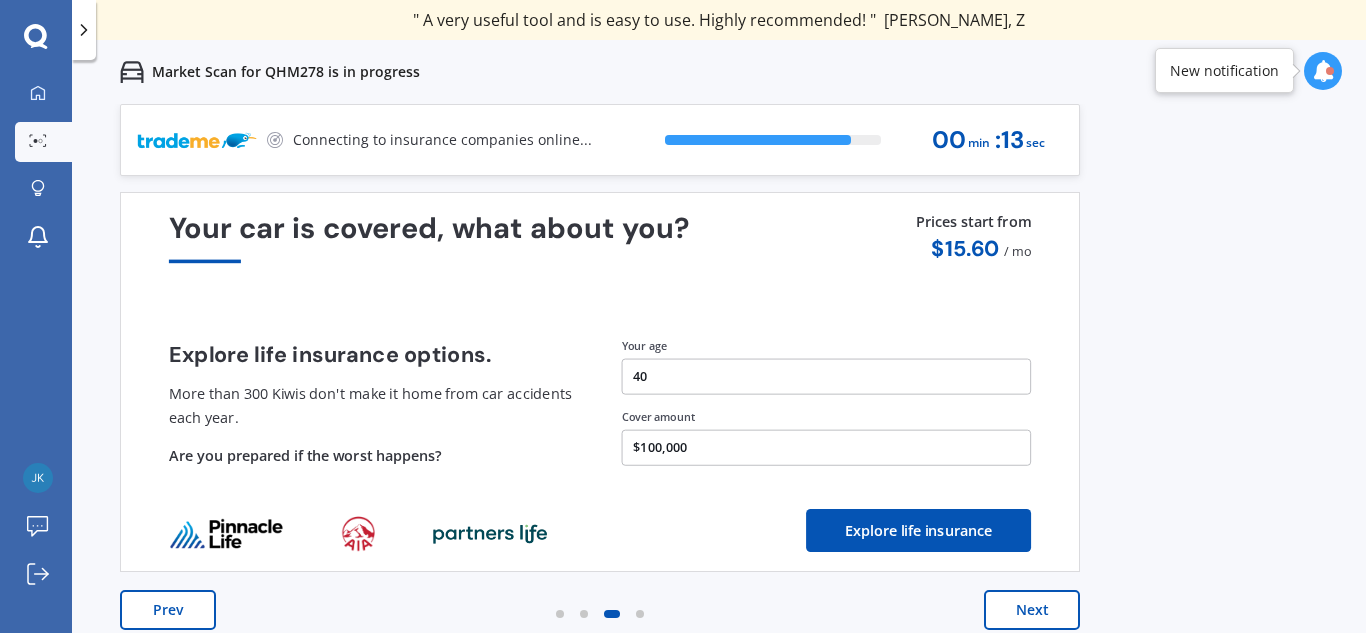 click on "Next" at bounding box center [1032, 610] 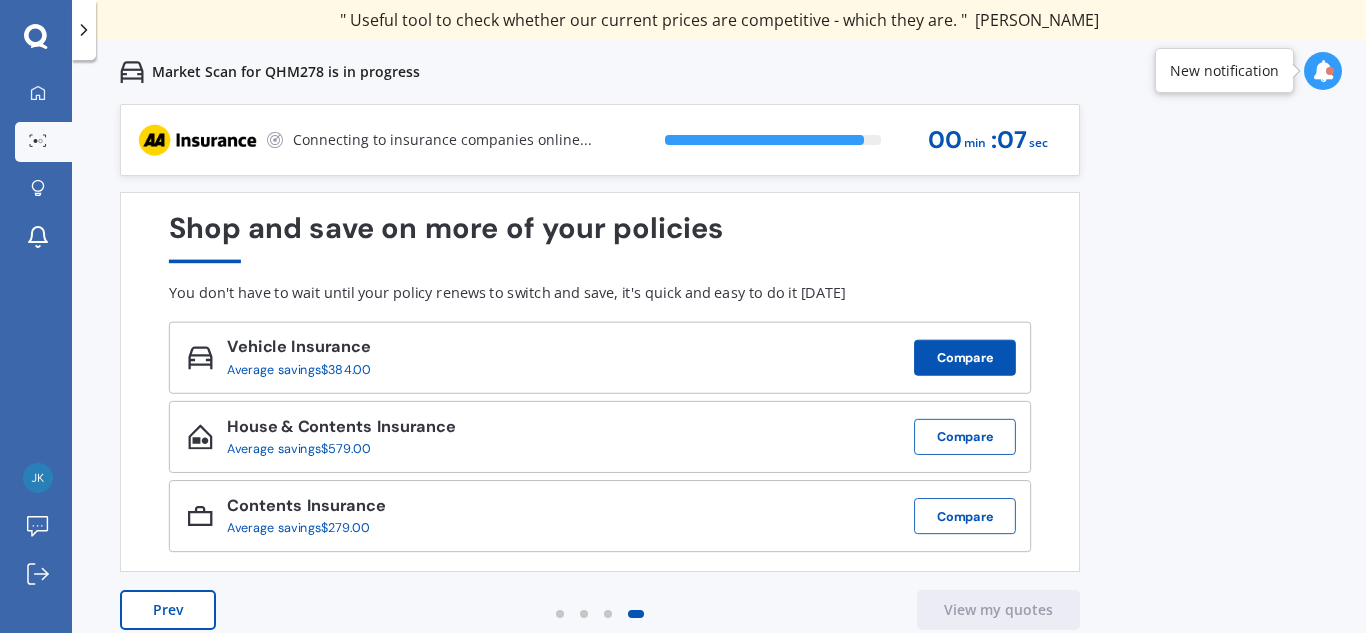 click on "Compare" at bounding box center (965, 358) 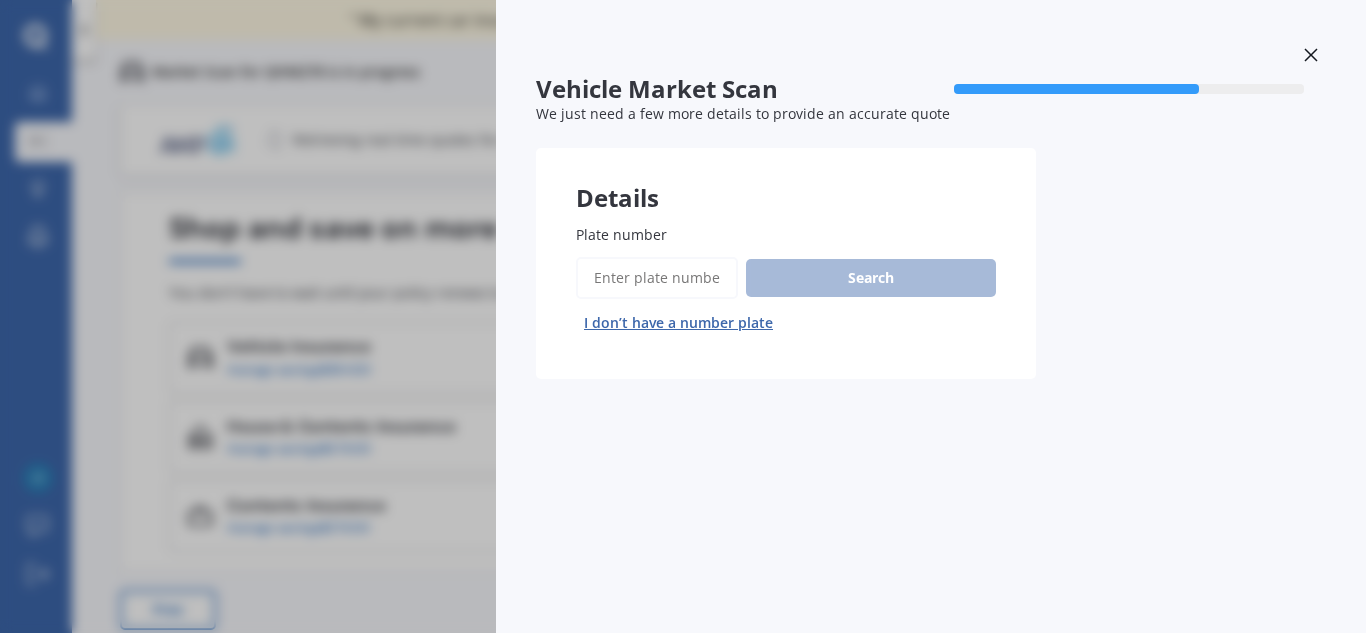 click 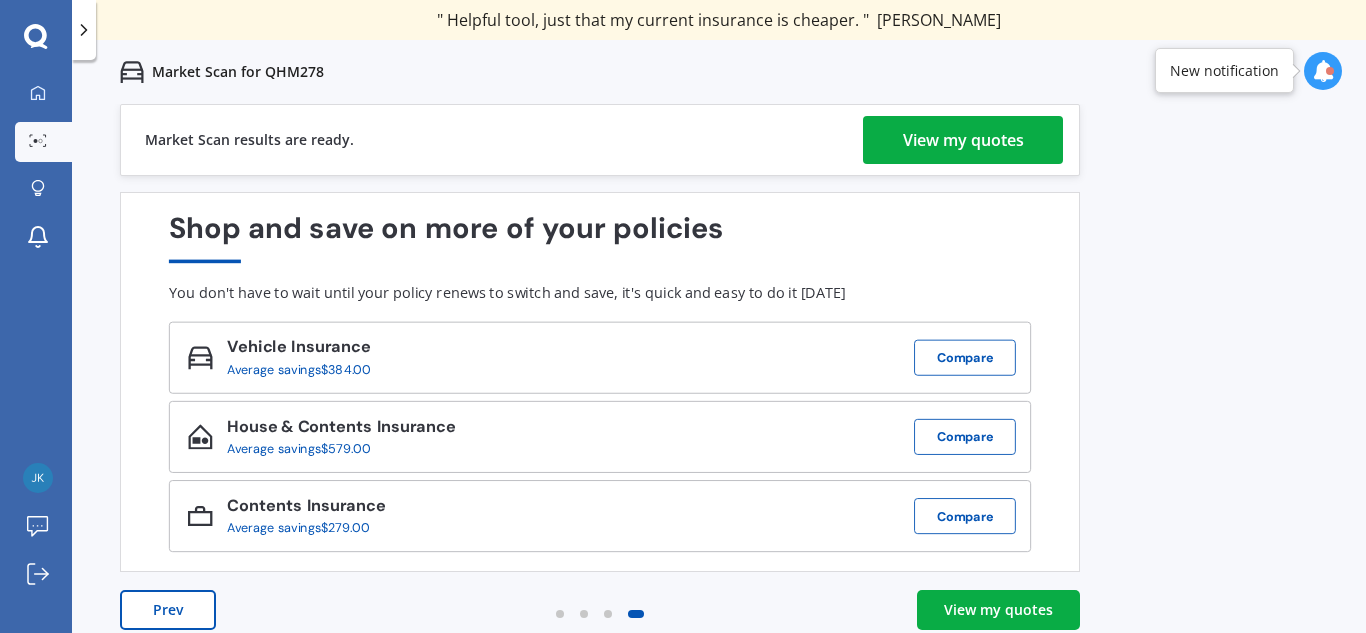 click on "View my quotes" at bounding box center [963, 140] 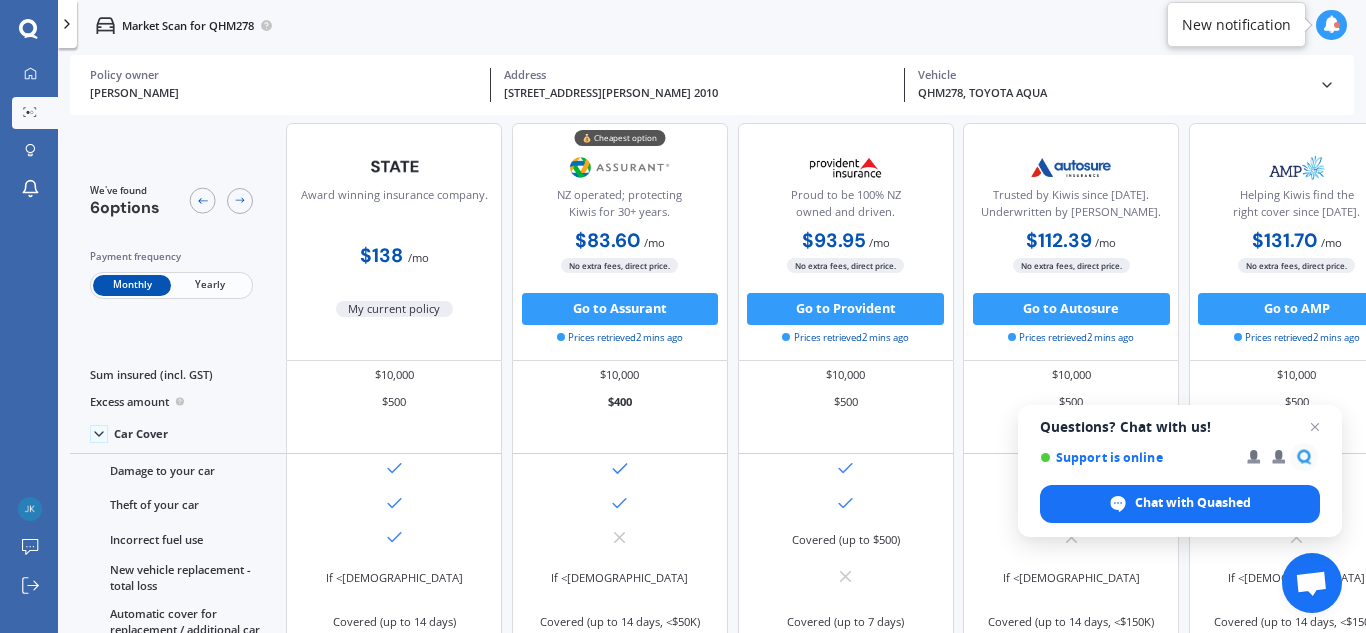 scroll, scrollTop: 0, scrollLeft: 0, axis: both 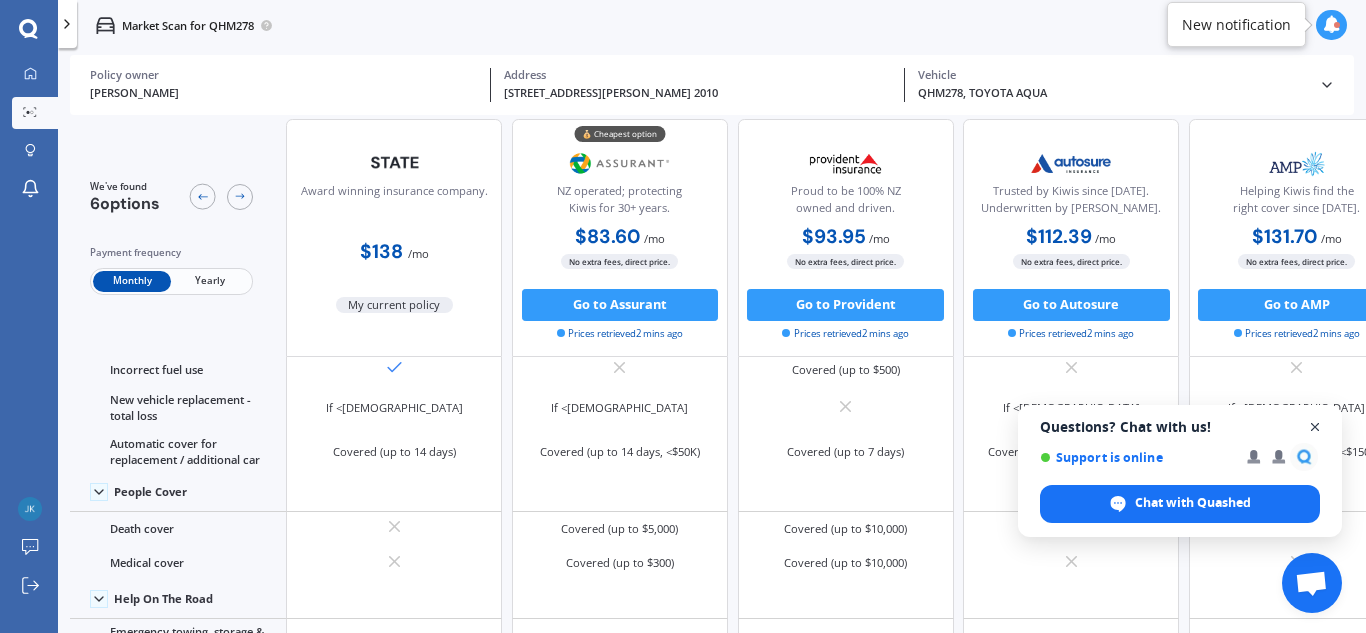 click at bounding box center (1315, 427) 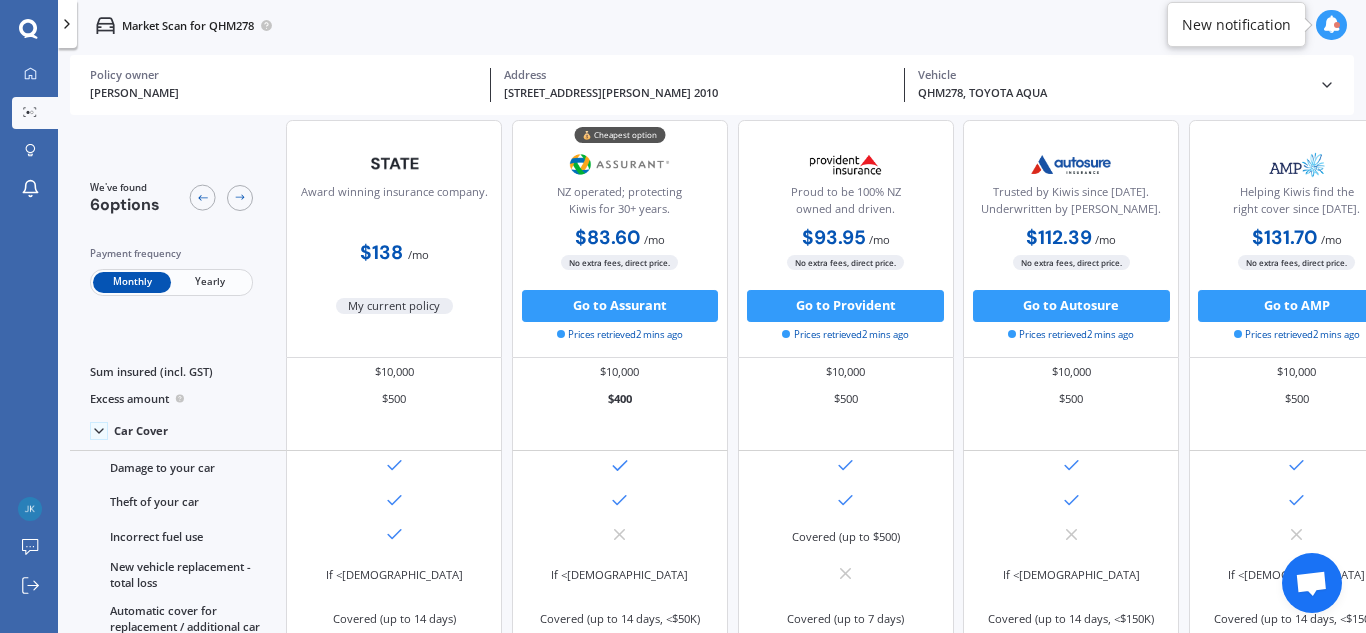 scroll, scrollTop: 0, scrollLeft: 0, axis: both 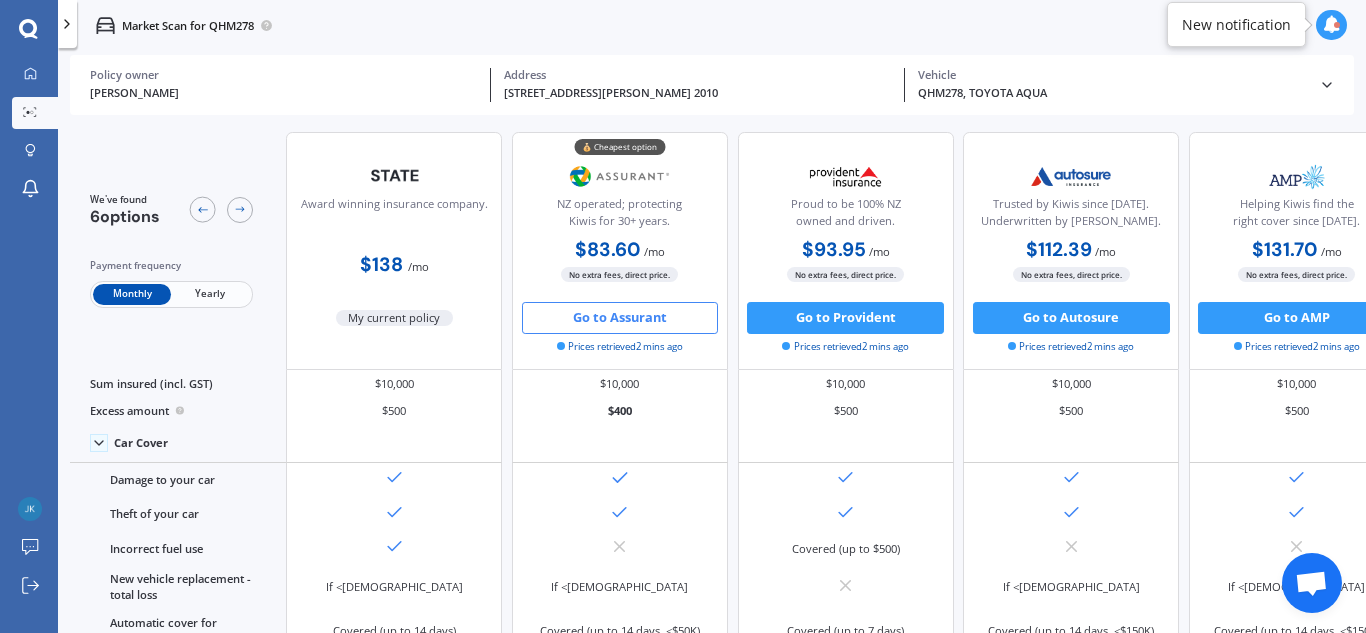 click on "Go to Assurant" at bounding box center (620, 318) 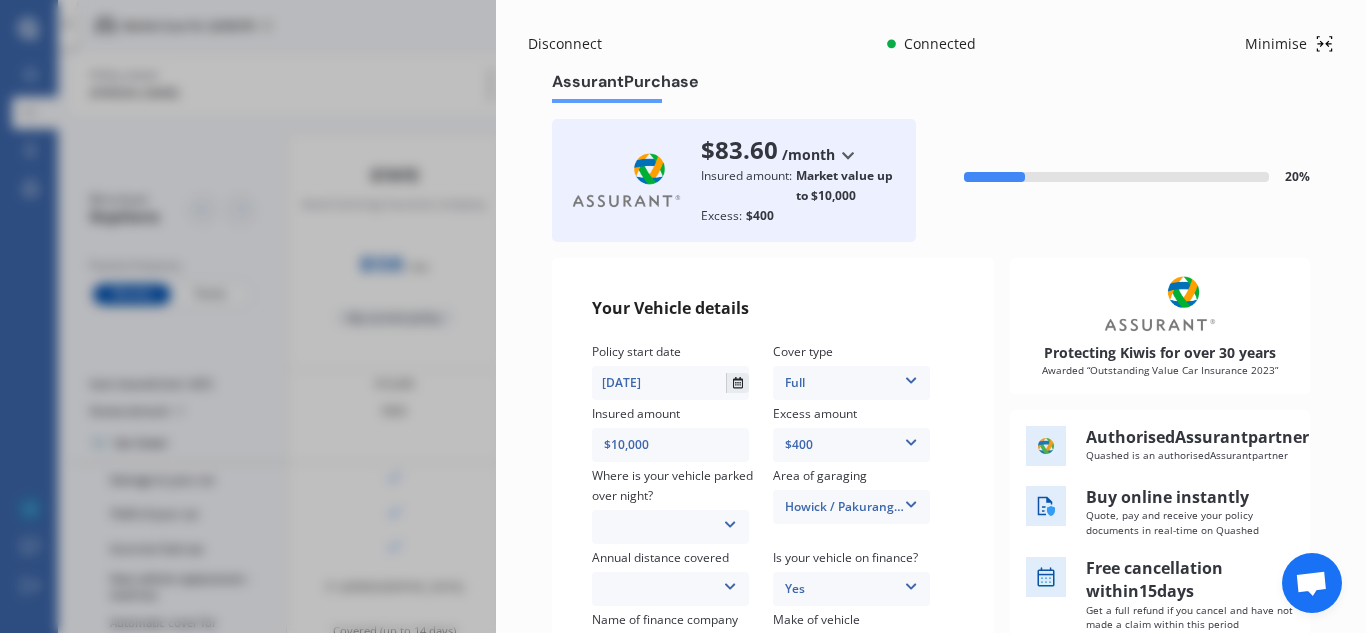 click 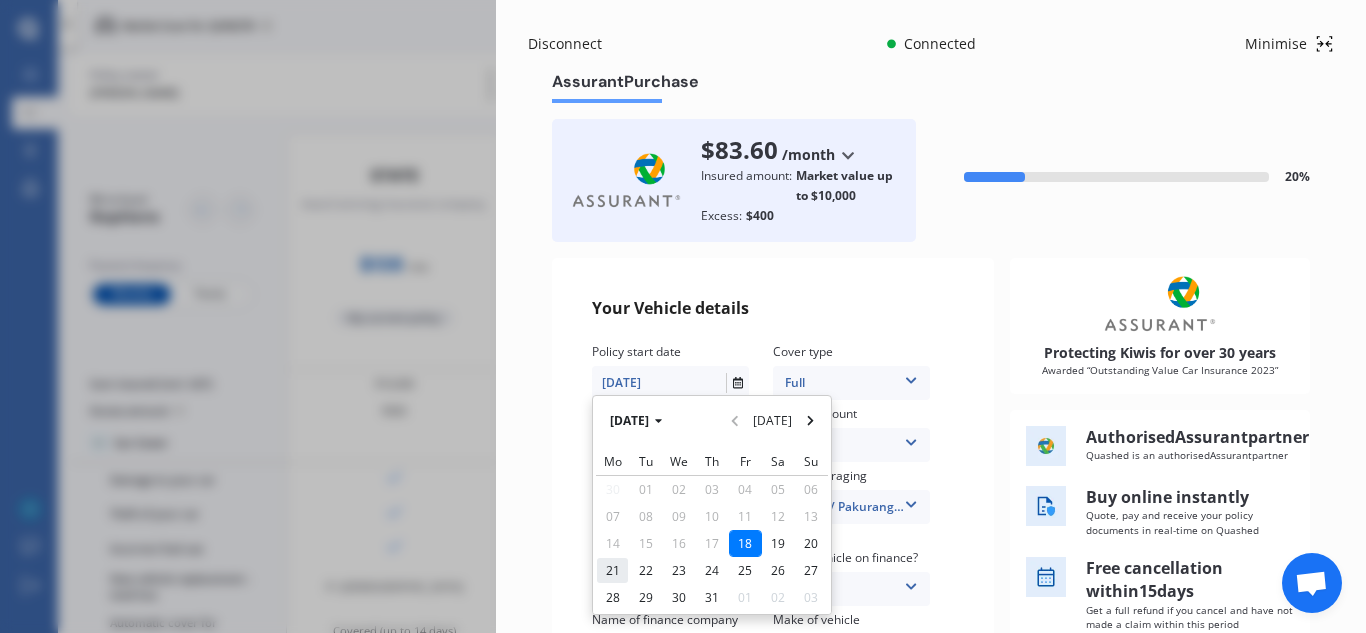 click on "21" at bounding box center [613, 570] 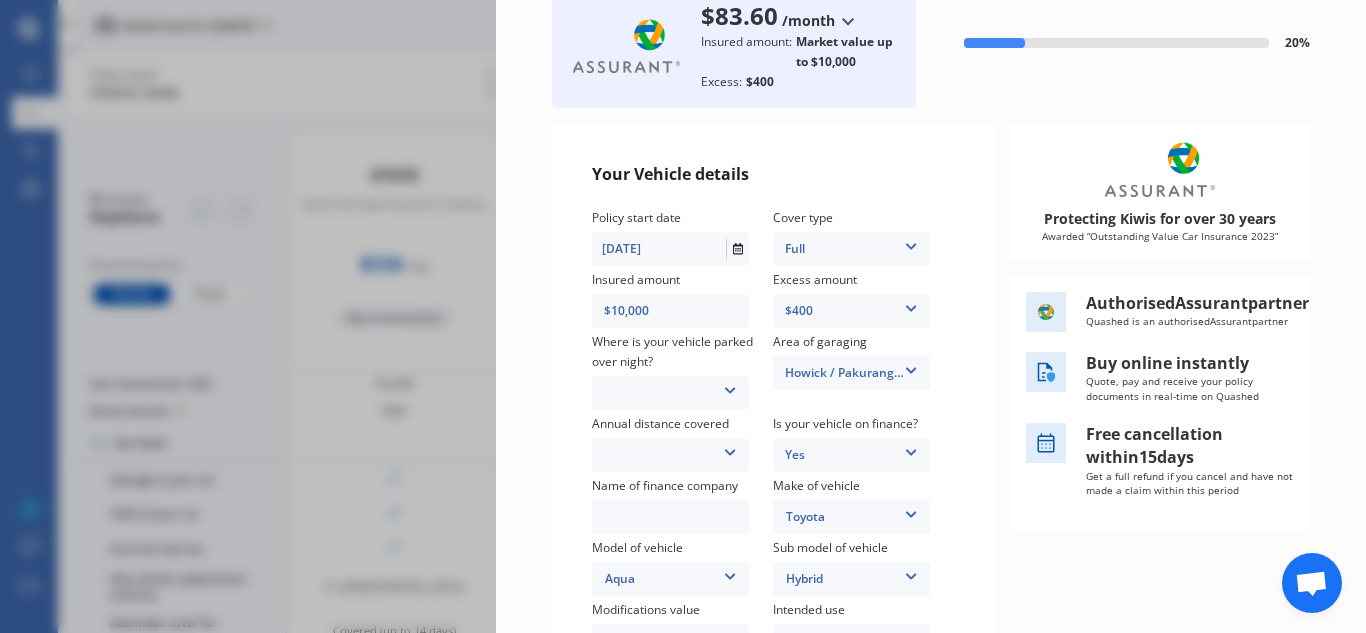 scroll, scrollTop: 136, scrollLeft: 0, axis: vertical 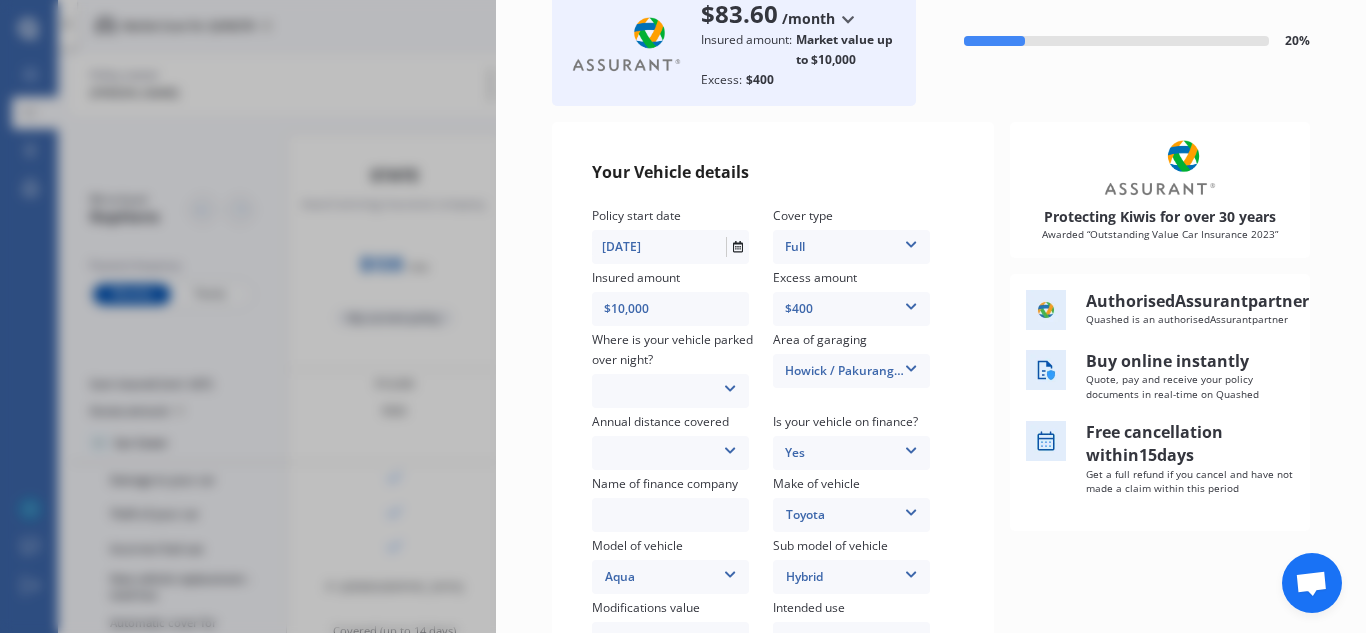 click at bounding box center (730, 385) 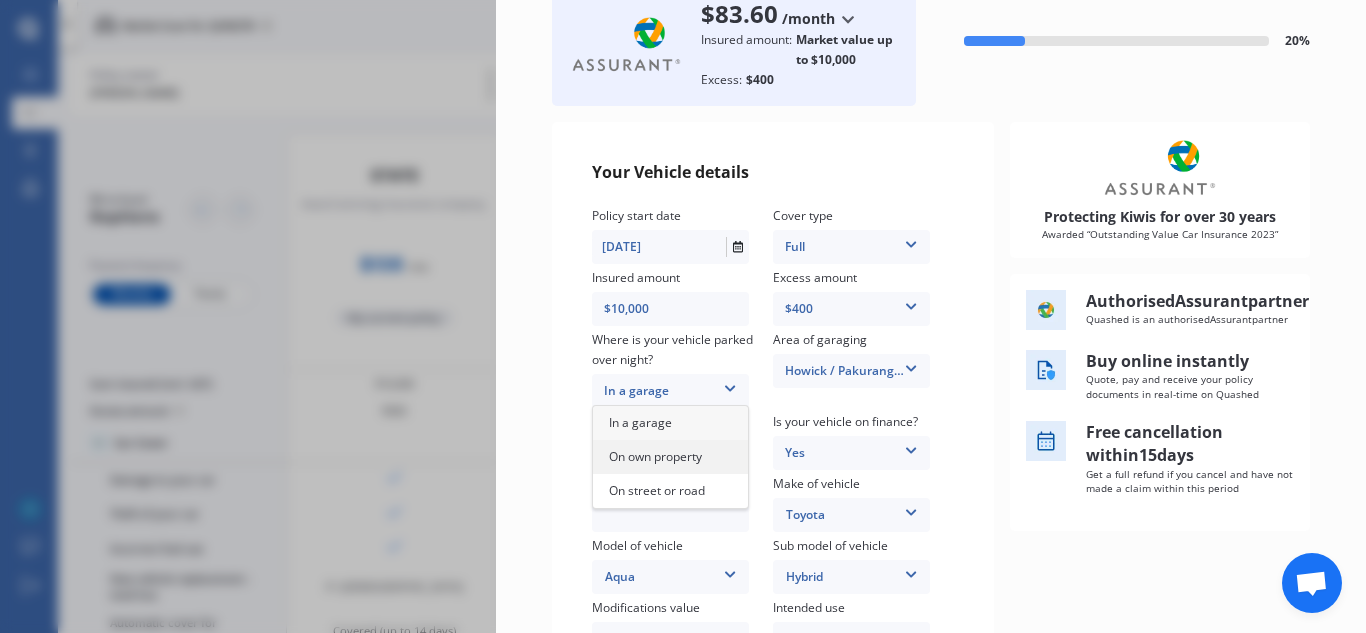click on "On own property" at bounding box center (655, 456) 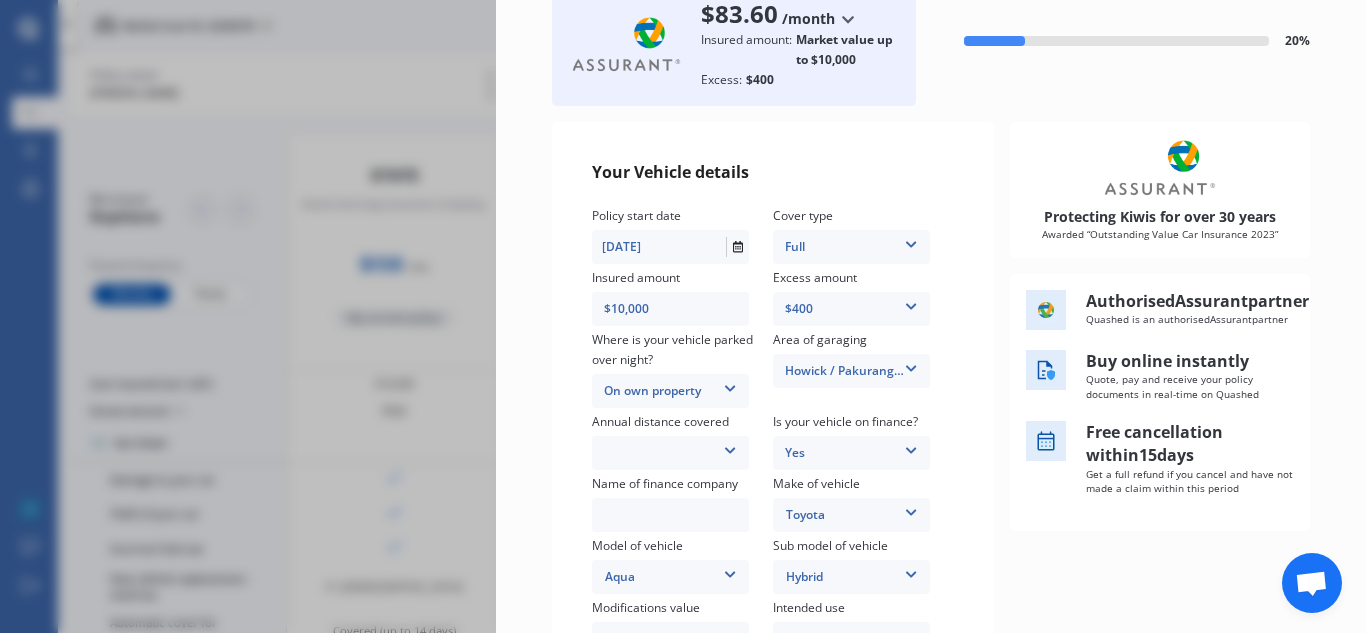 click at bounding box center (911, 365) 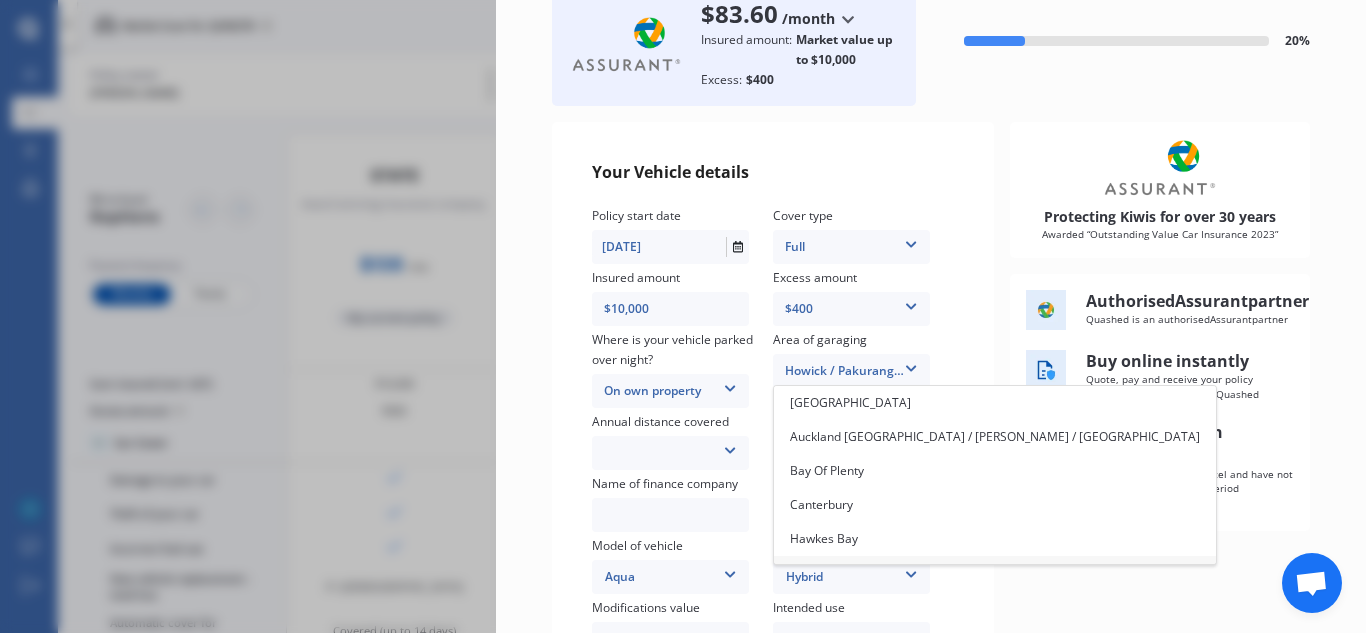 scroll, scrollTop: 26, scrollLeft: 0, axis: vertical 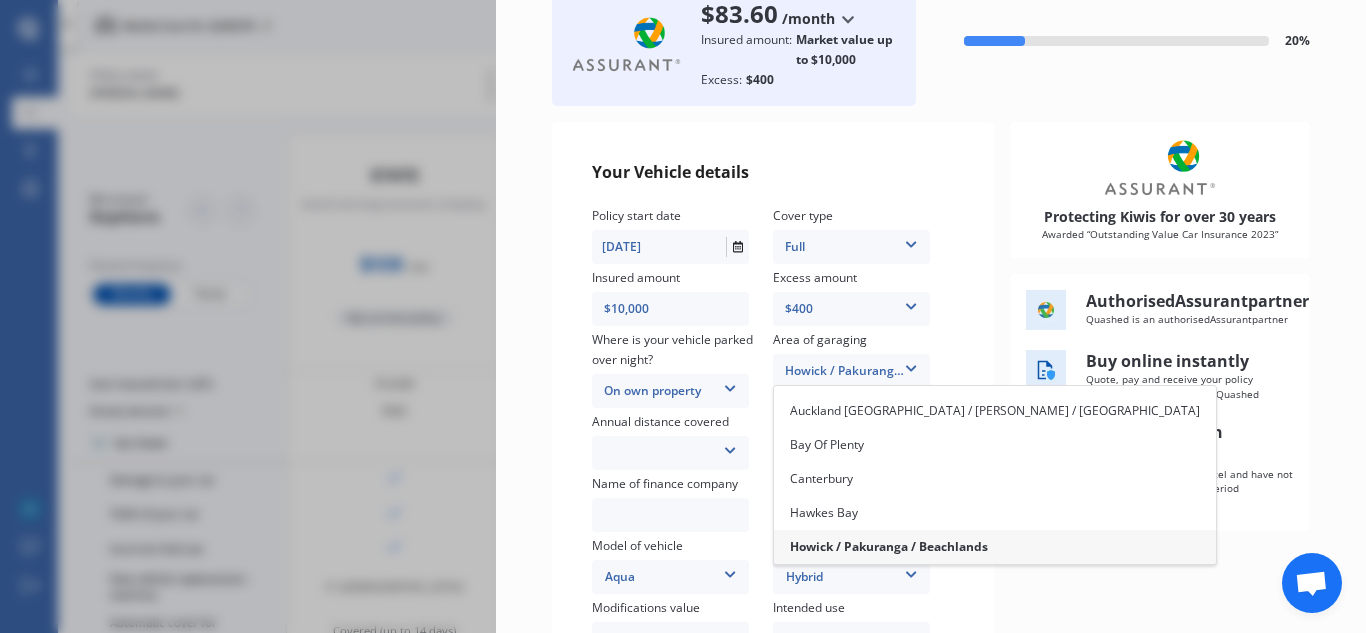 click on "Howick / Pakuranga / Beachlands" at bounding box center (889, 546) 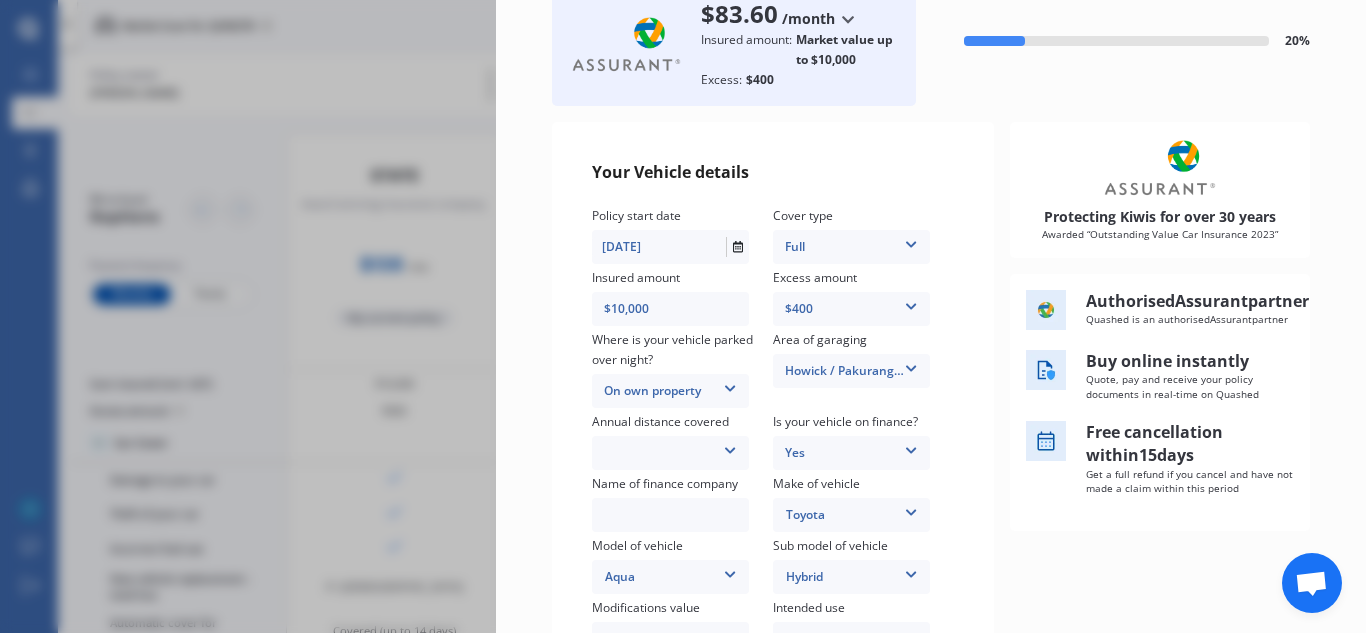 click at bounding box center [730, 447] 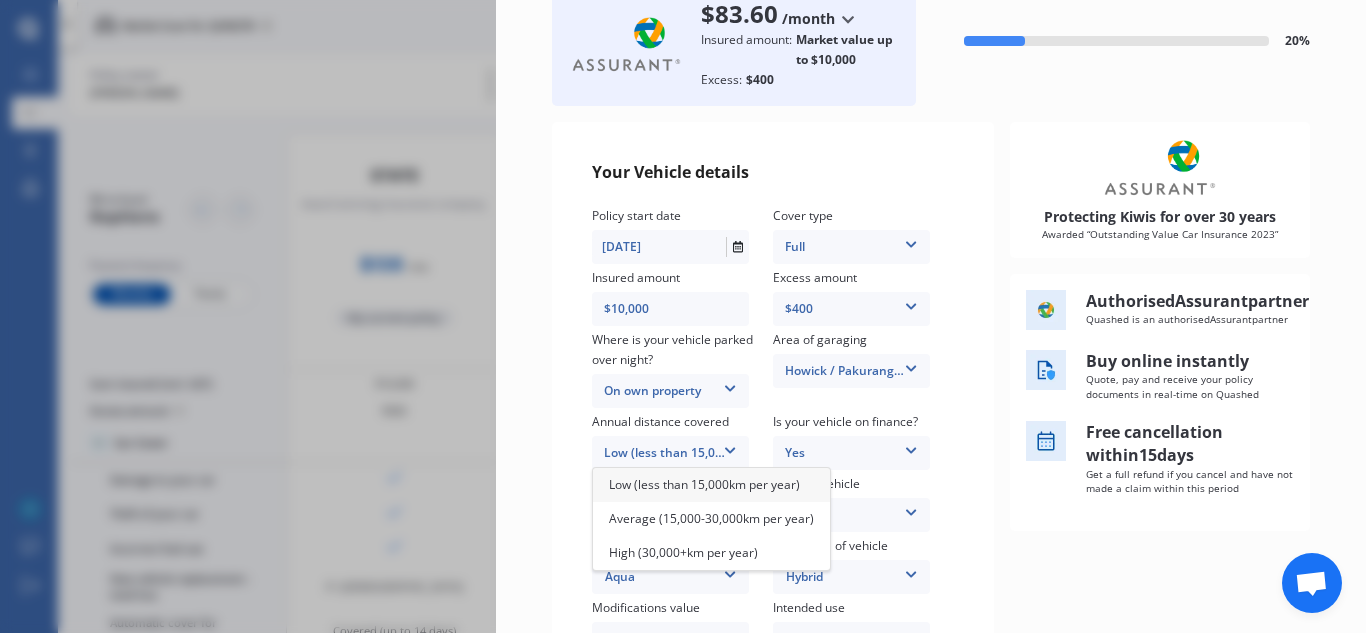 click on "Low (less than 15,000km per year)" at bounding box center (704, 484) 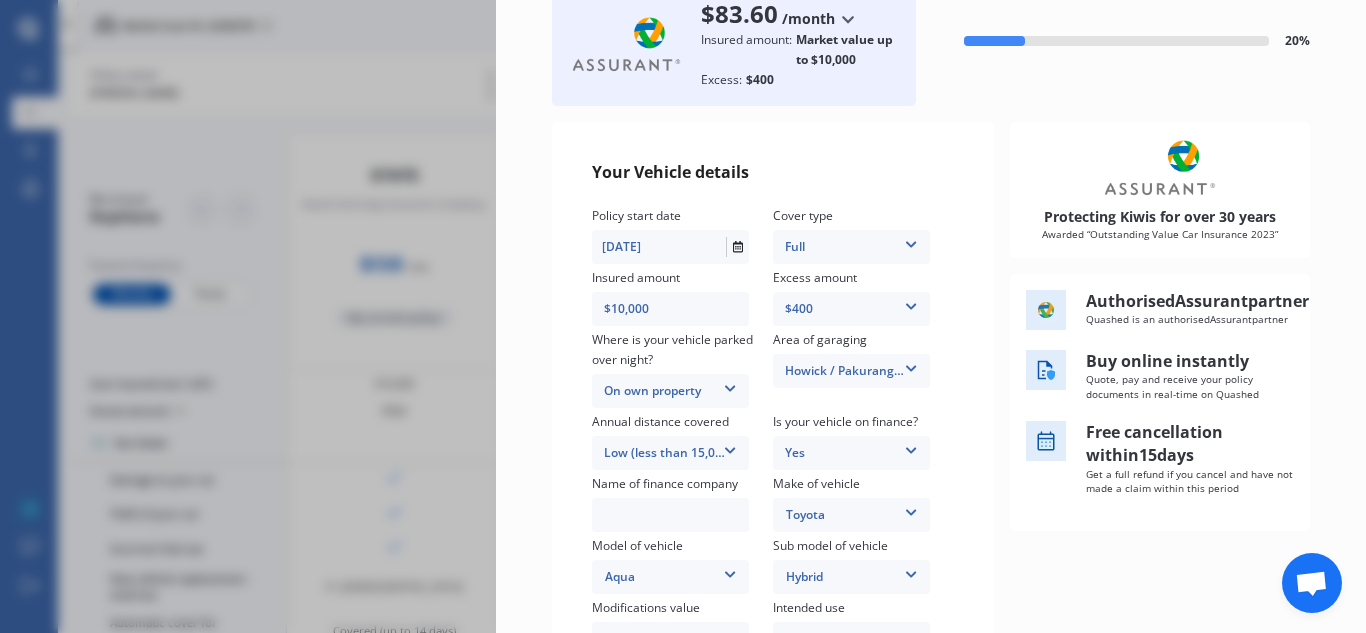 click at bounding box center (670, 515) 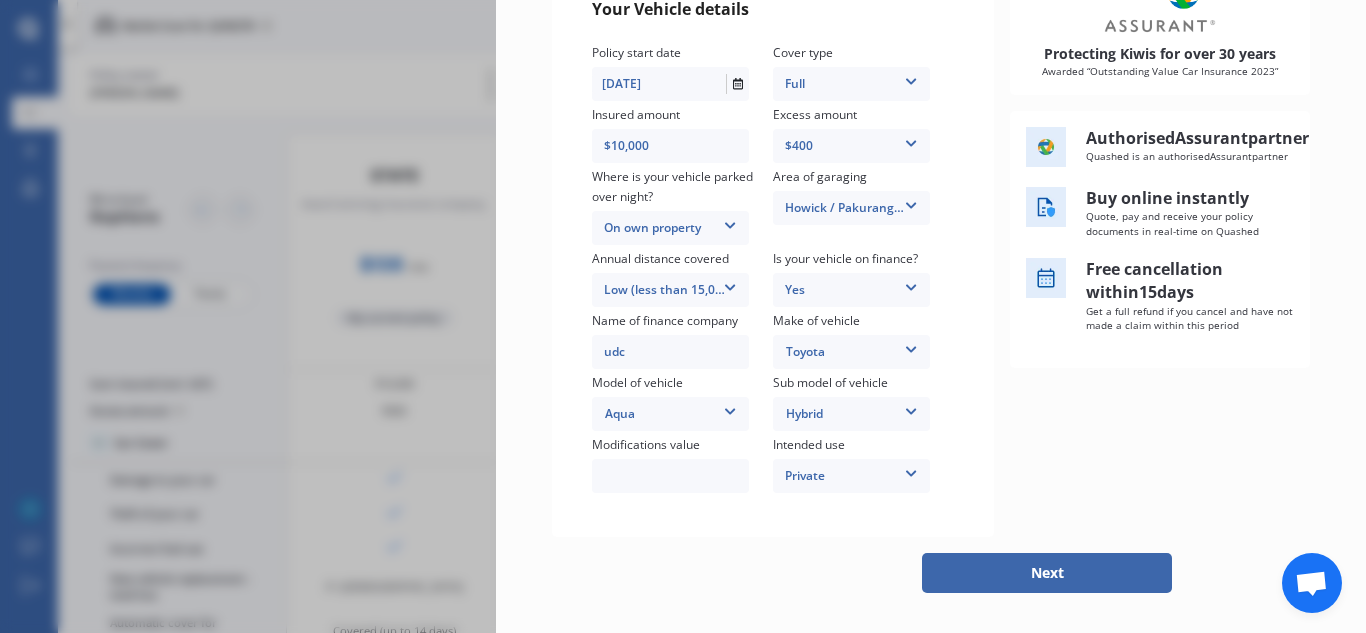scroll, scrollTop: 307, scrollLeft: 0, axis: vertical 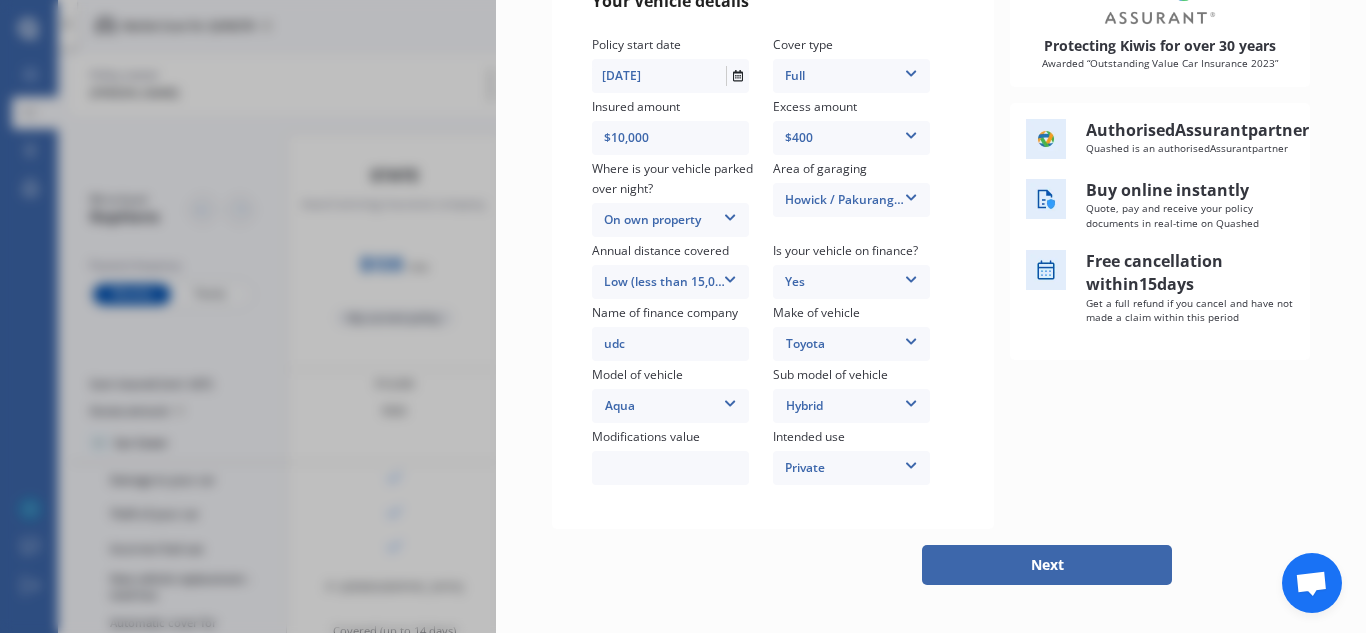 type on "udc" 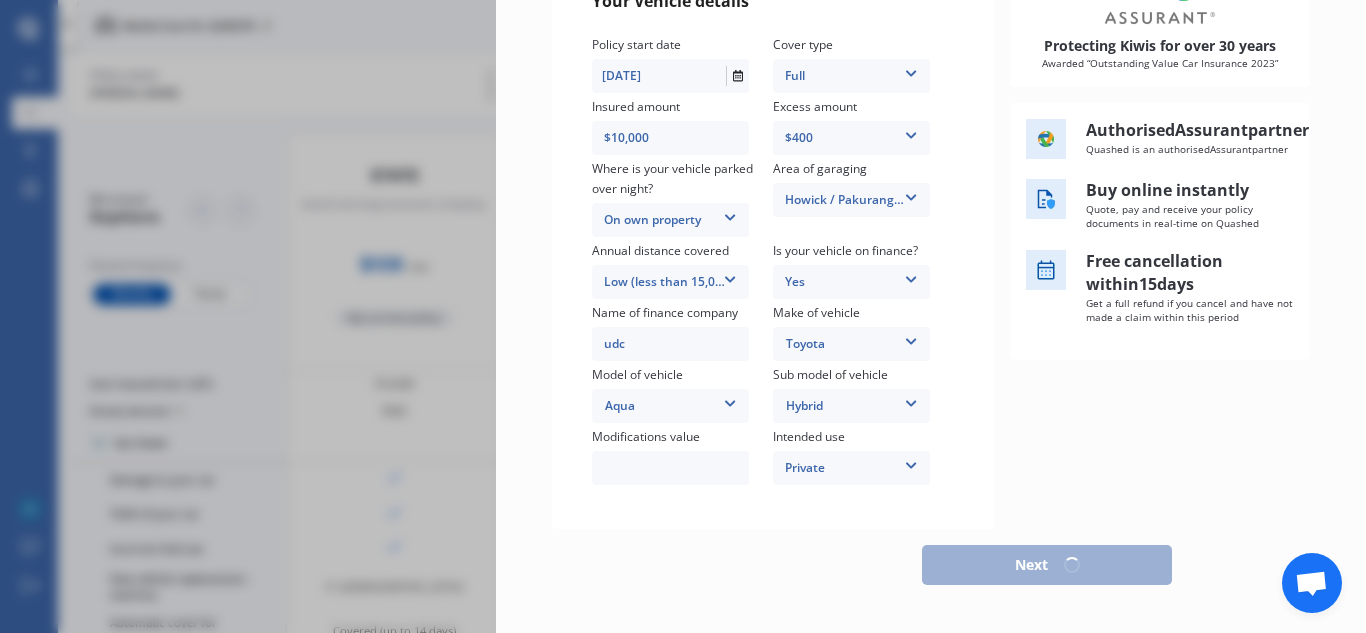 scroll, scrollTop: 307, scrollLeft: 0, axis: vertical 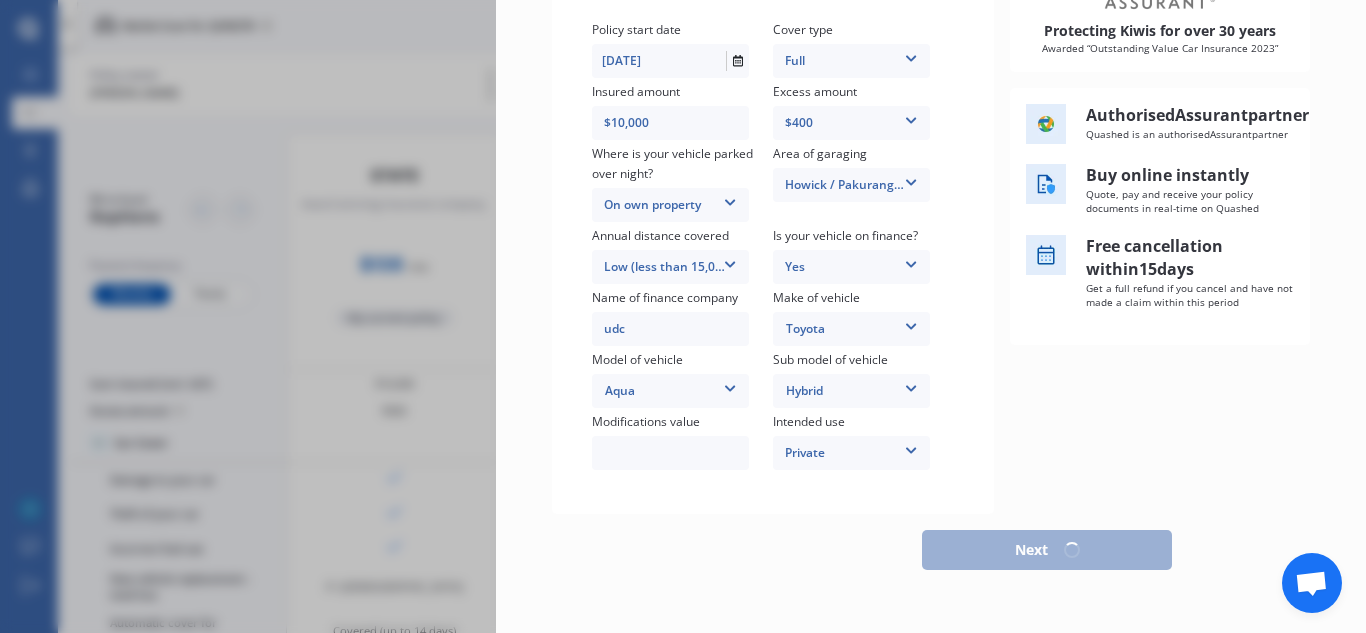 select on "25" 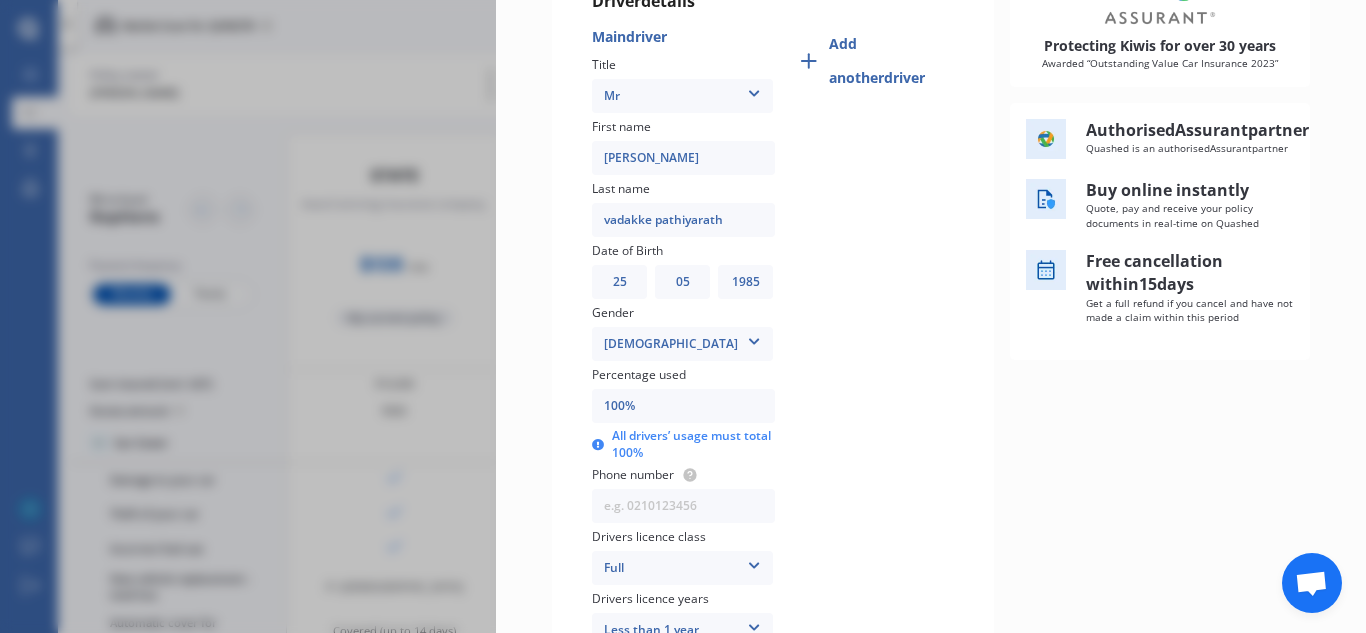 scroll, scrollTop: 0, scrollLeft: 0, axis: both 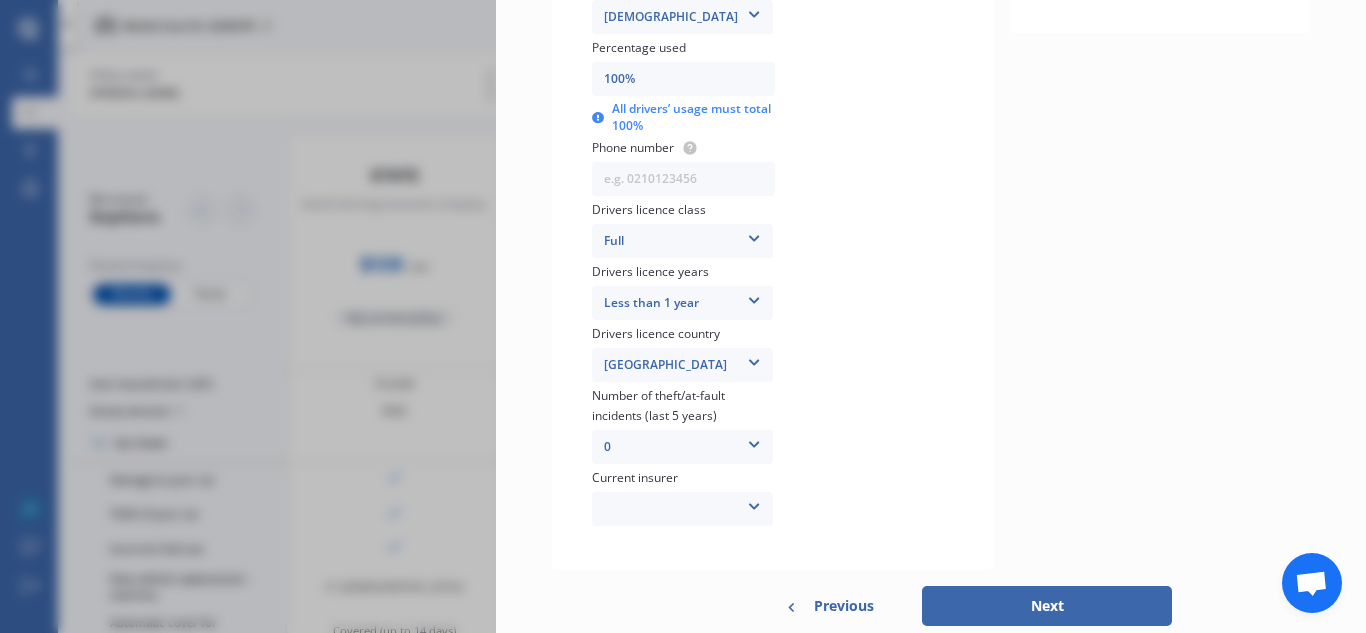 click at bounding box center [754, 503] 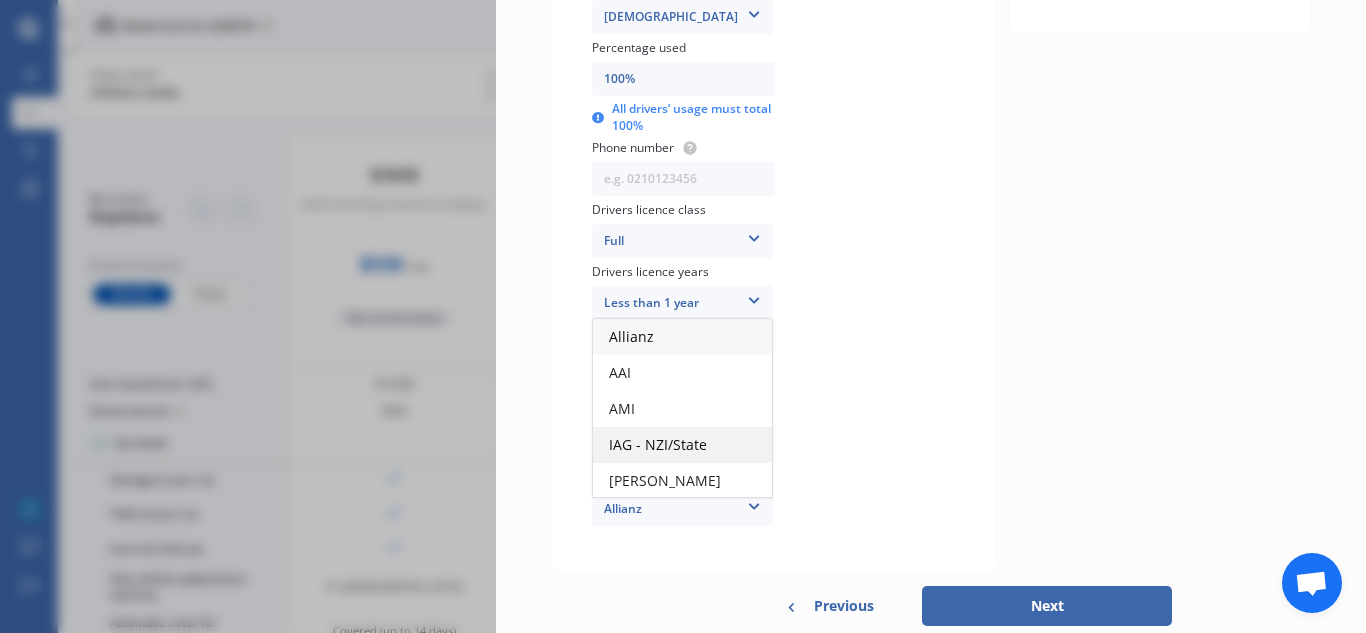 click on "IAG - NZI/State" at bounding box center [682, 445] 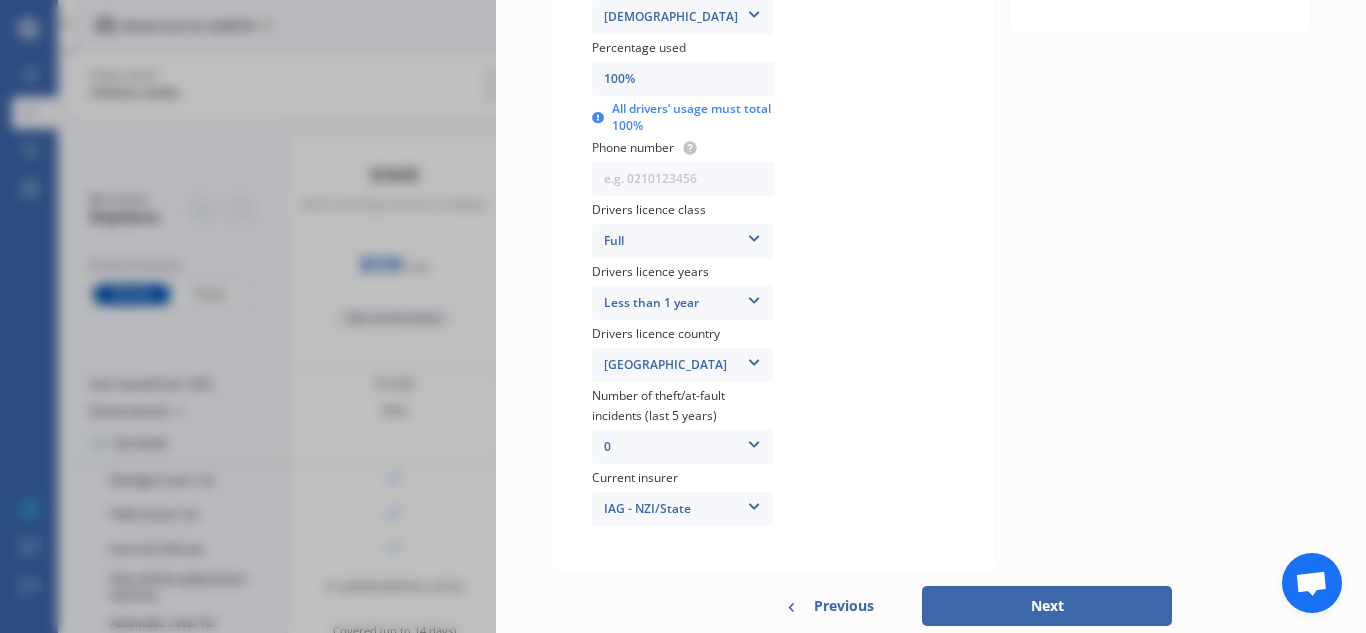 click on "Next" at bounding box center [1047, 606] 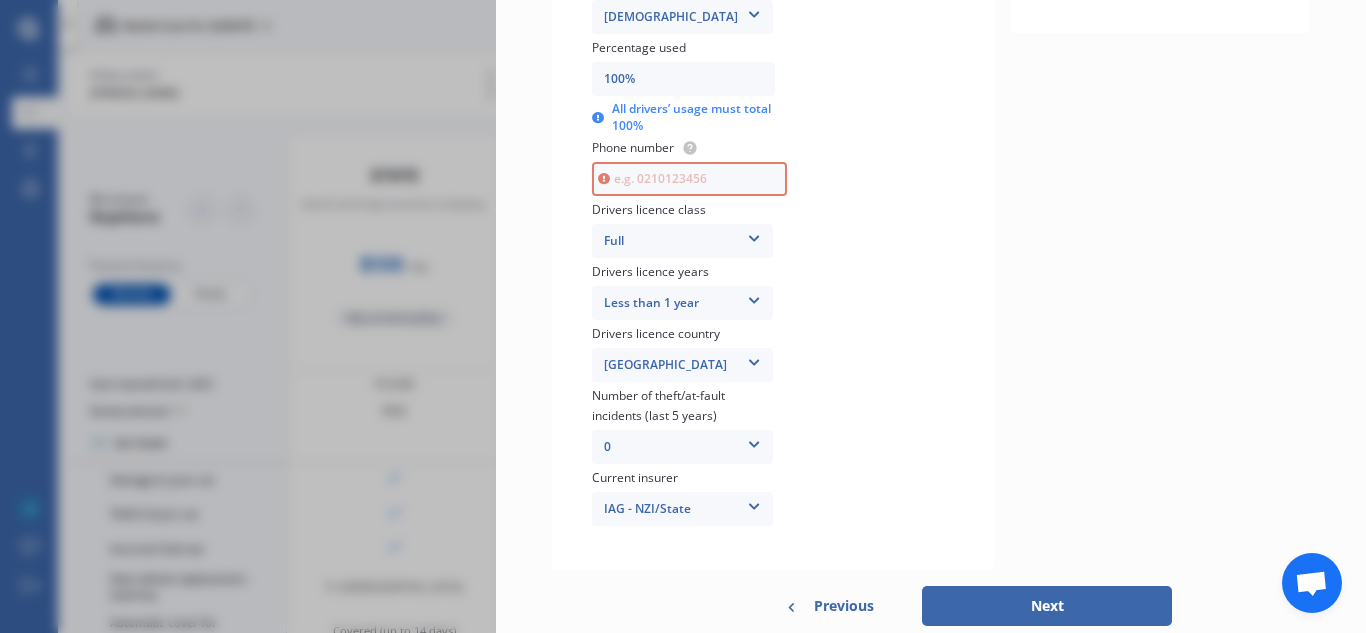 scroll, scrollTop: 470, scrollLeft: 0, axis: vertical 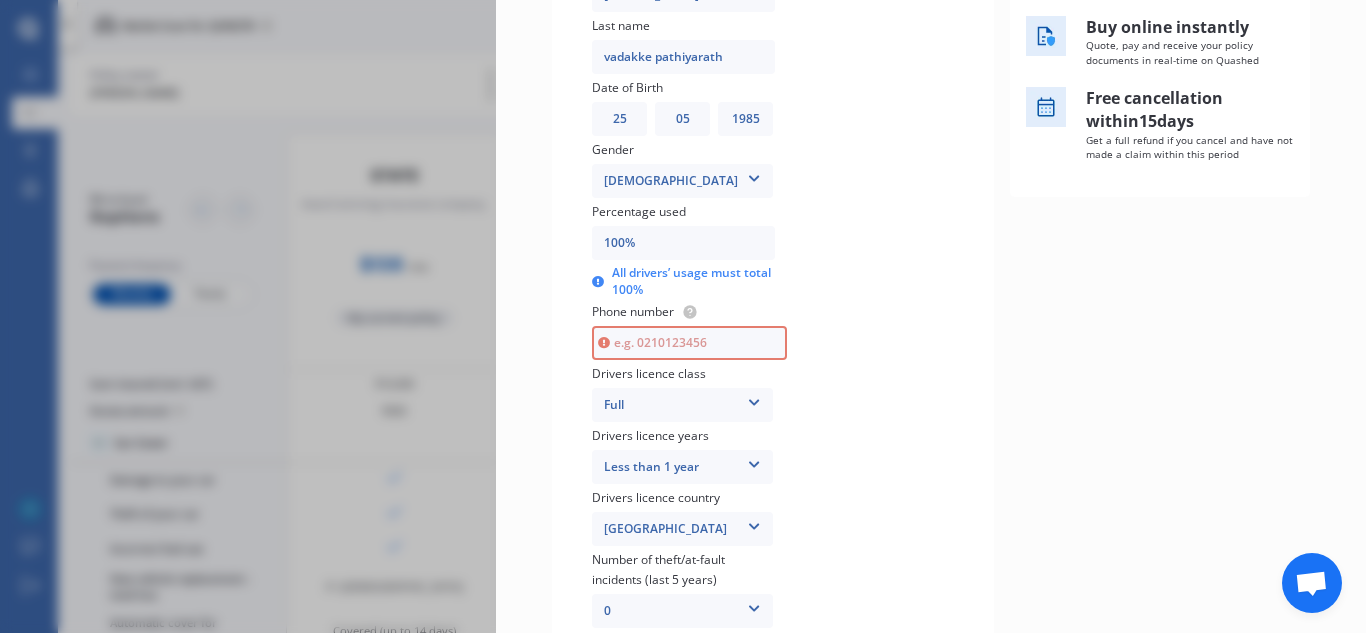 click at bounding box center [689, 343] 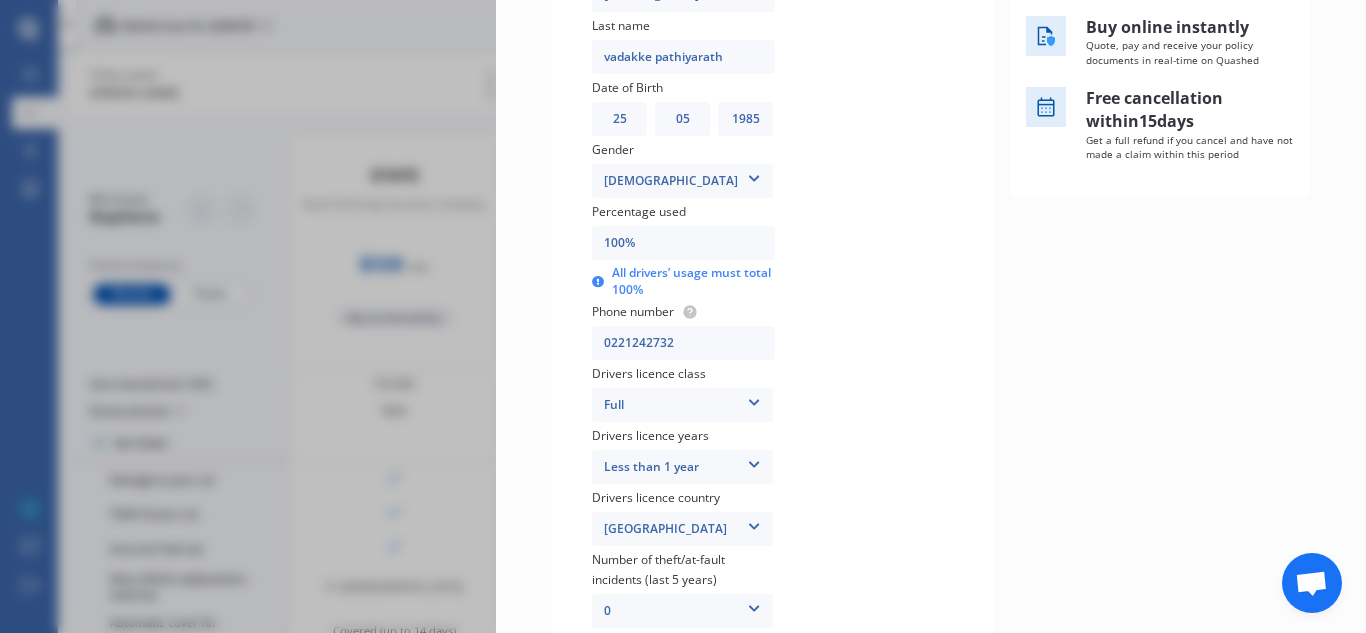 scroll, scrollTop: 690, scrollLeft: 0, axis: vertical 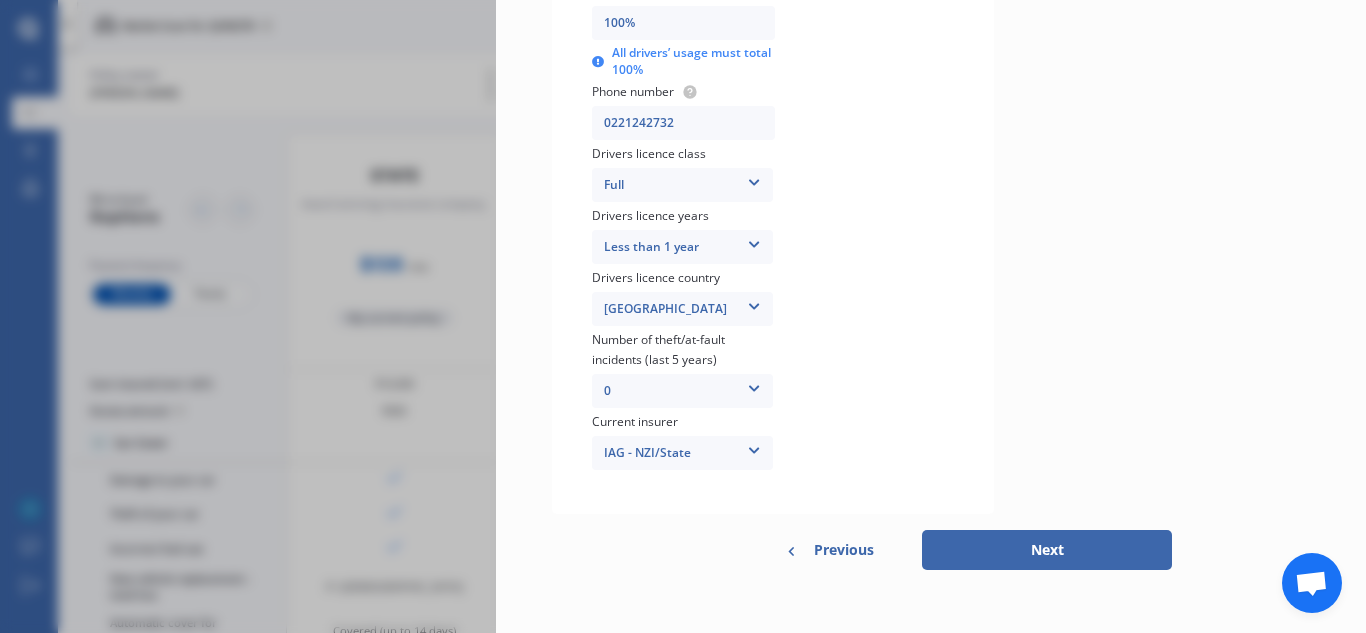 type on "0221242732" 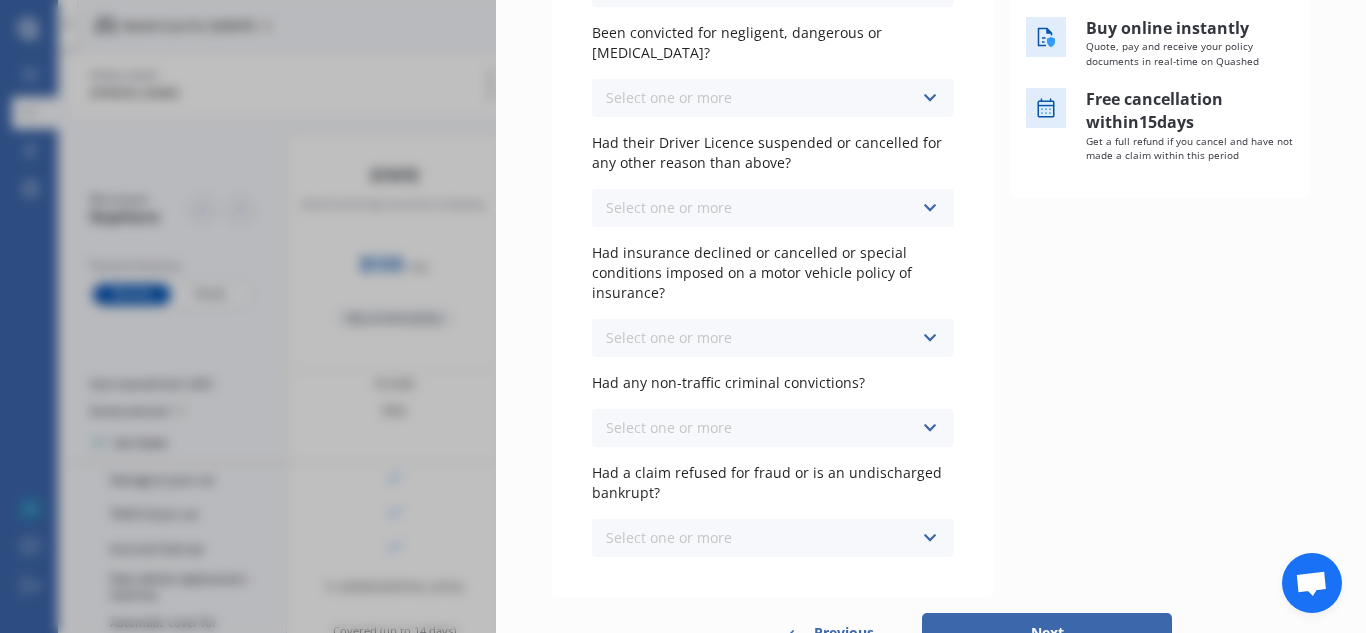 scroll, scrollTop: 0, scrollLeft: 0, axis: both 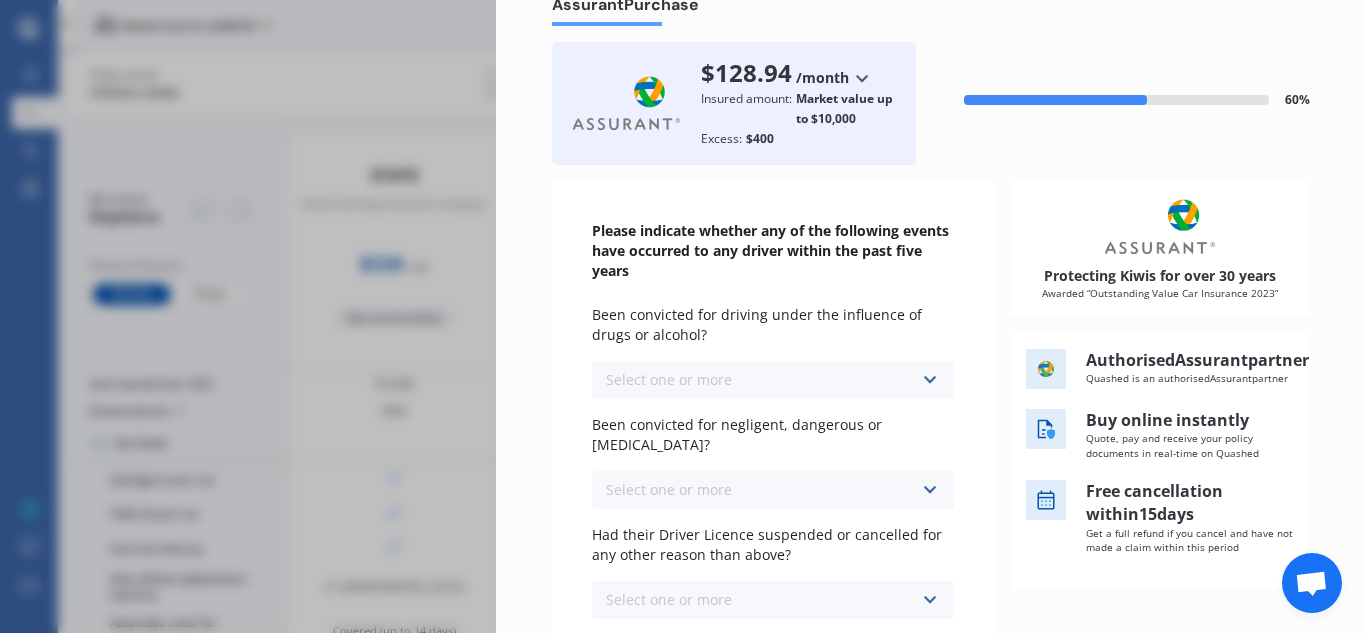 click at bounding box center [929, 380] 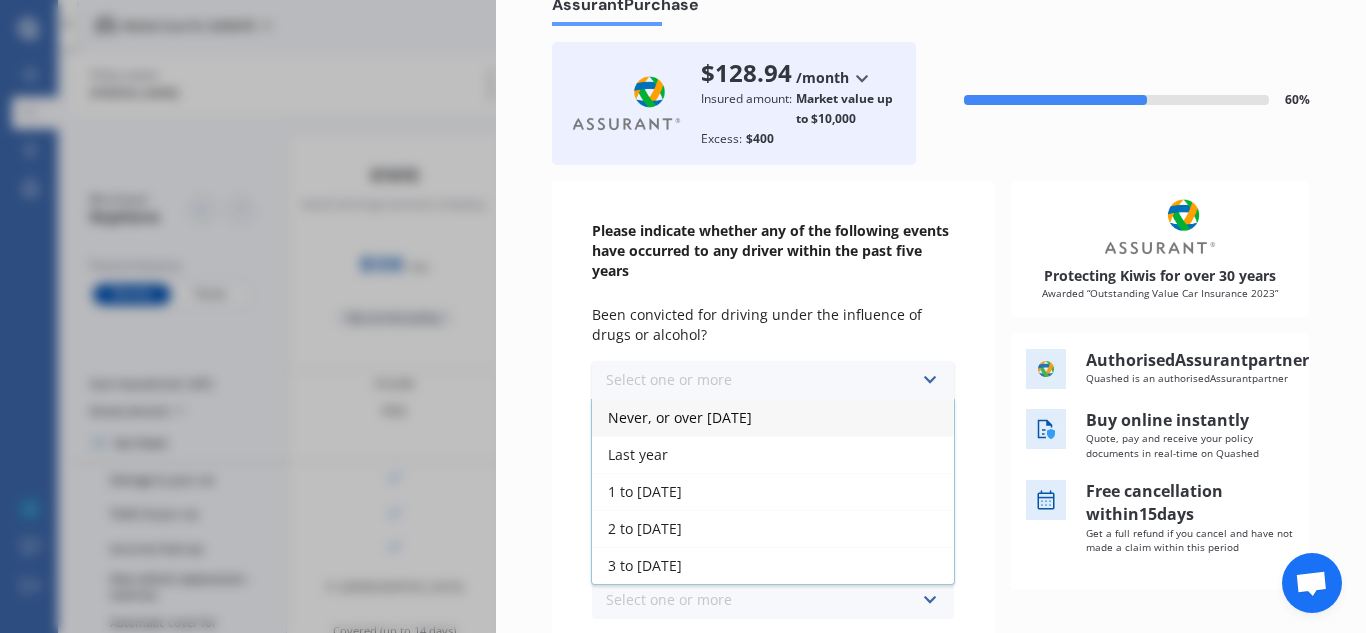 click on "Never, or over [DATE]" at bounding box center (773, 417) 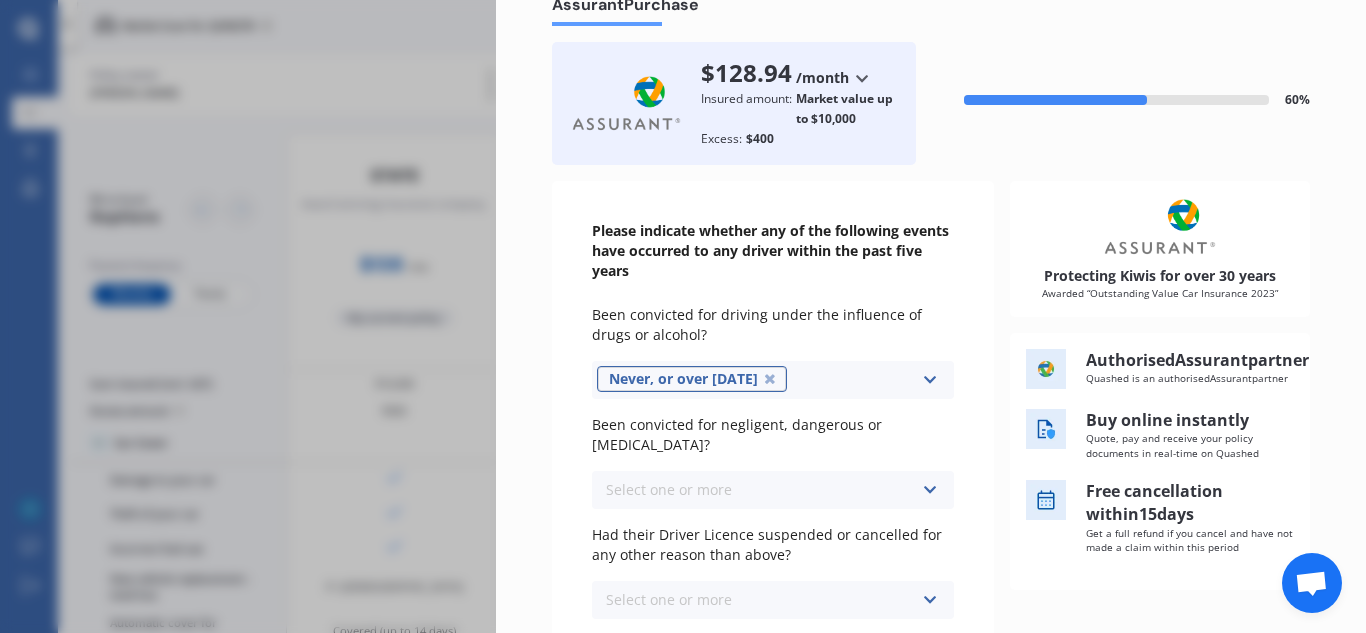 click at bounding box center (929, 490) 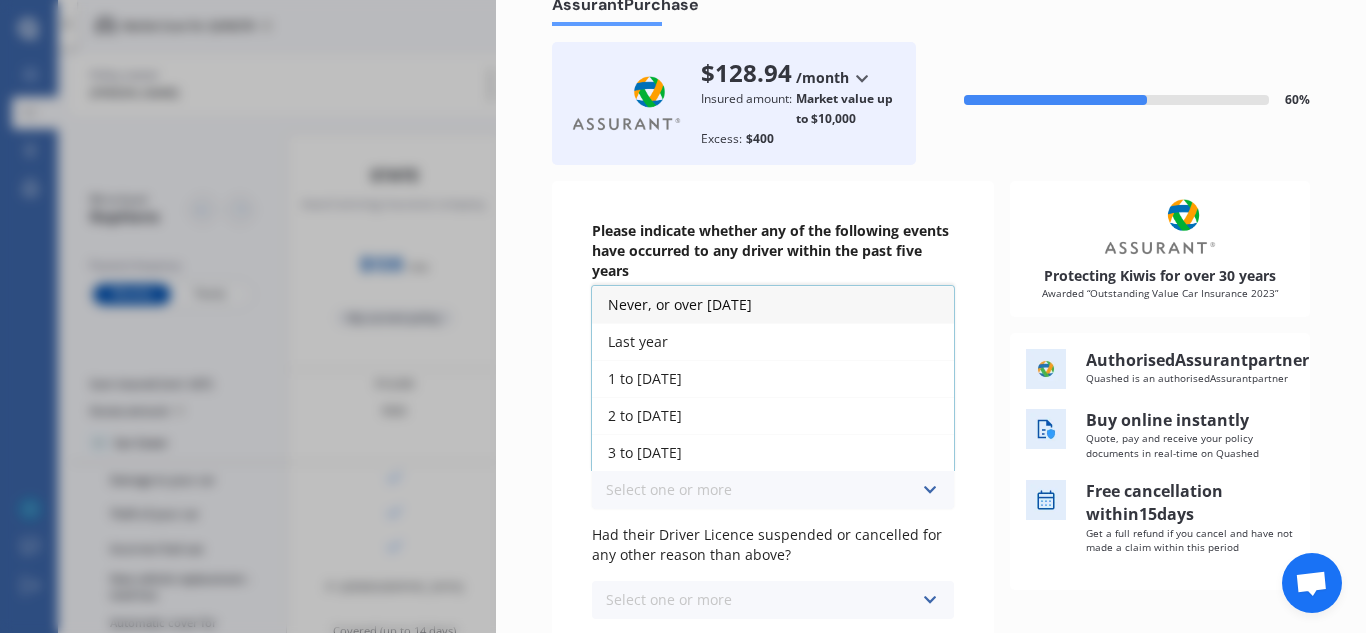 click on "Never, or over [DATE]" at bounding box center [773, 304] 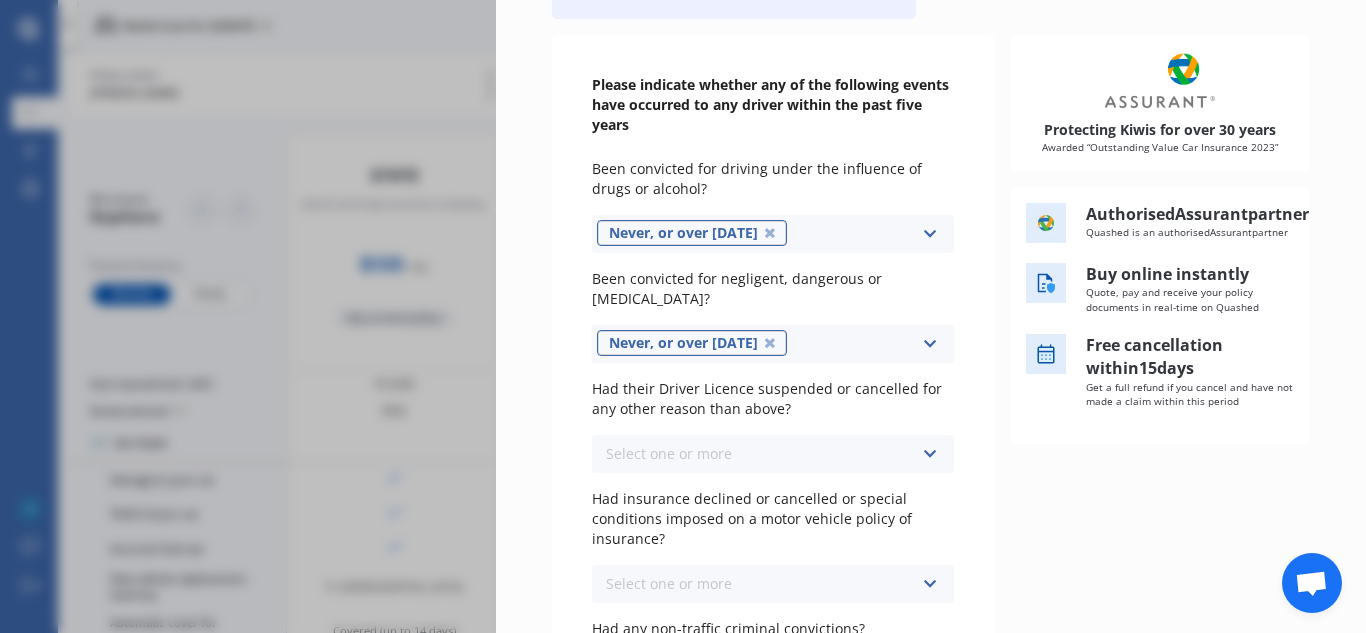 scroll, scrollTop: 255, scrollLeft: 0, axis: vertical 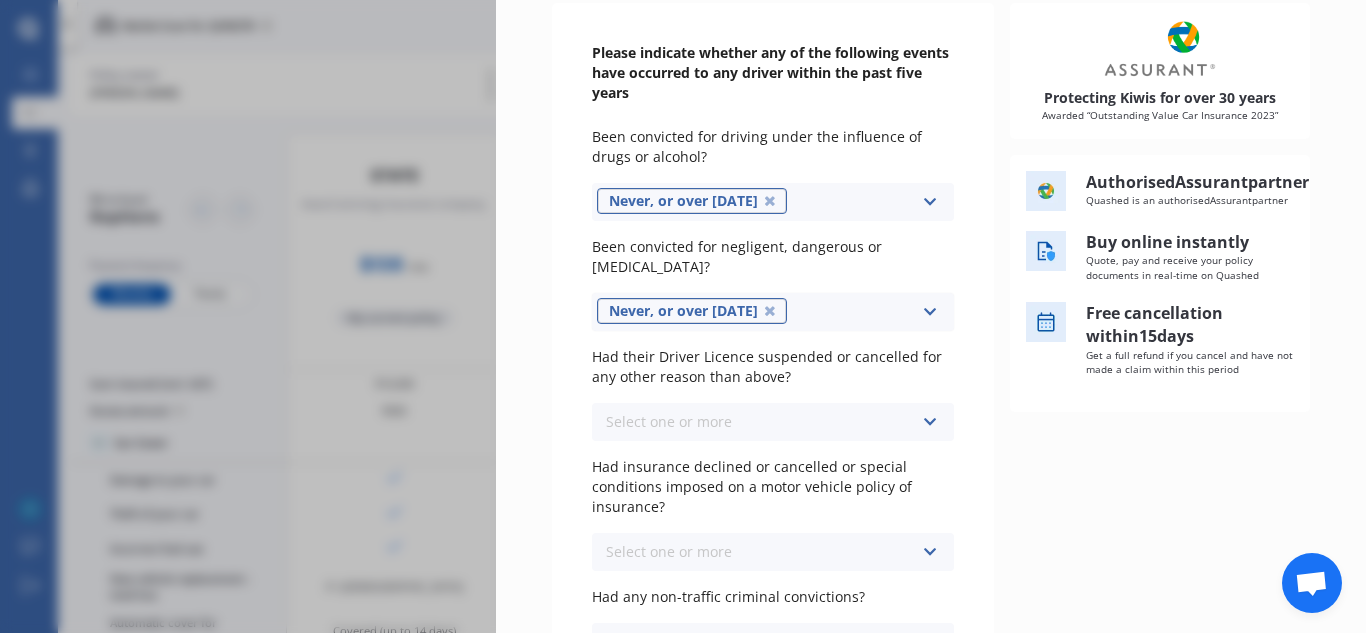 click at bounding box center (929, 422) 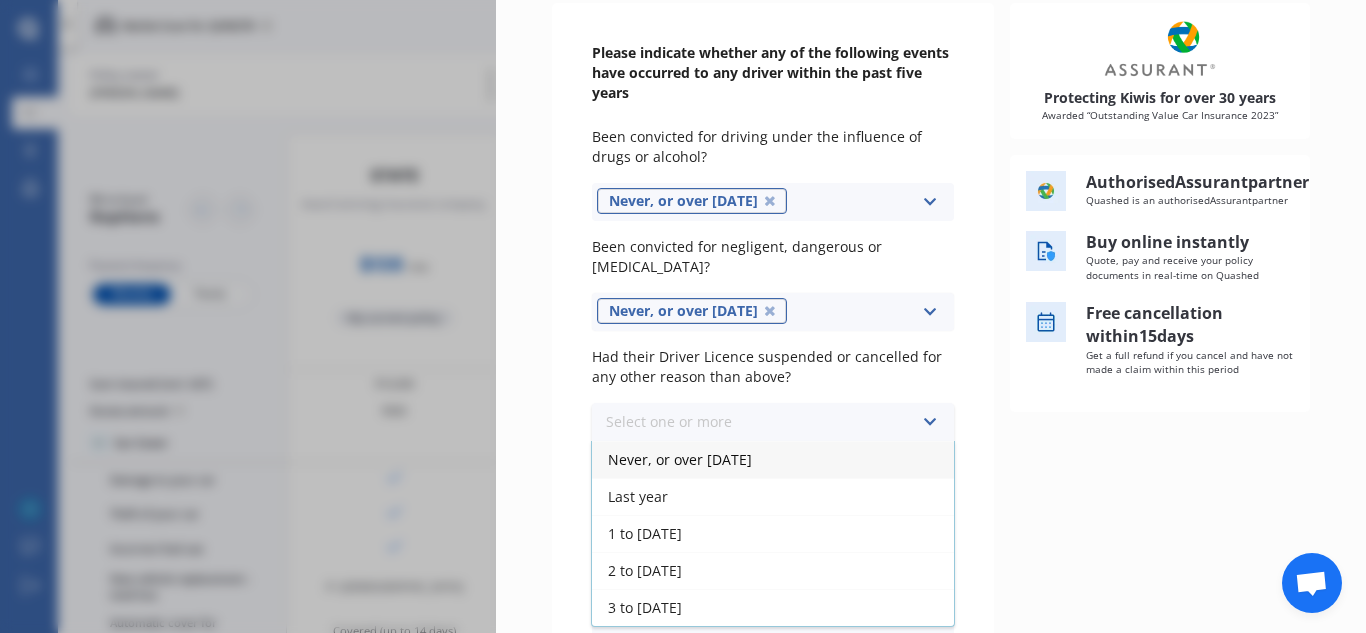 click on "Never, or over [DATE]" at bounding box center [773, 459] 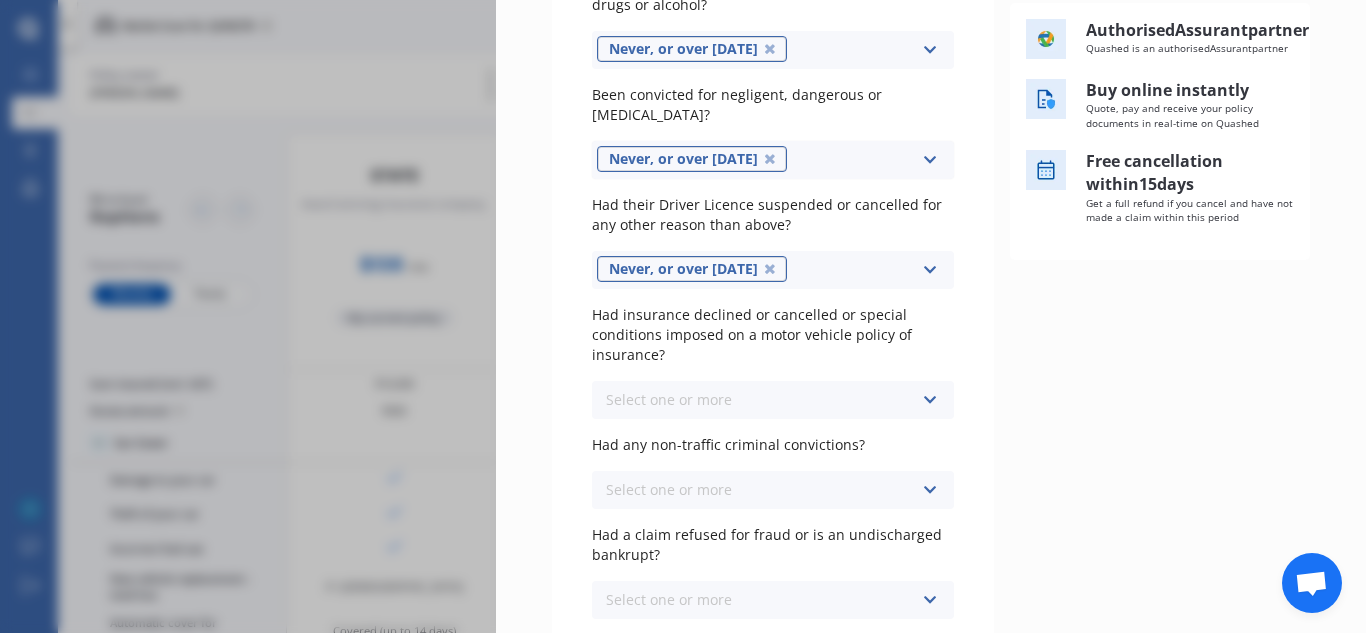 scroll, scrollTop: 469, scrollLeft: 0, axis: vertical 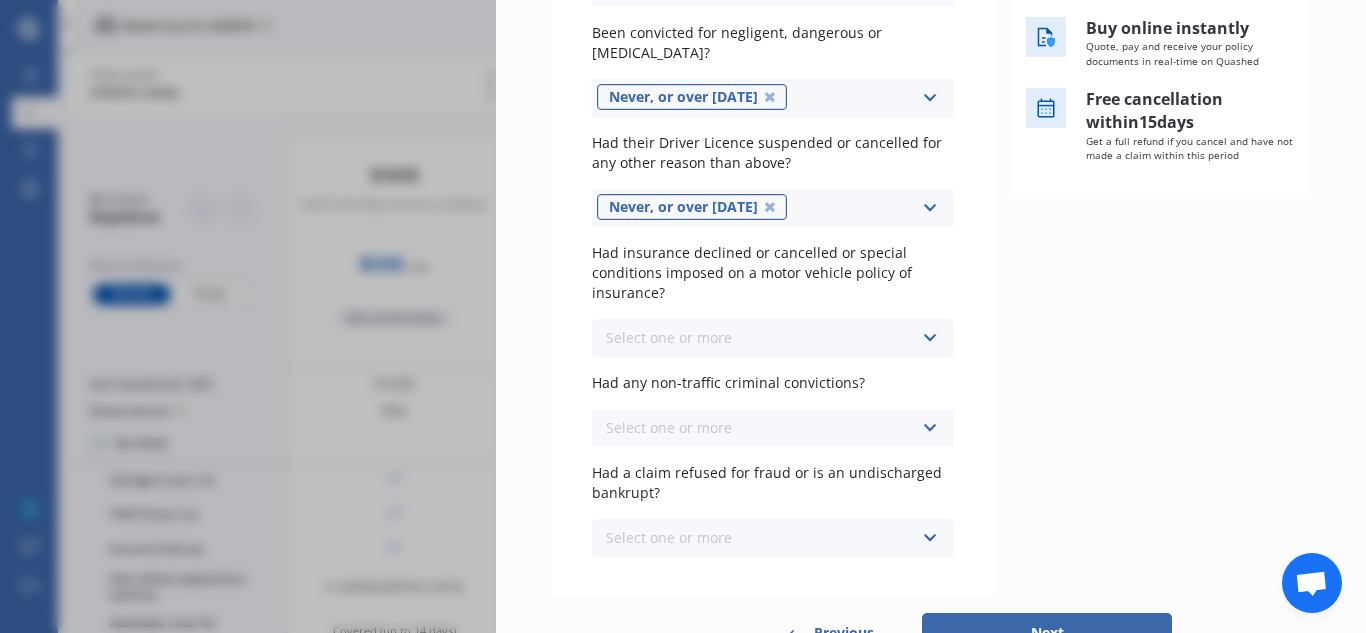 click at bounding box center [929, 338] 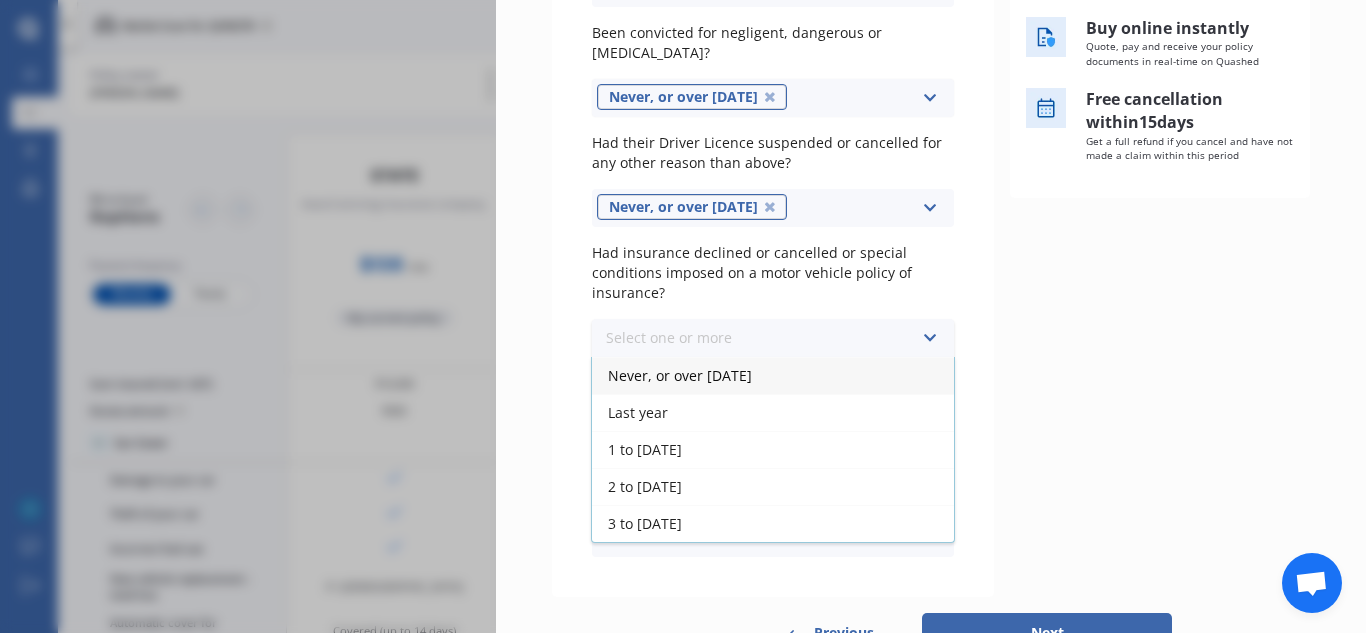 click on "Never, or over [DATE]" at bounding box center [680, 375] 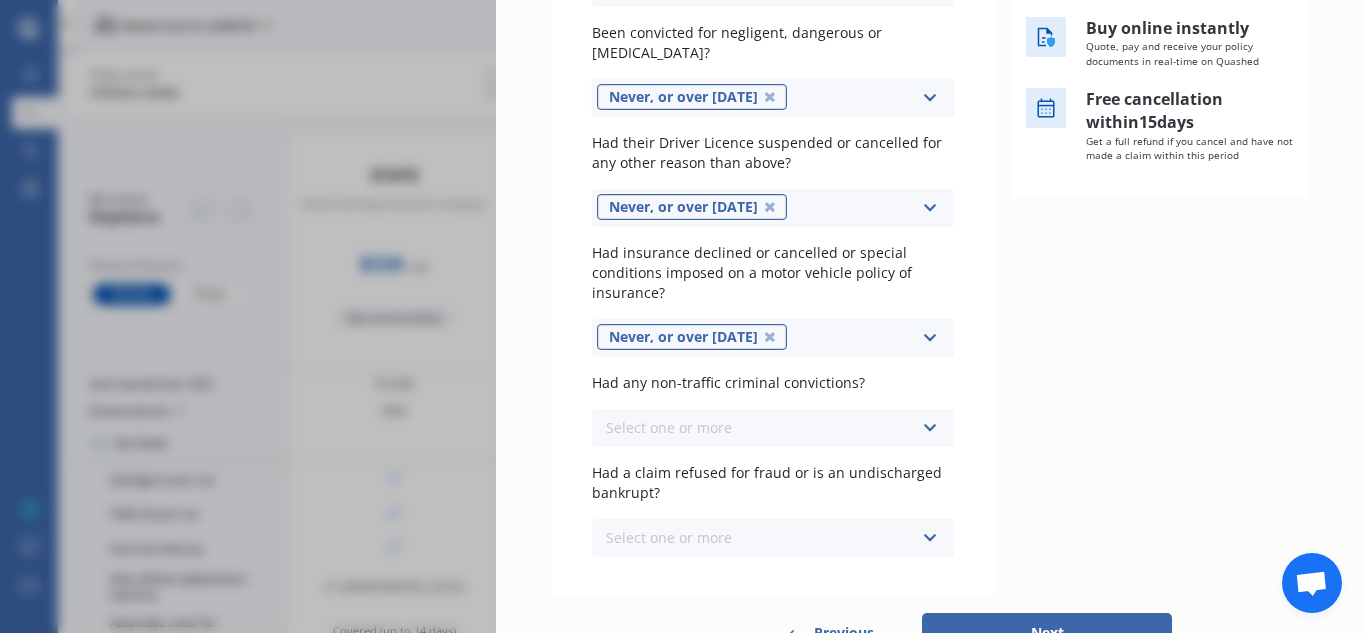 click at bounding box center [929, 428] 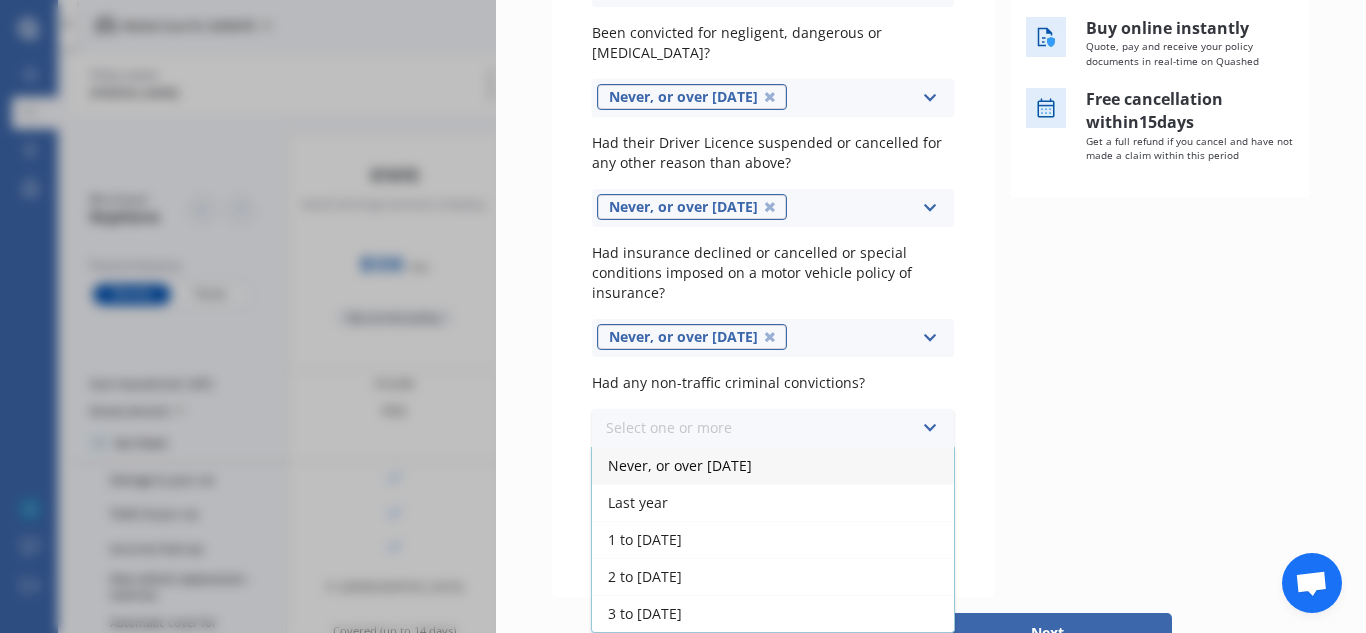 click on "Never, or over [DATE]" at bounding box center [773, 465] 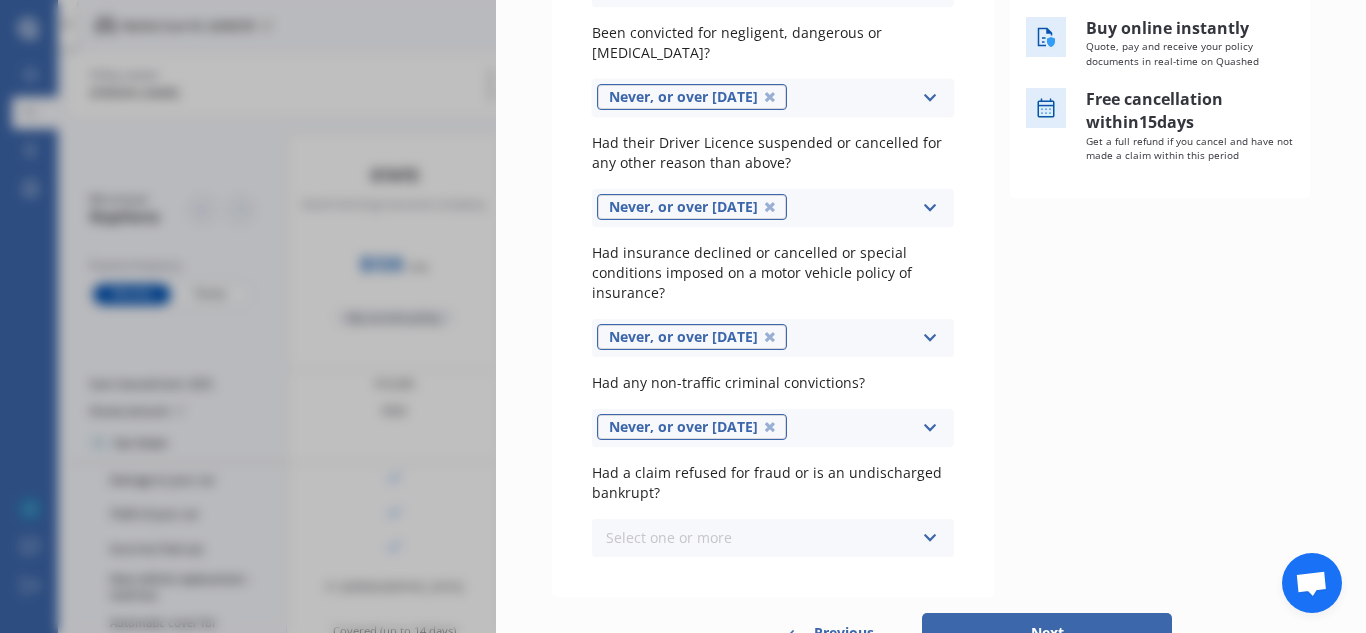 click on "Select one or more Never, or over [DATE] Last year 1 to [DATE] 2 to [DATE] 3 to [DATE]" at bounding box center [773, 538] 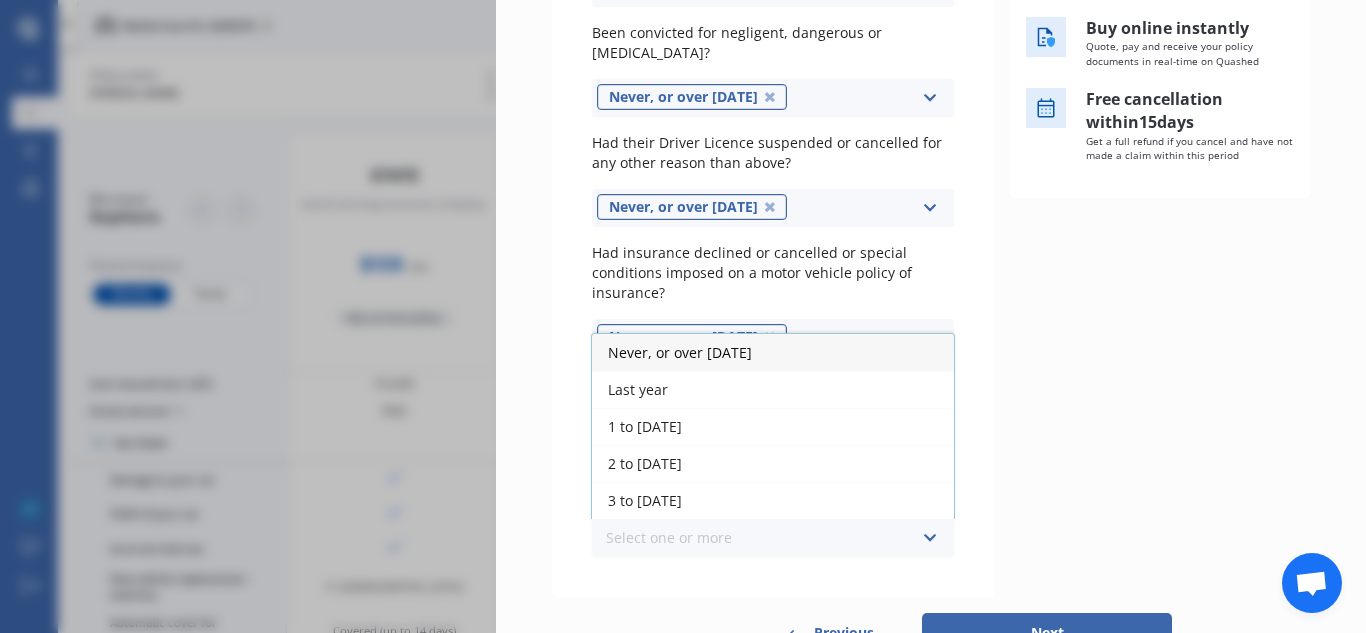 click on "Never, or over [DATE]" at bounding box center [773, 352] 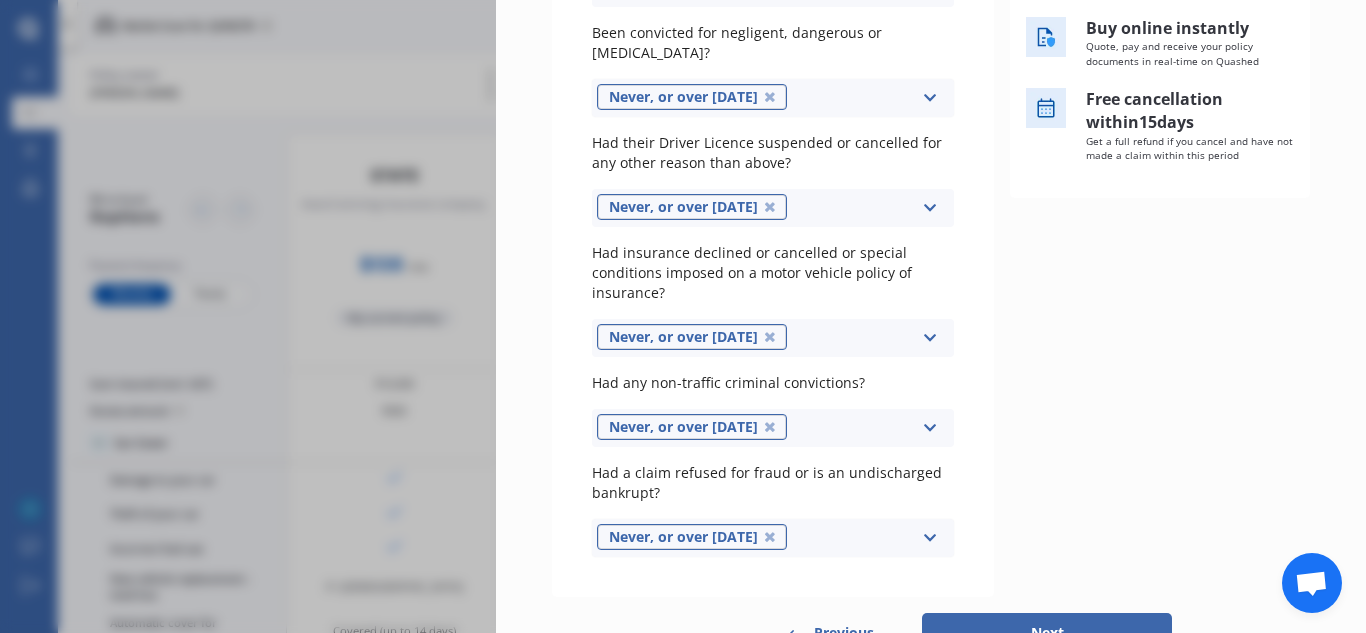 click on "Next" at bounding box center [1047, 633] 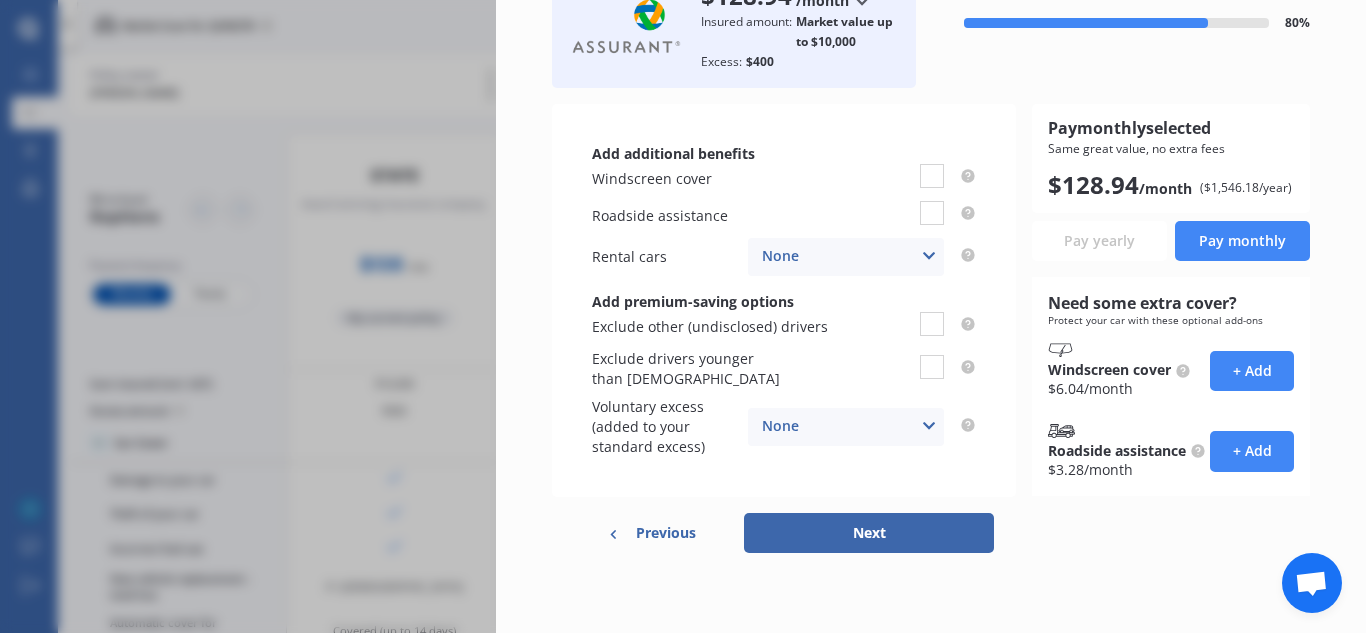 scroll, scrollTop: 0, scrollLeft: 0, axis: both 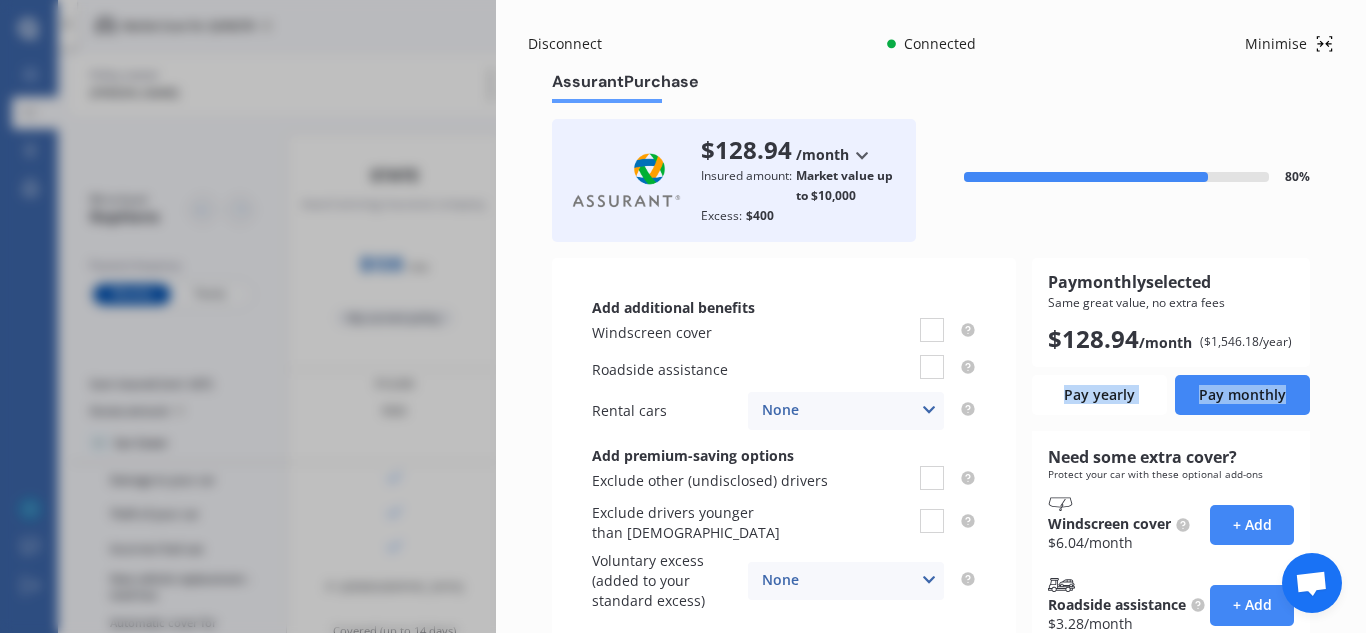 drag, startPoint x: 1355, startPoint y: 318, endPoint x: 1364, endPoint y: 371, distance: 53.75872 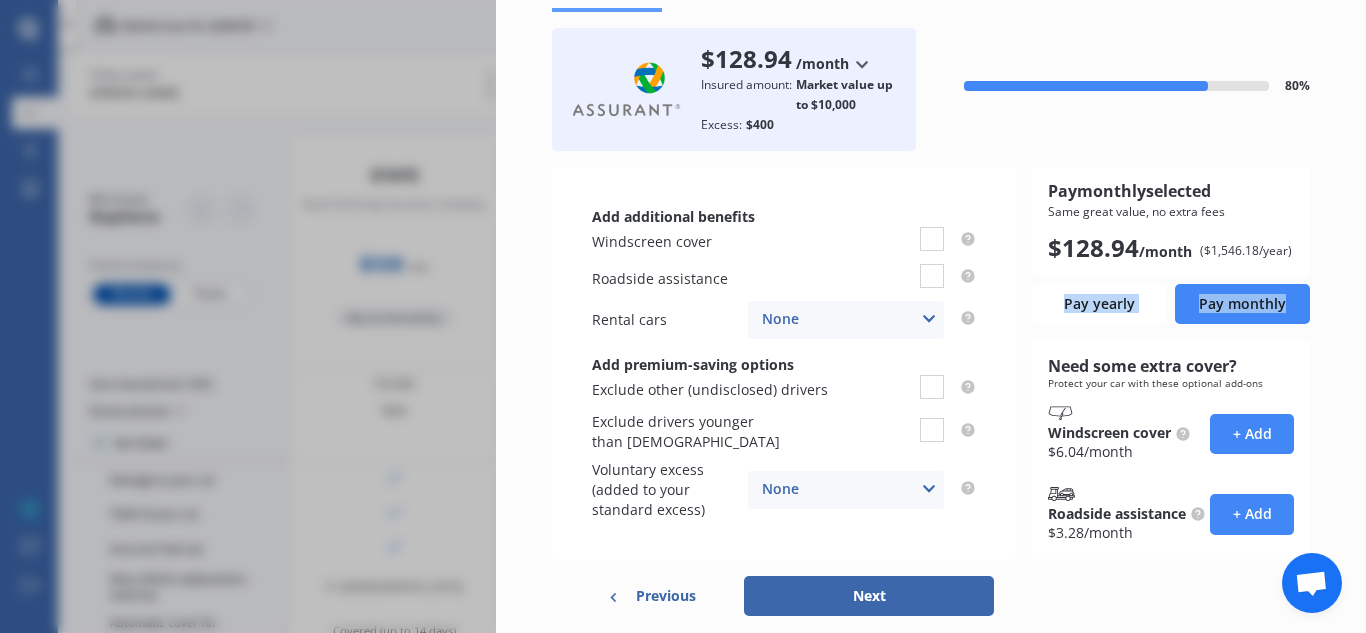 scroll, scrollTop: 93, scrollLeft: 0, axis: vertical 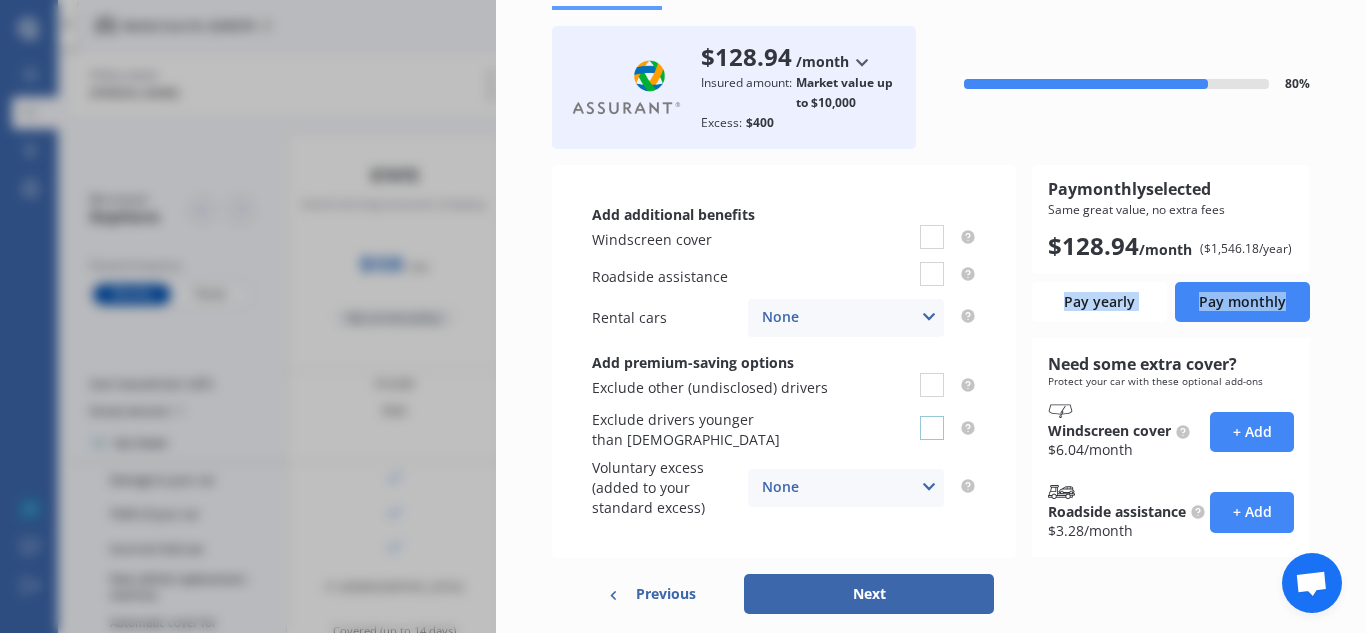 click at bounding box center (932, 416) 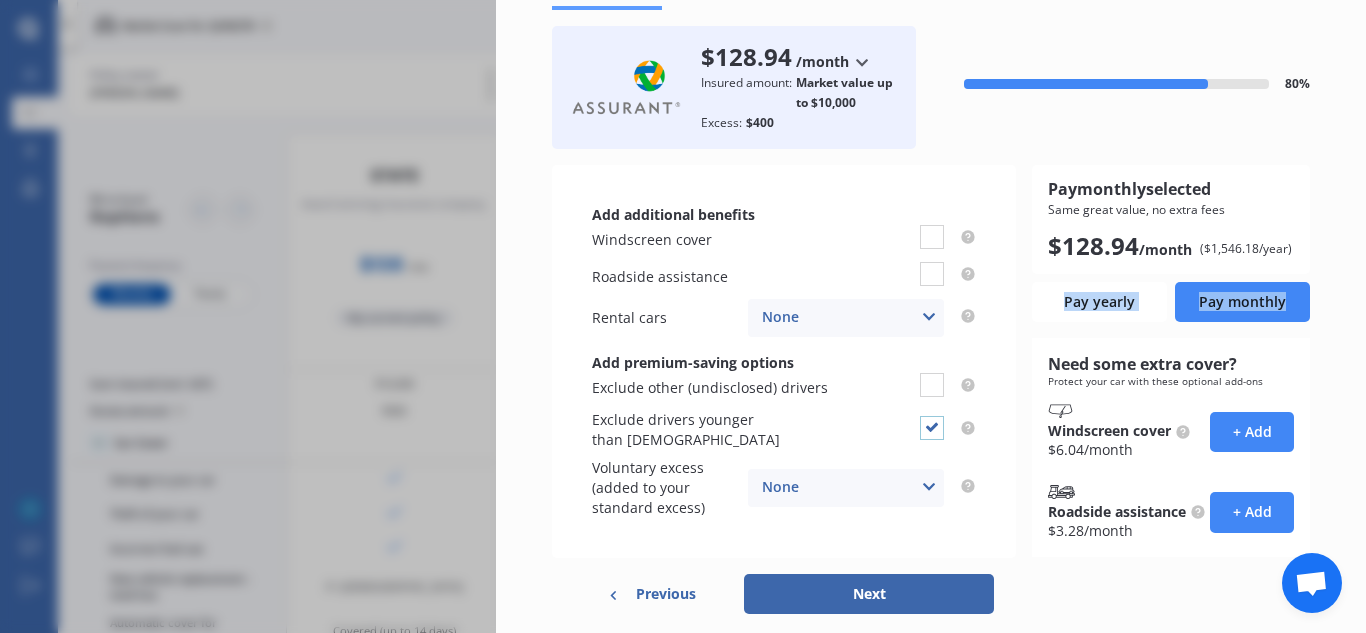 checkbox on "true" 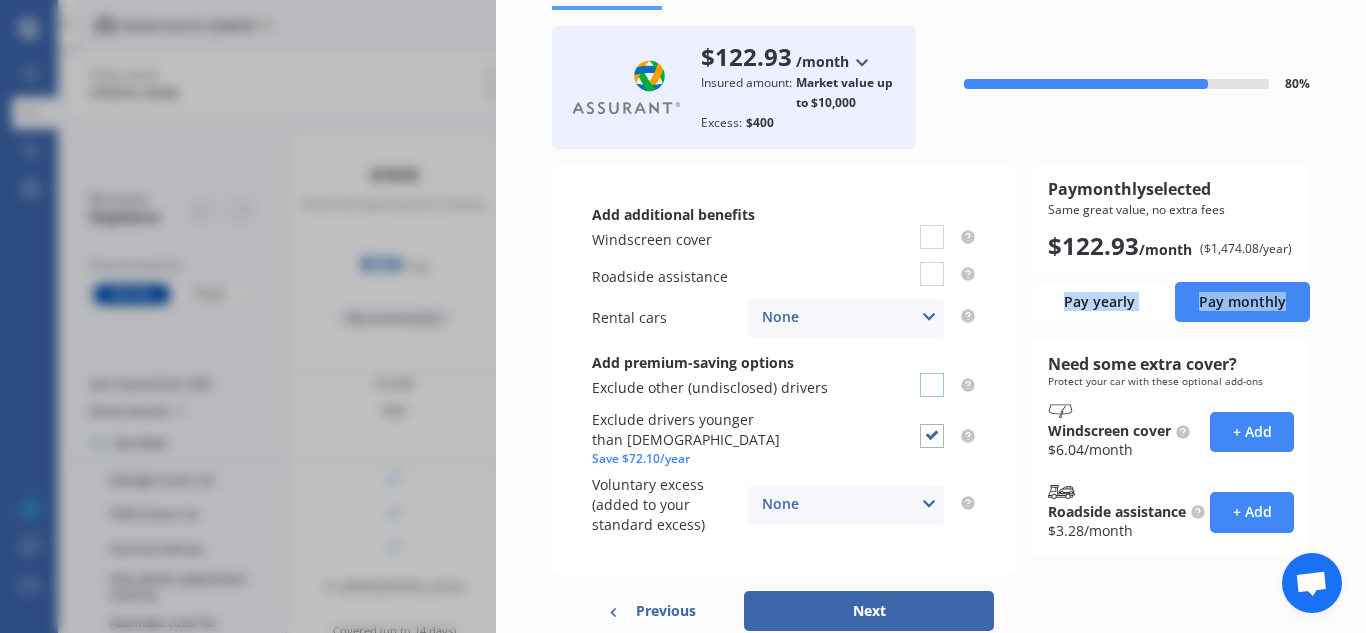 click at bounding box center (932, 373) 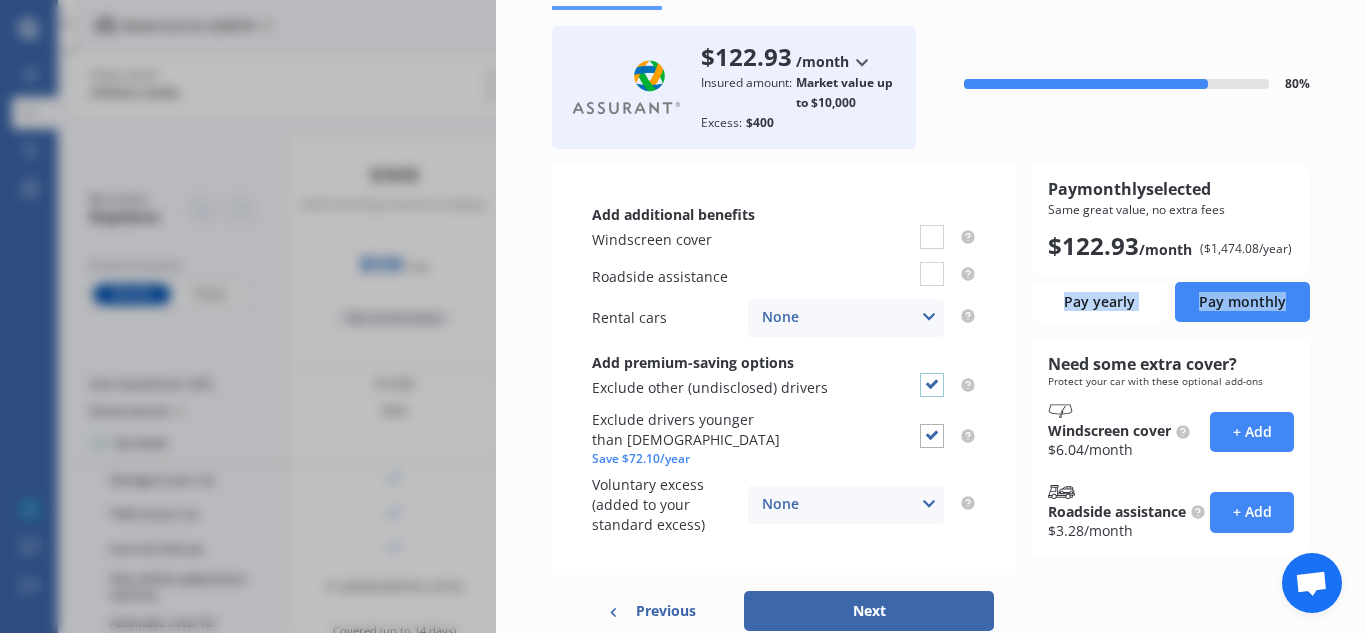 checkbox on "true" 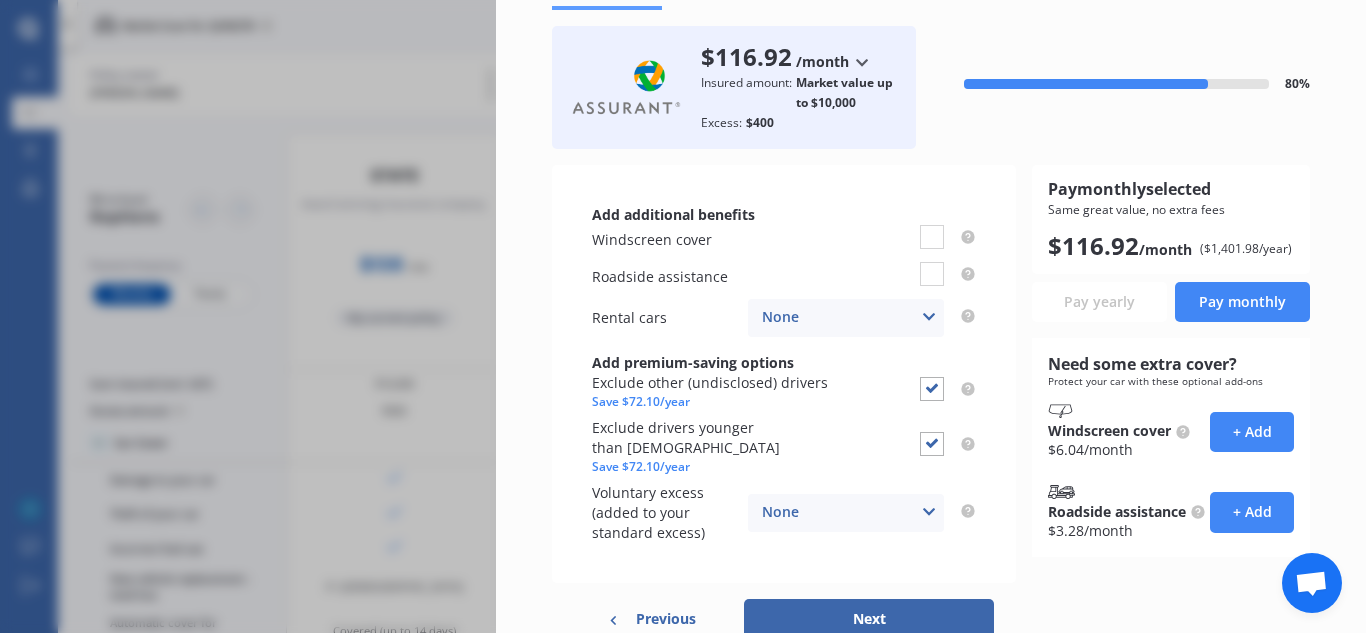 click at bounding box center [929, 512] 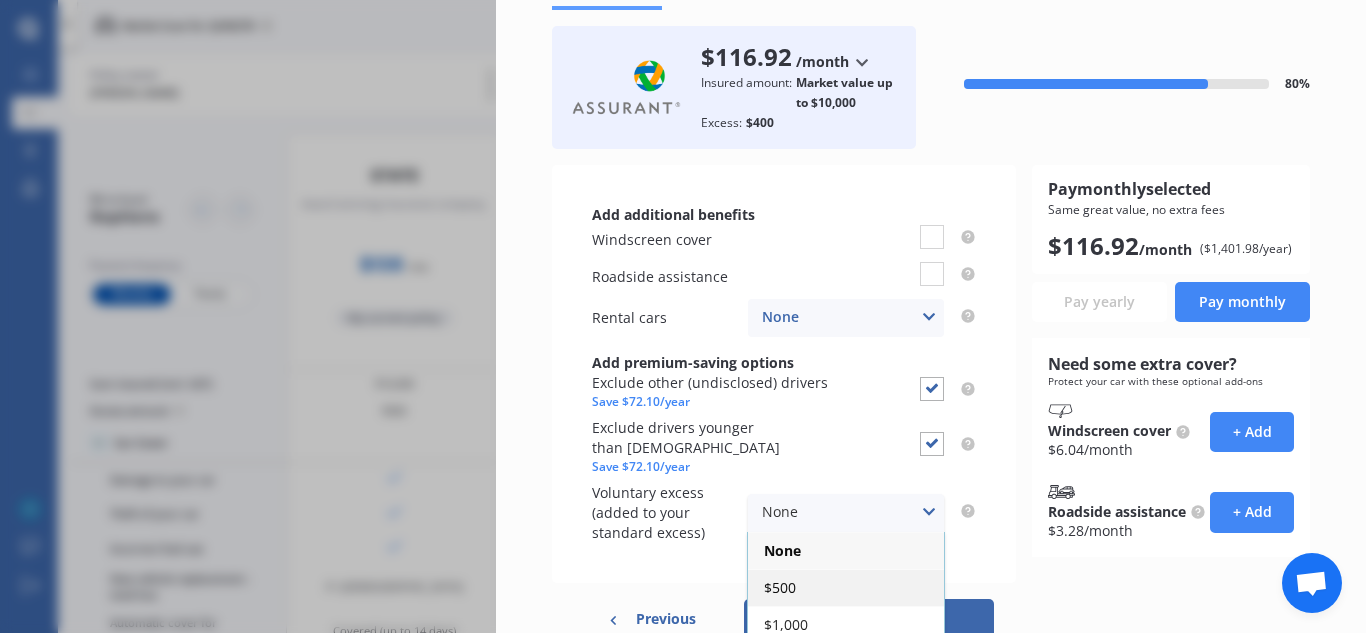 click on "$500" at bounding box center (846, 587) 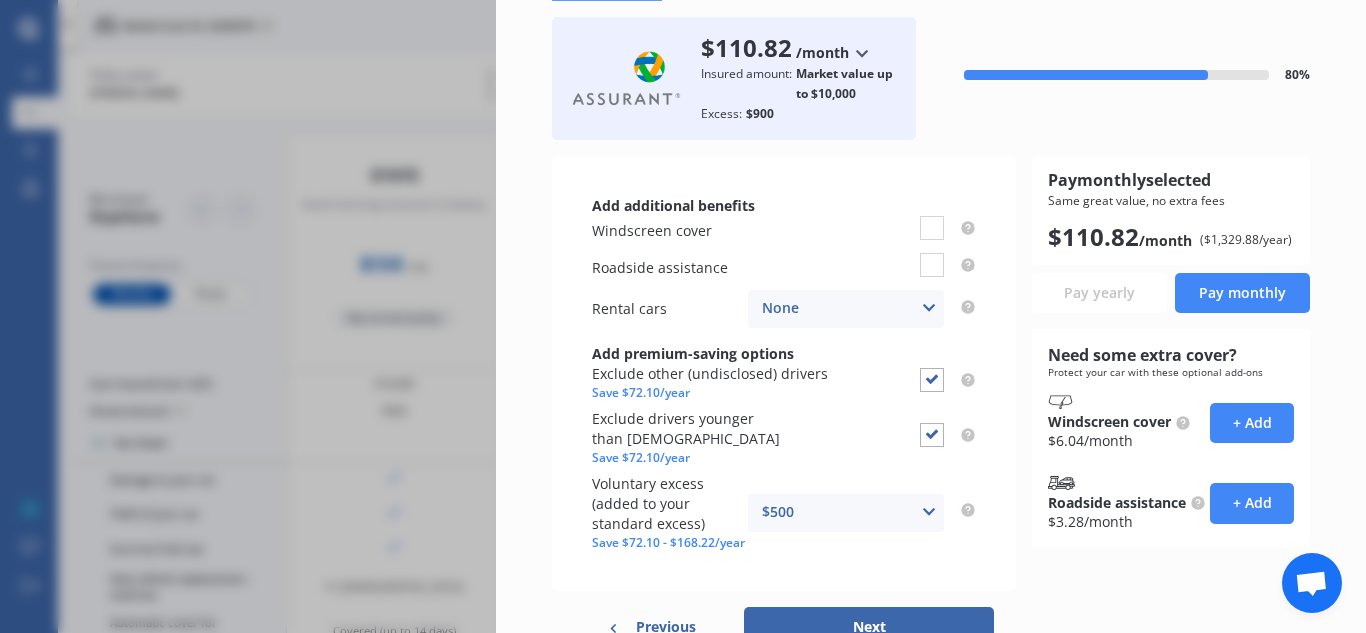 scroll, scrollTop: 194, scrollLeft: 0, axis: vertical 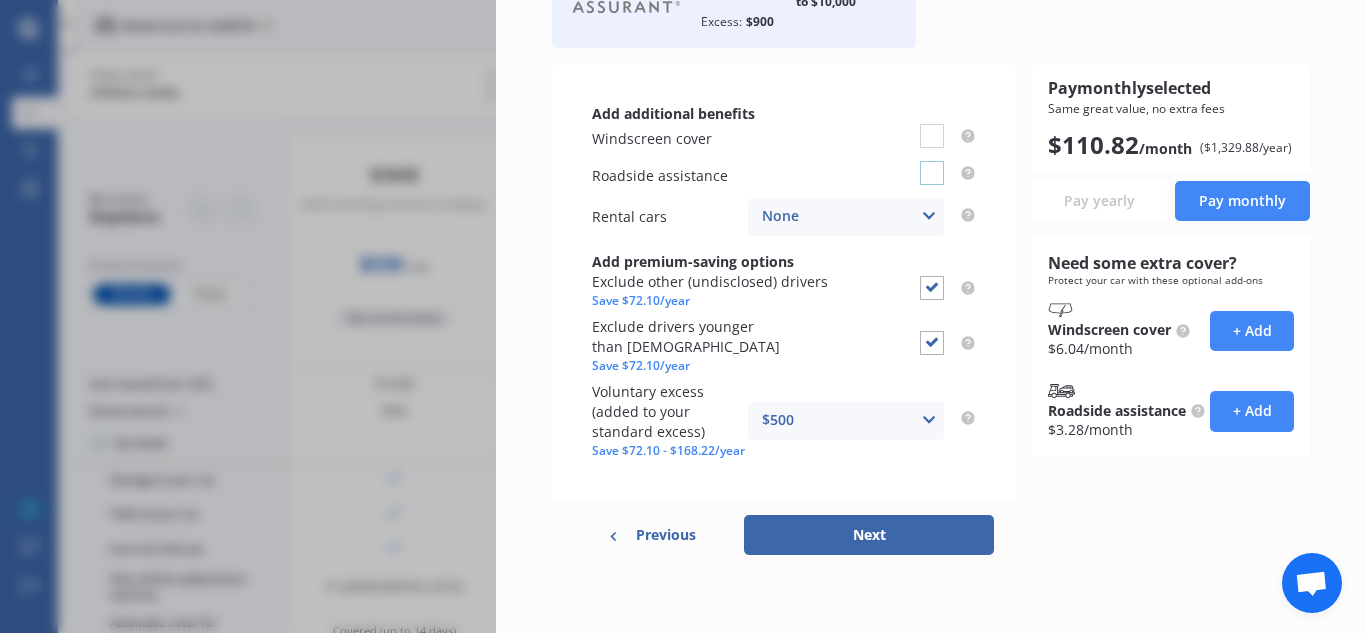 click at bounding box center (932, 161) 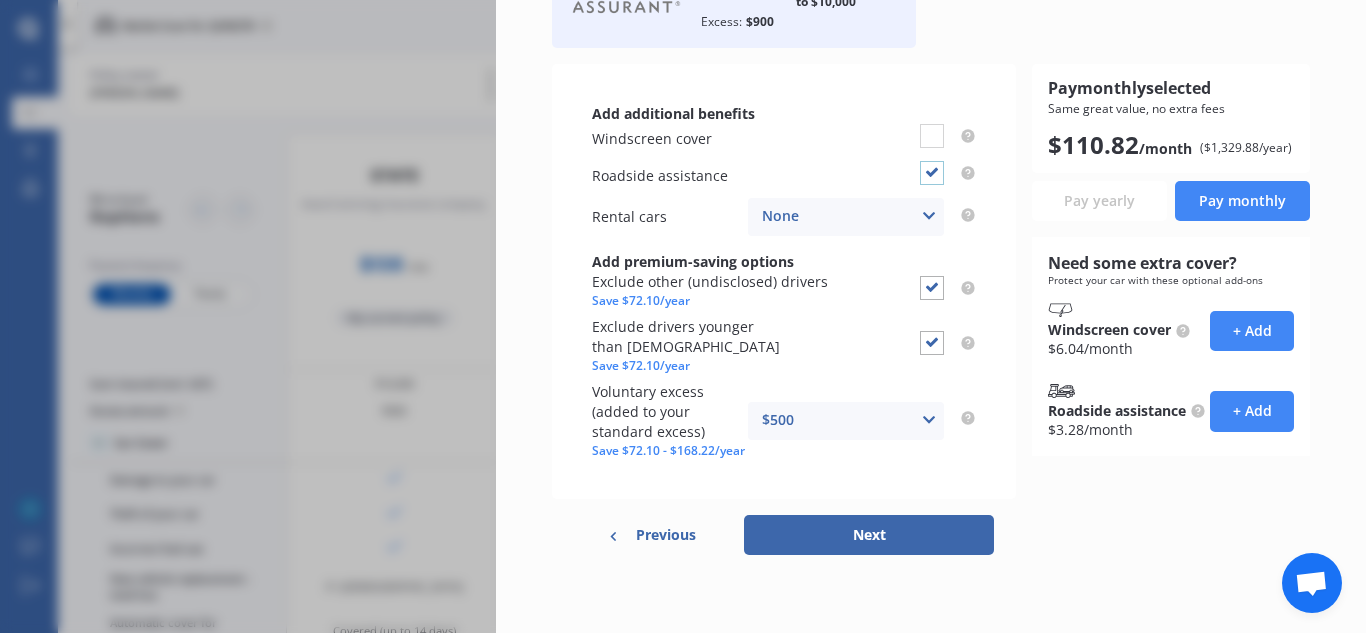checkbox on "true" 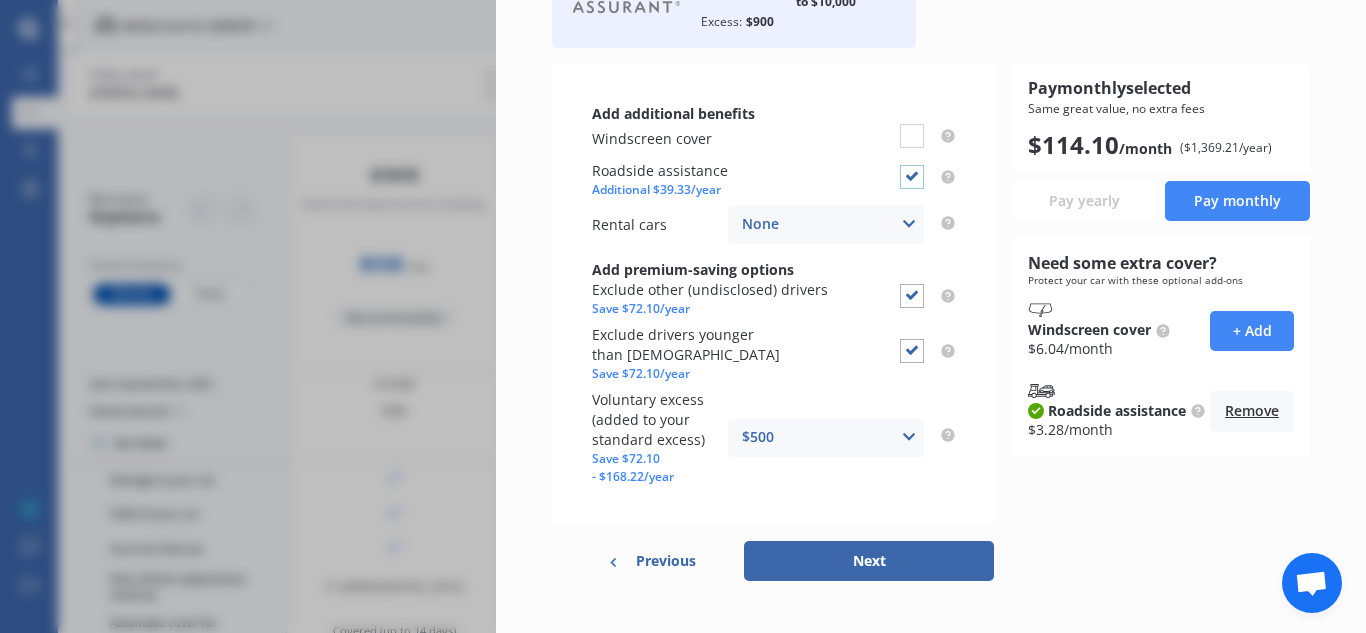 scroll, scrollTop: 202, scrollLeft: 0, axis: vertical 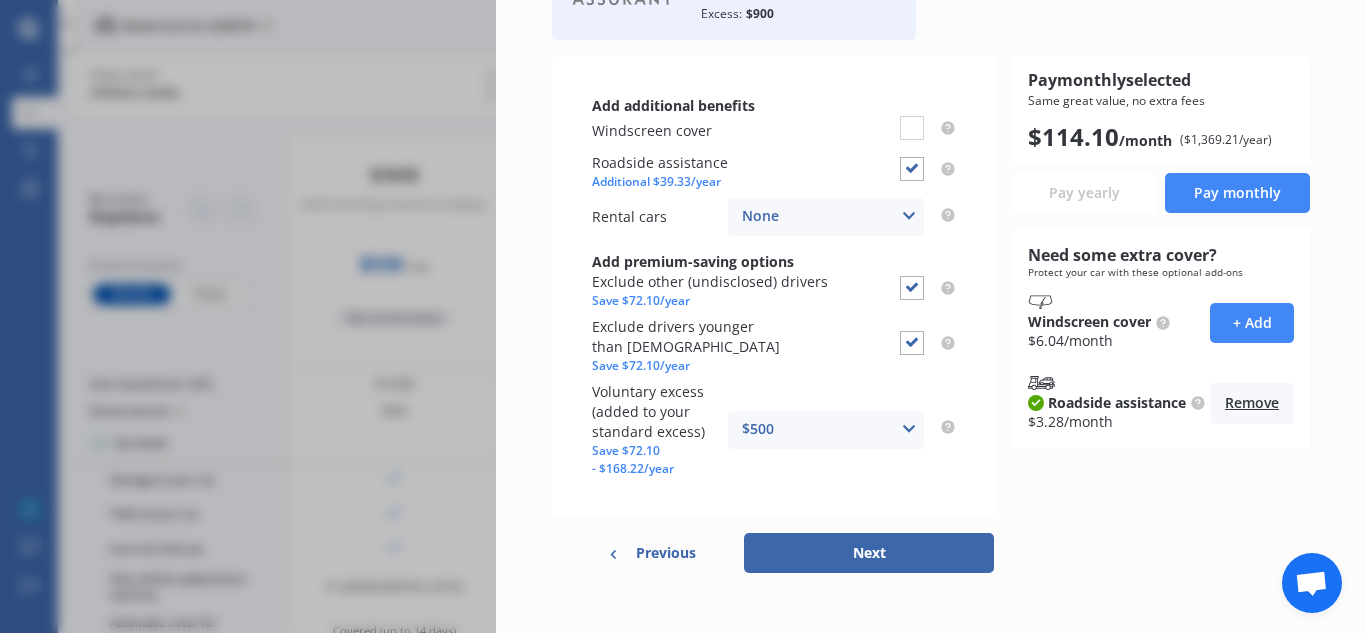 click on "Next" at bounding box center (869, 553) 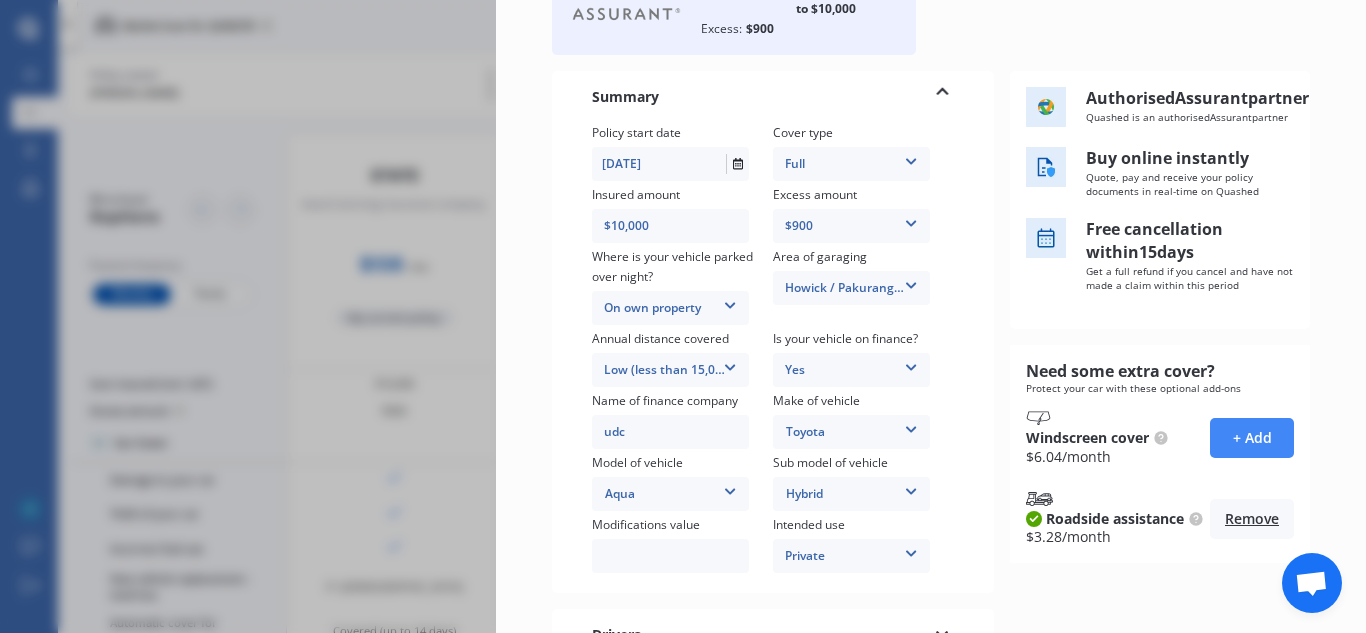 scroll, scrollTop: 0, scrollLeft: 0, axis: both 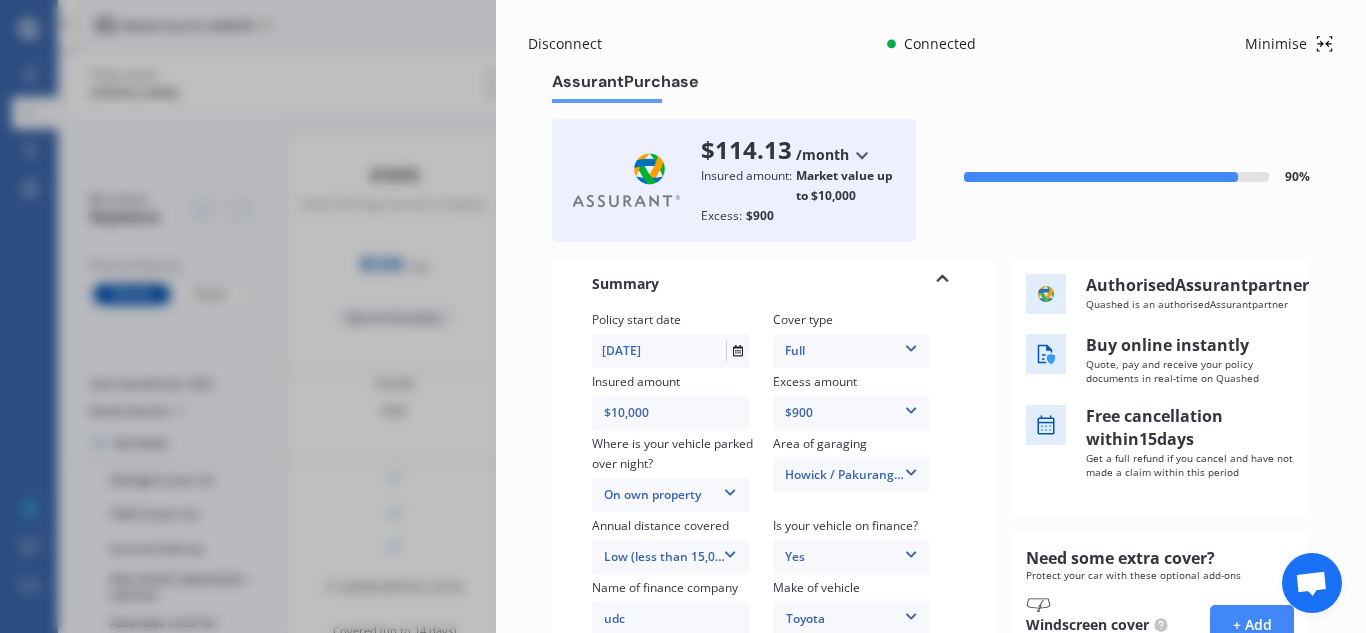 click at bounding box center [911, 407] 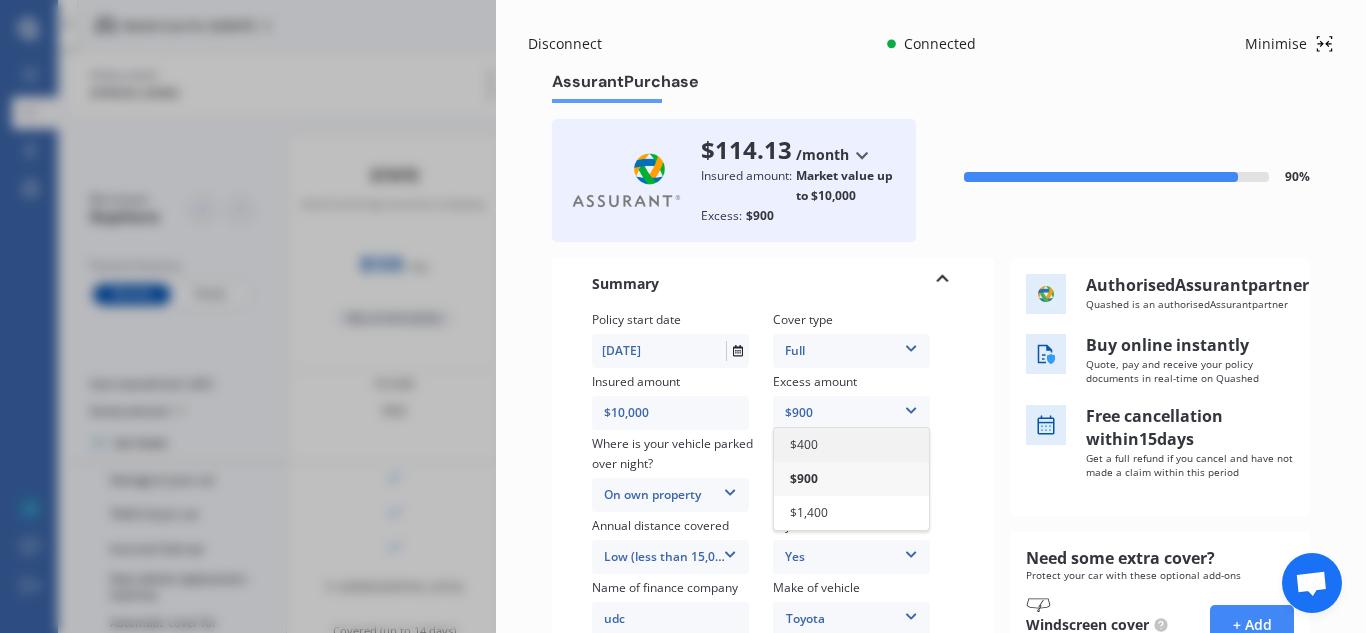 click on "$400" at bounding box center [851, 445] 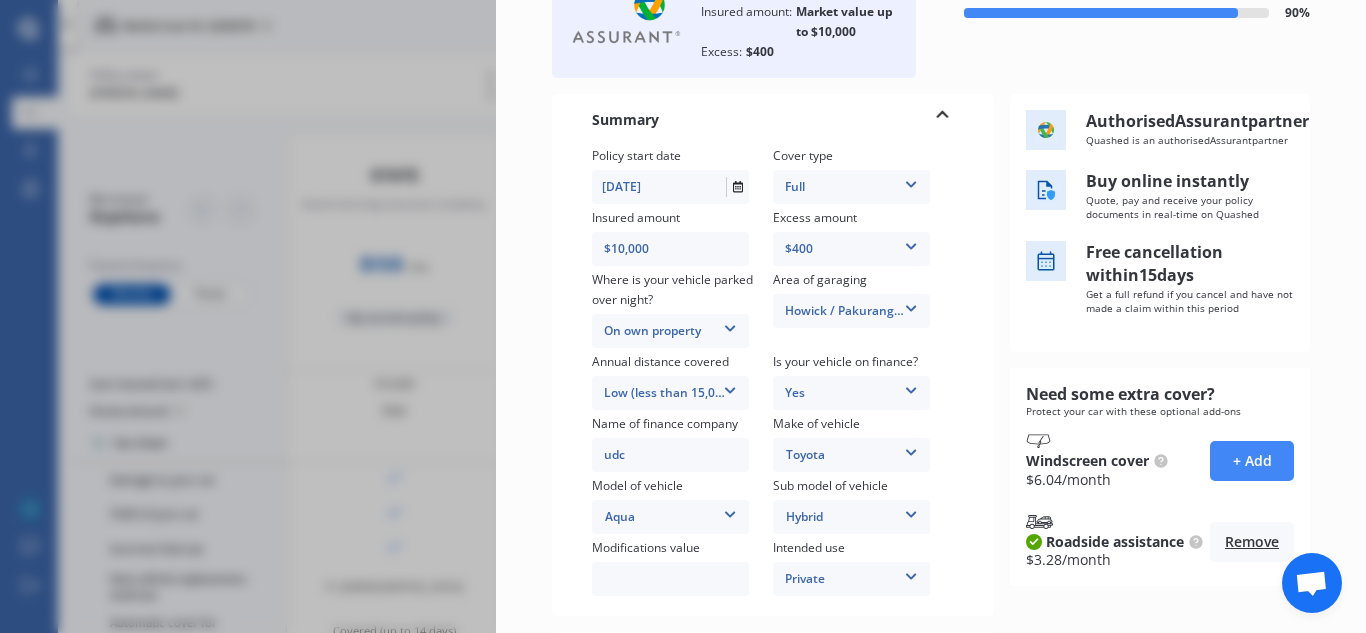 scroll, scrollTop: 177, scrollLeft: 0, axis: vertical 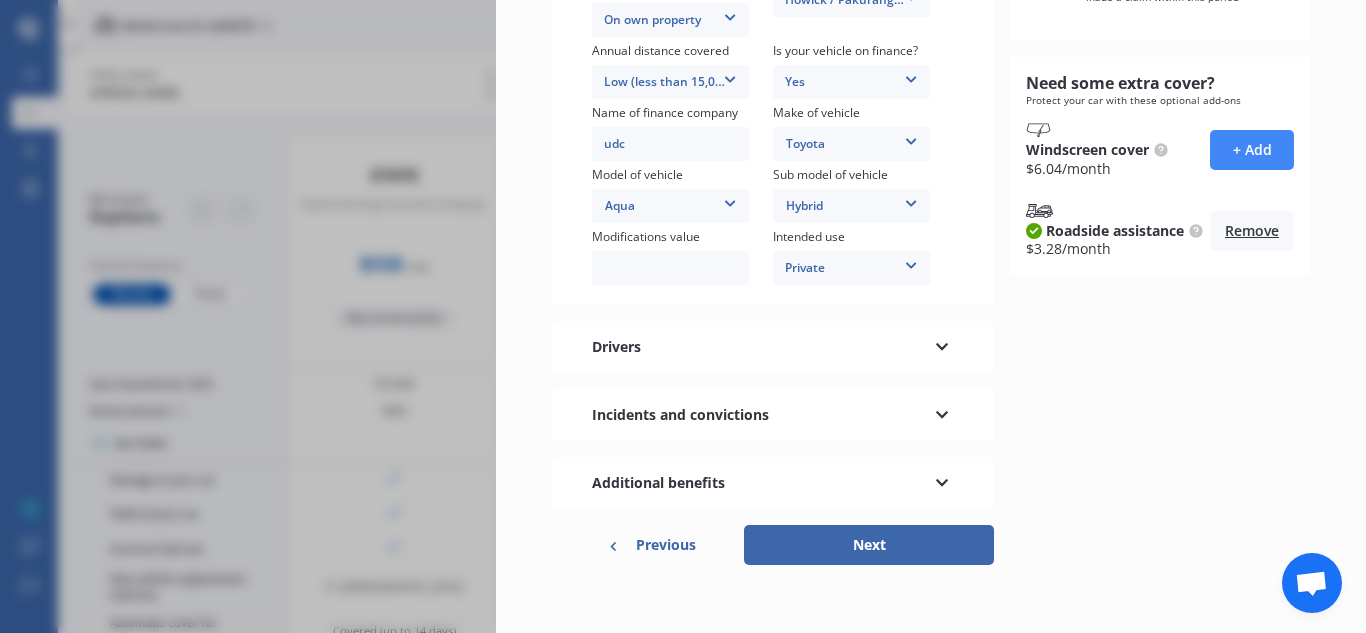 click on "Next" at bounding box center (869, 545) 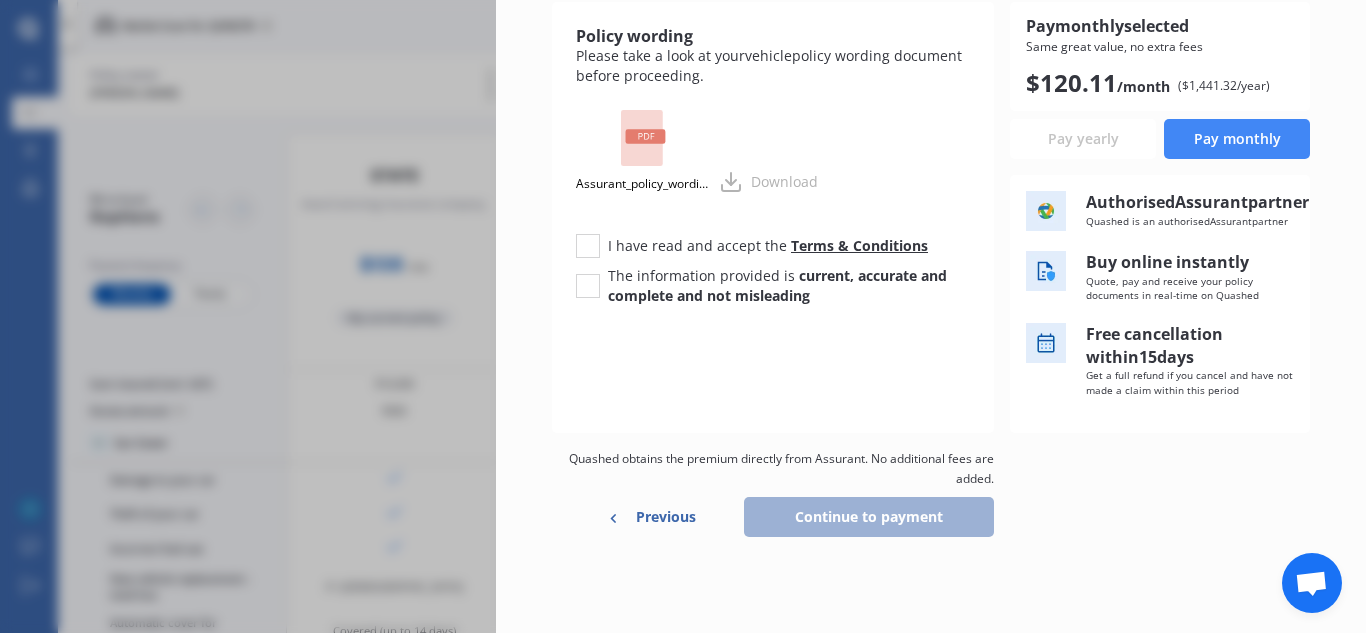 scroll, scrollTop: 0, scrollLeft: 0, axis: both 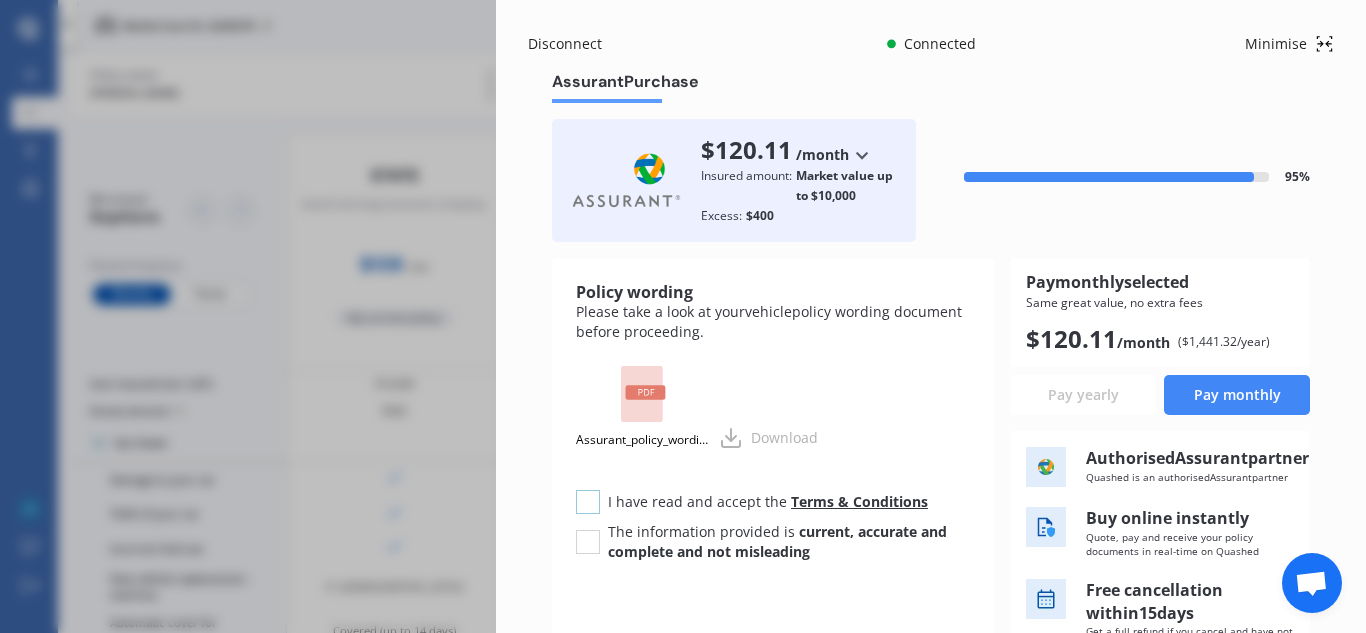 click at bounding box center (588, 490) 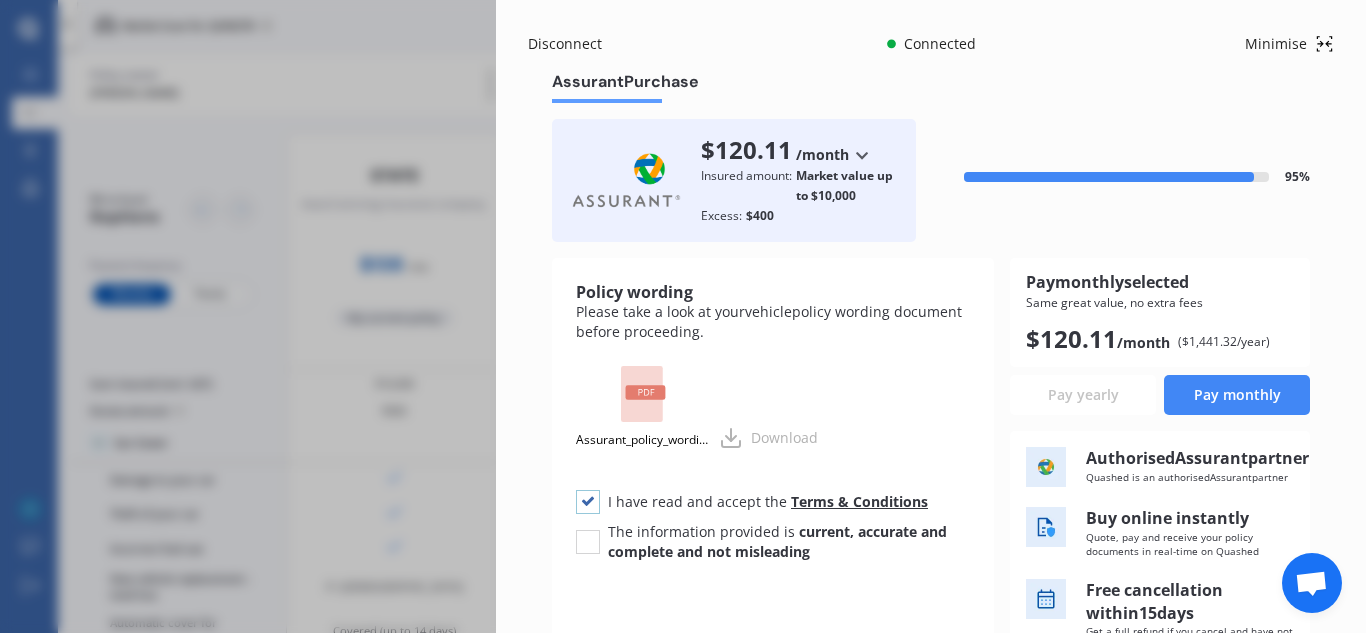 checkbox on "true" 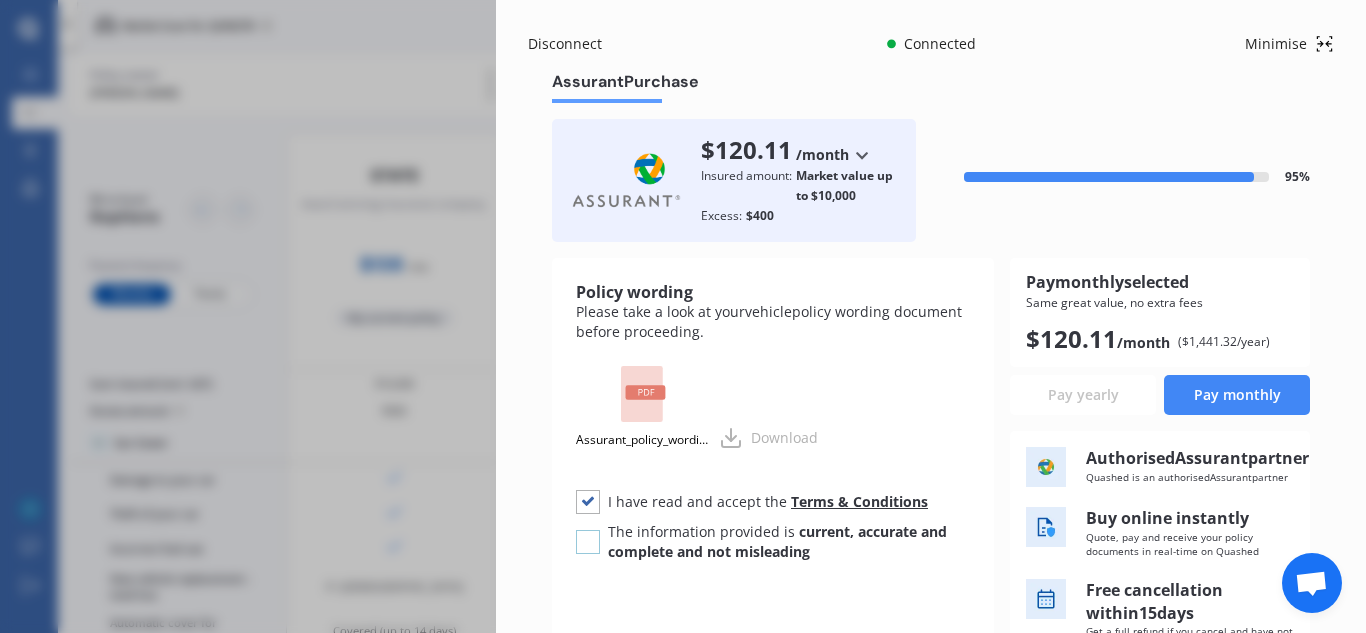 click at bounding box center (588, 530) 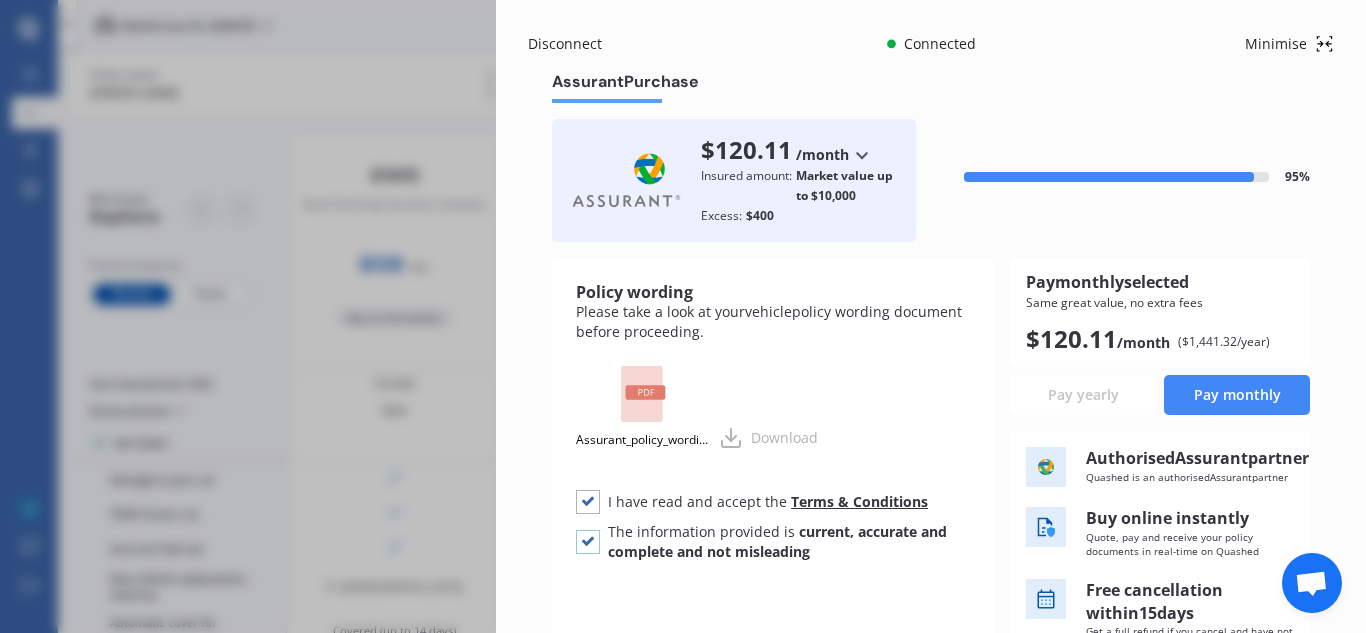 checkbox on "true" 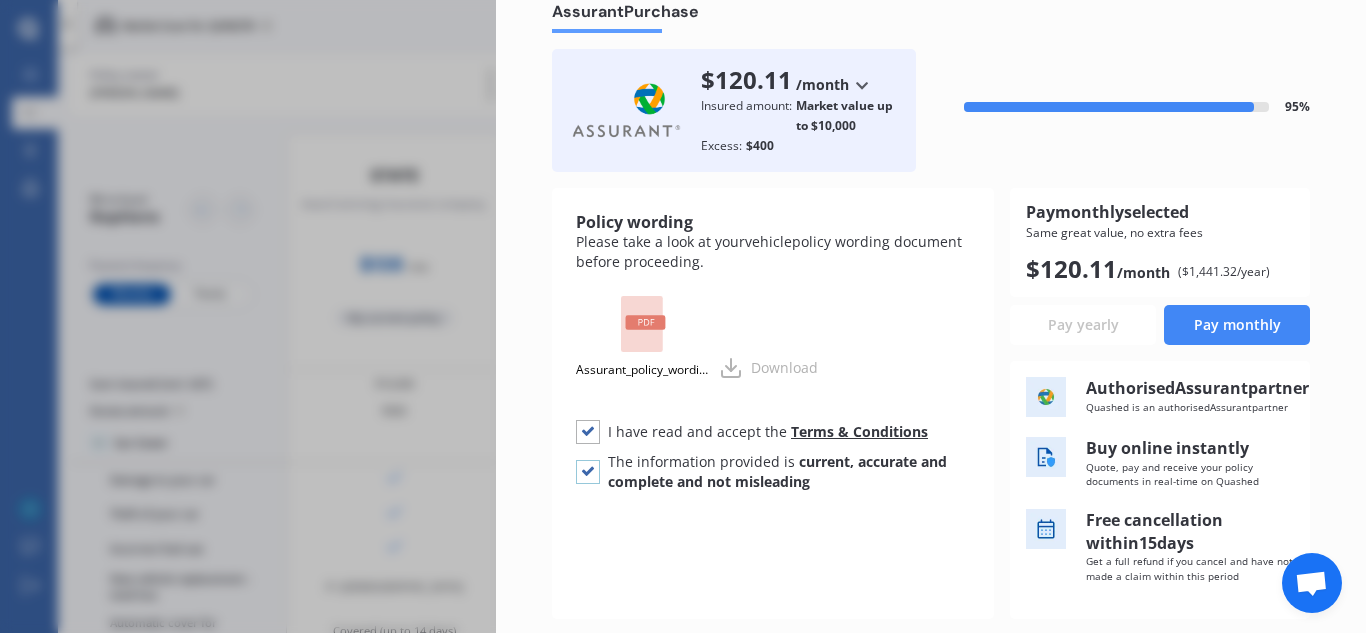 scroll, scrollTop: 68, scrollLeft: 0, axis: vertical 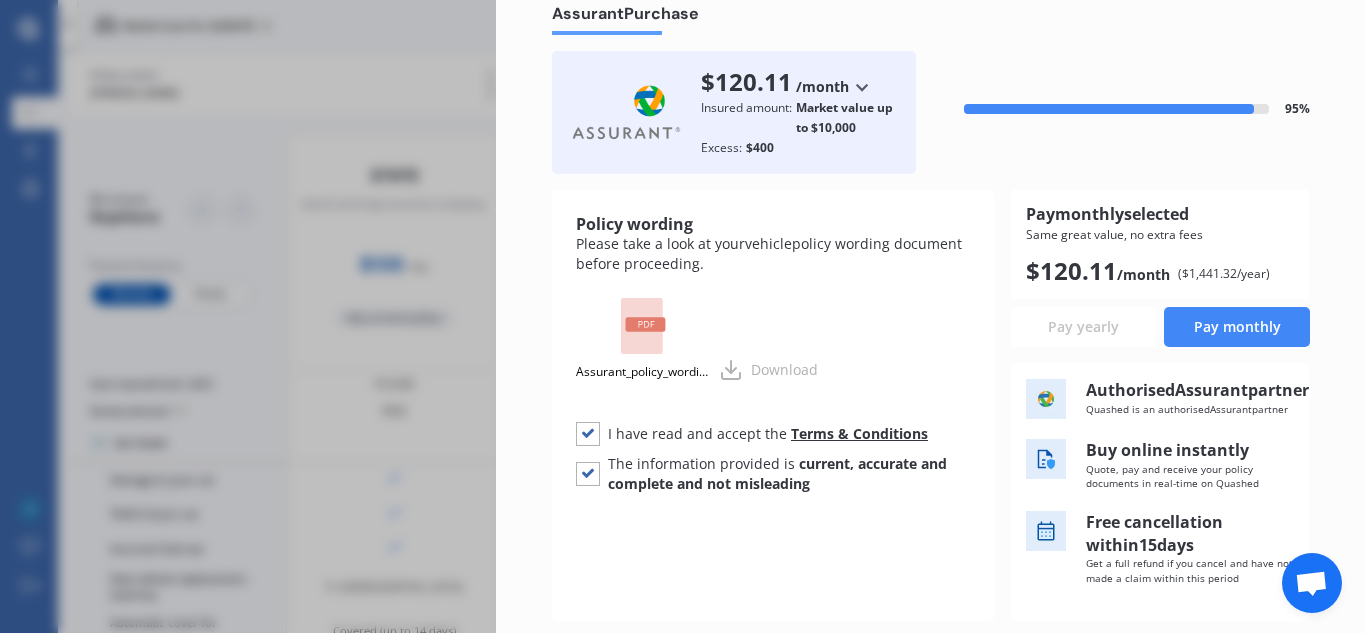 click on "Pay monthly" at bounding box center [1237, 327] 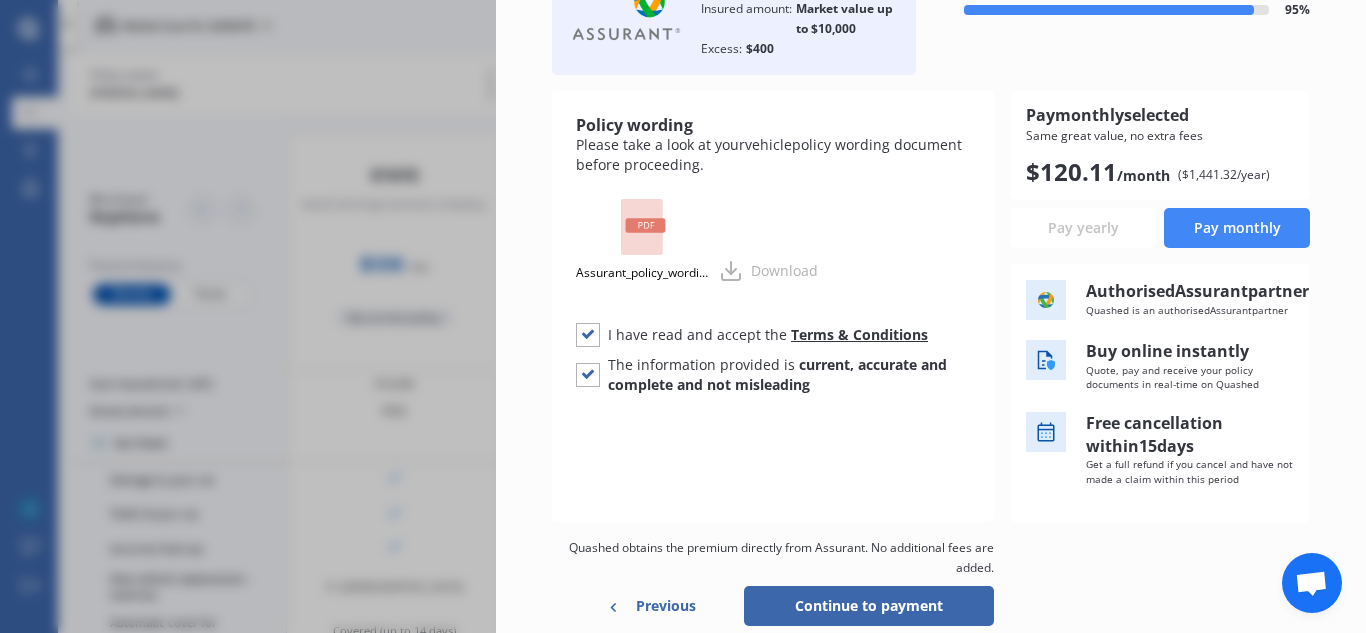 scroll, scrollTop: 276, scrollLeft: 0, axis: vertical 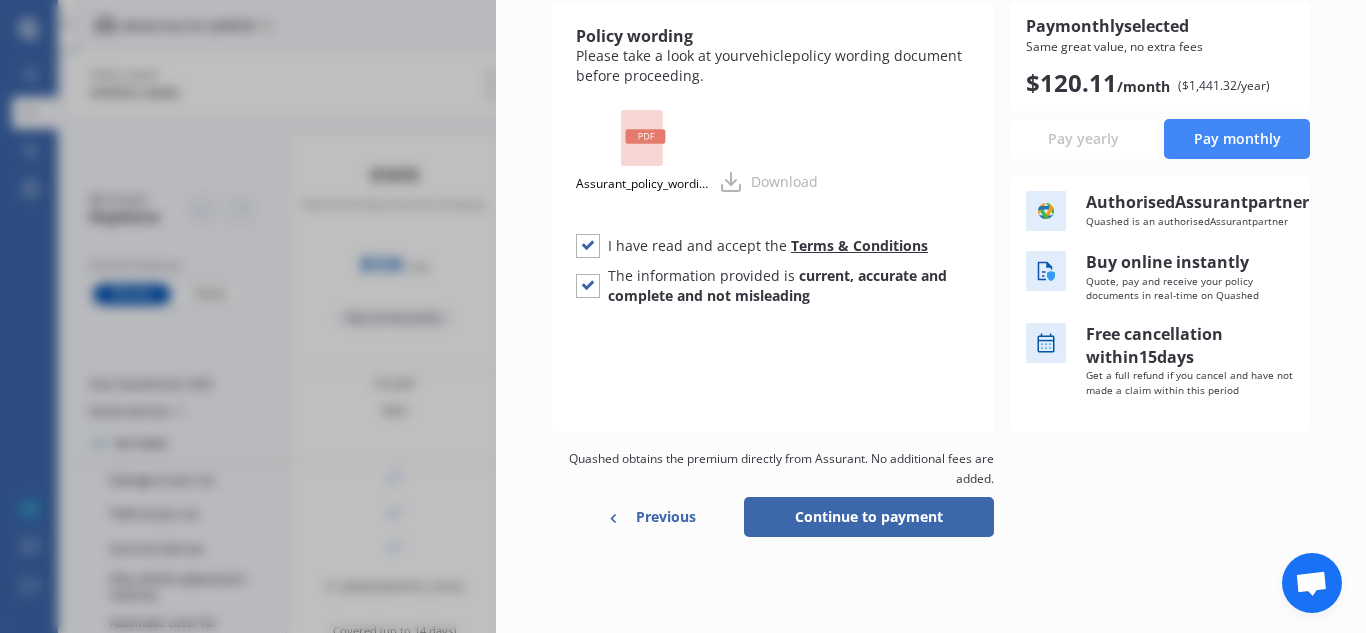 click on "Continue to payment" at bounding box center [869, 517] 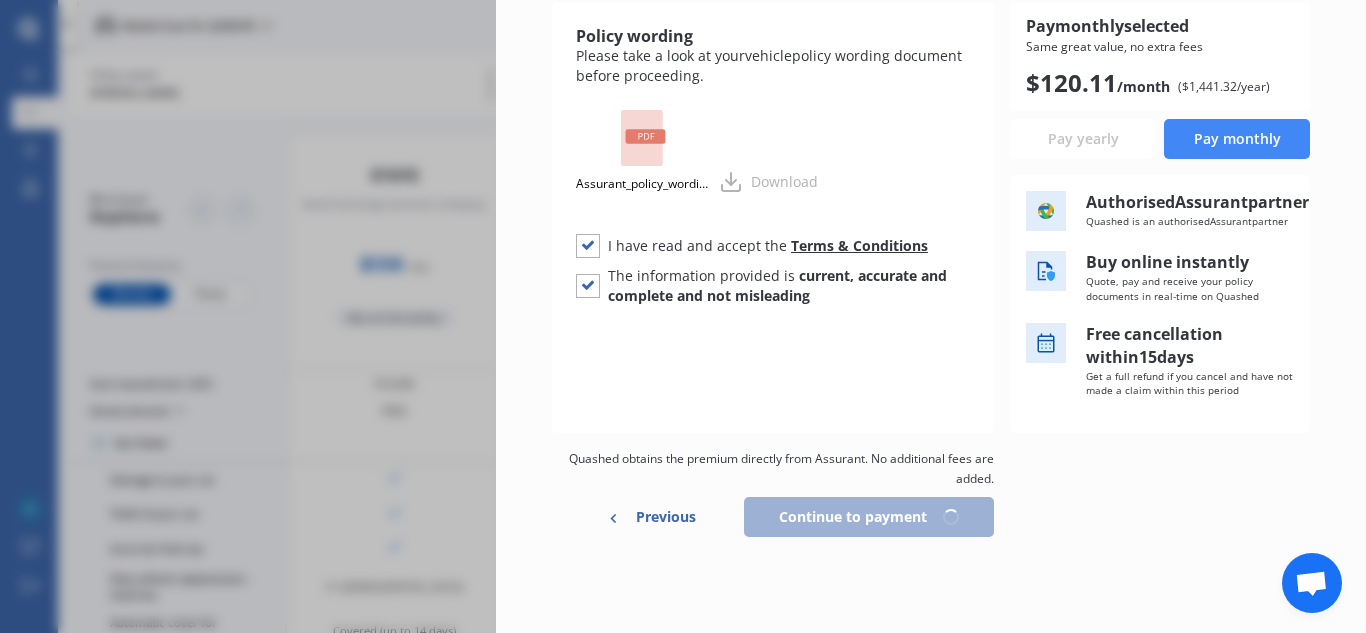 scroll, scrollTop: 276, scrollLeft: 0, axis: vertical 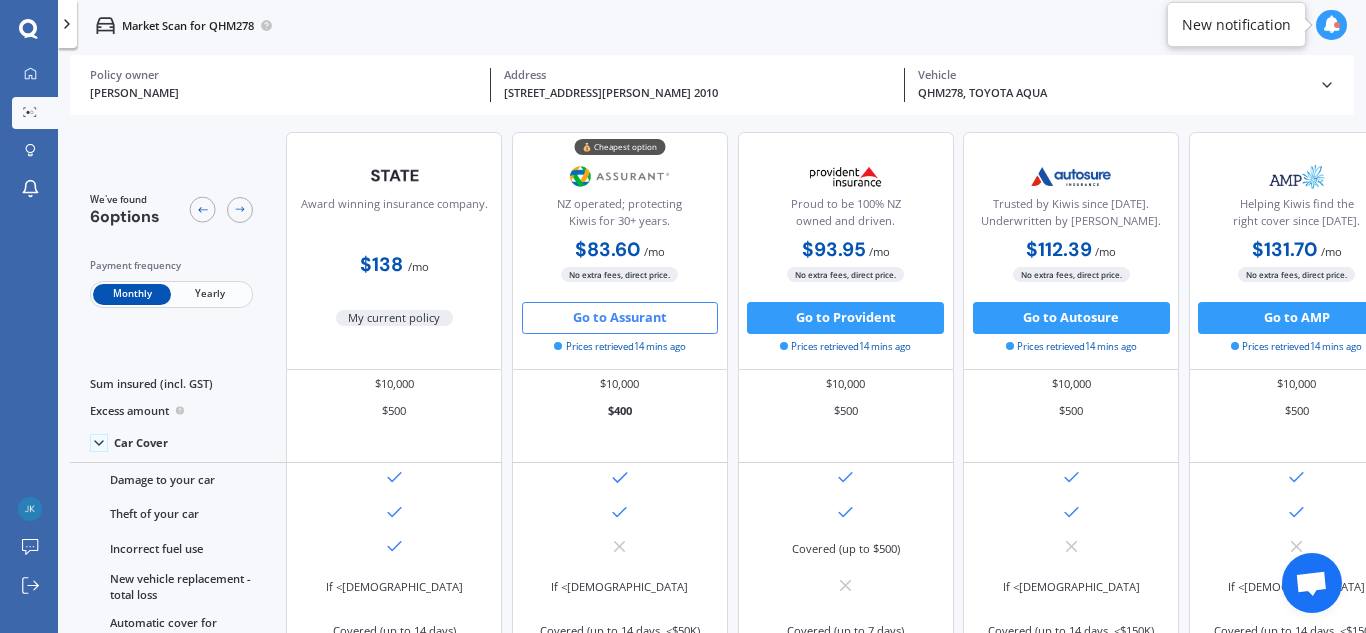 click on "Go to Assurant" at bounding box center (620, 318) 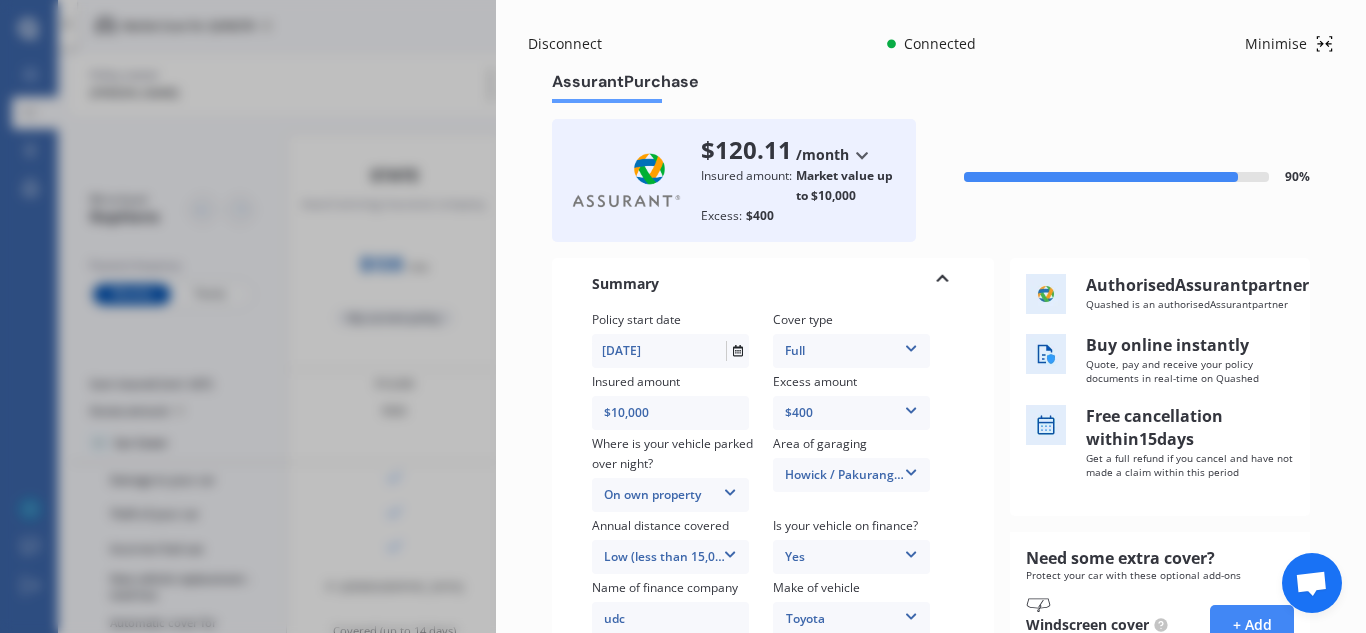 click on "$10,000" at bounding box center [683, 413] 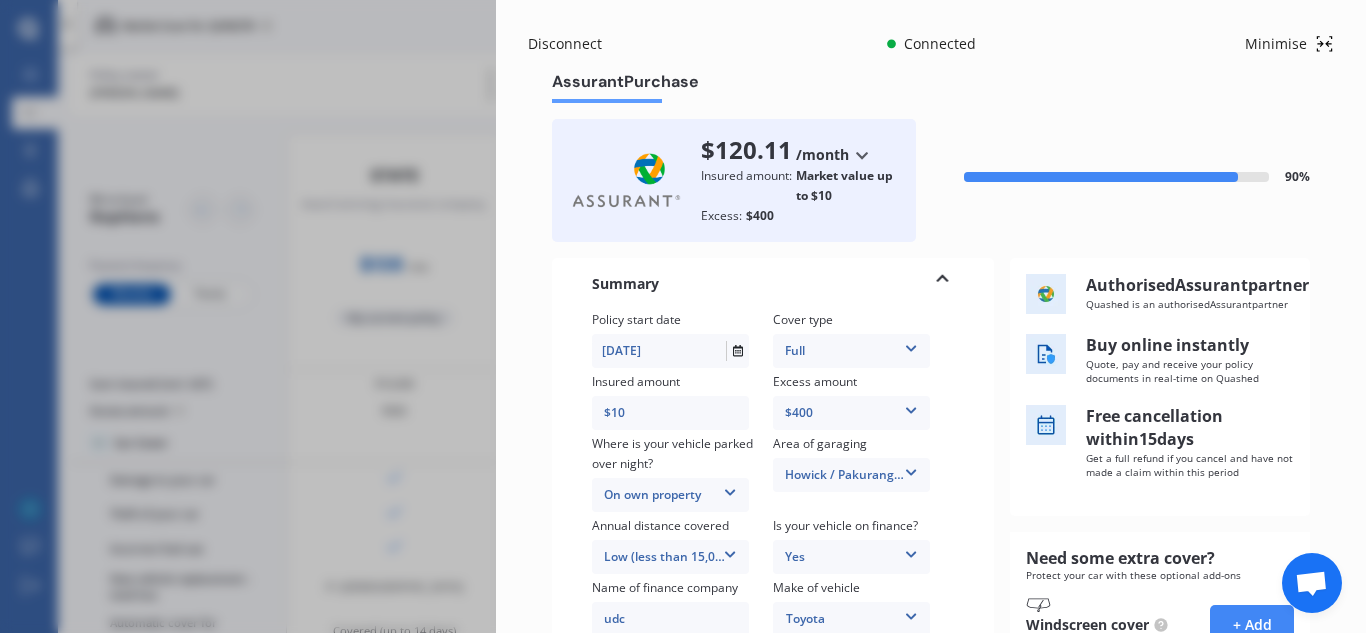 type on "$1" 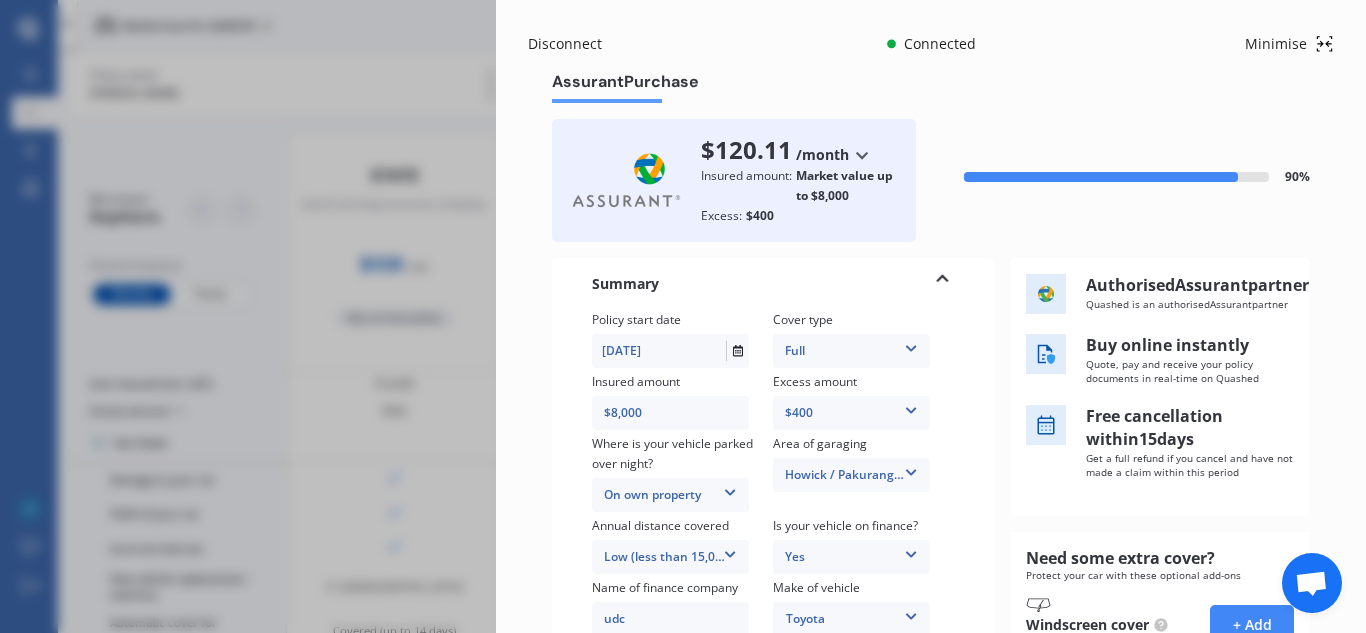 type on "$8,000" 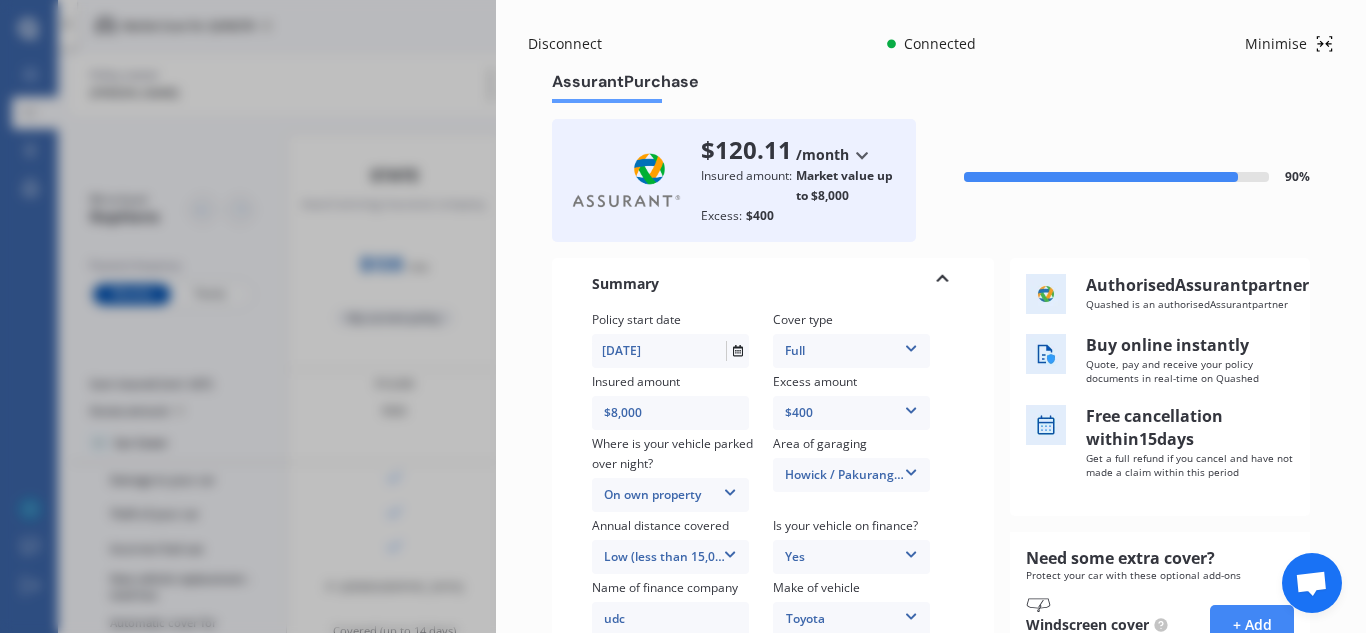 click at bounding box center (911, 407) 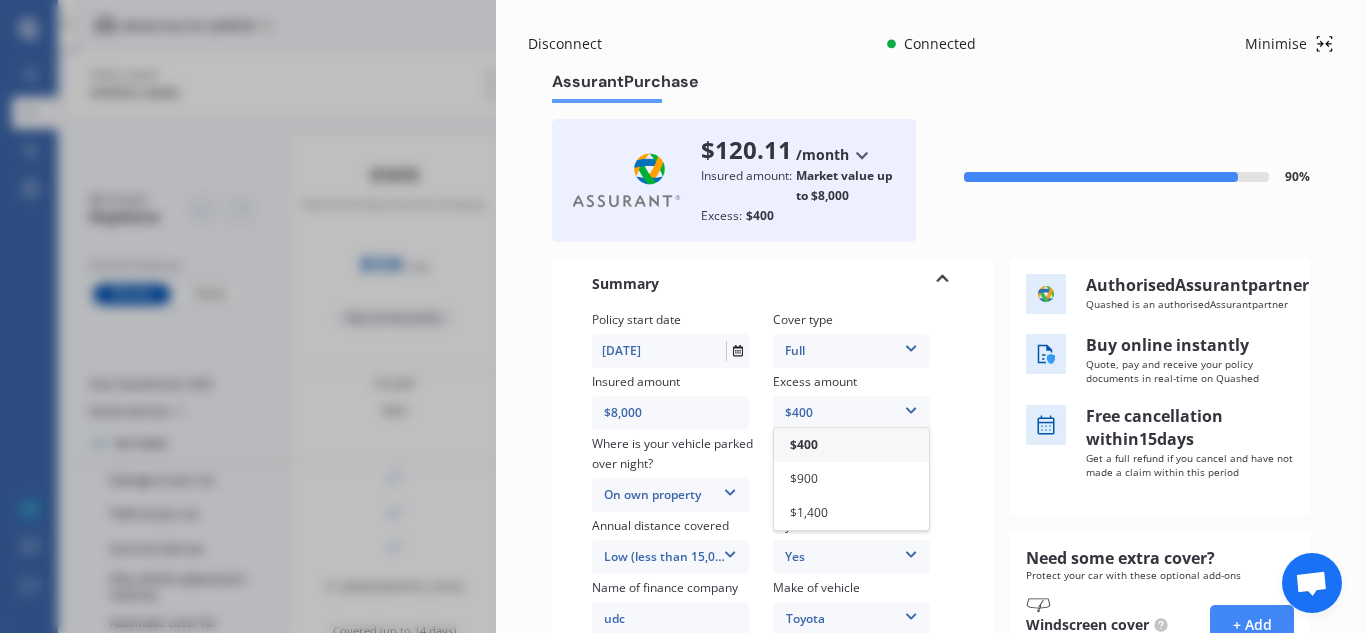 click on "$400" at bounding box center [851, 445] 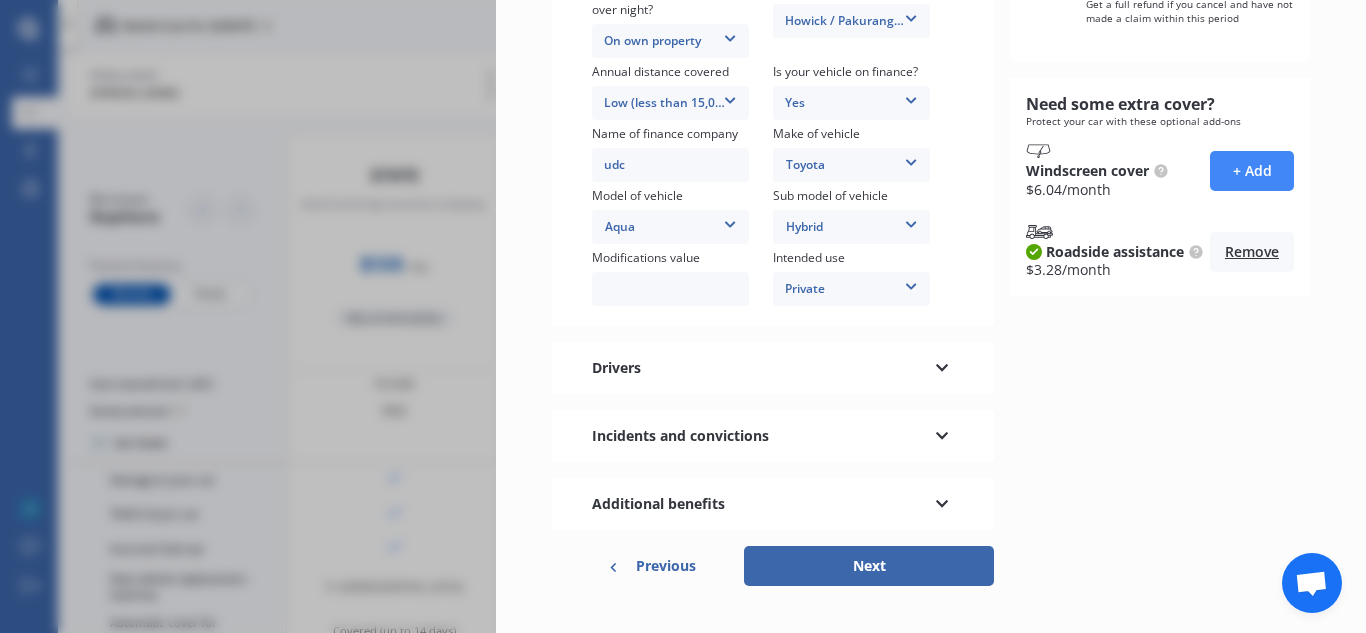 scroll, scrollTop: 487, scrollLeft: 0, axis: vertical 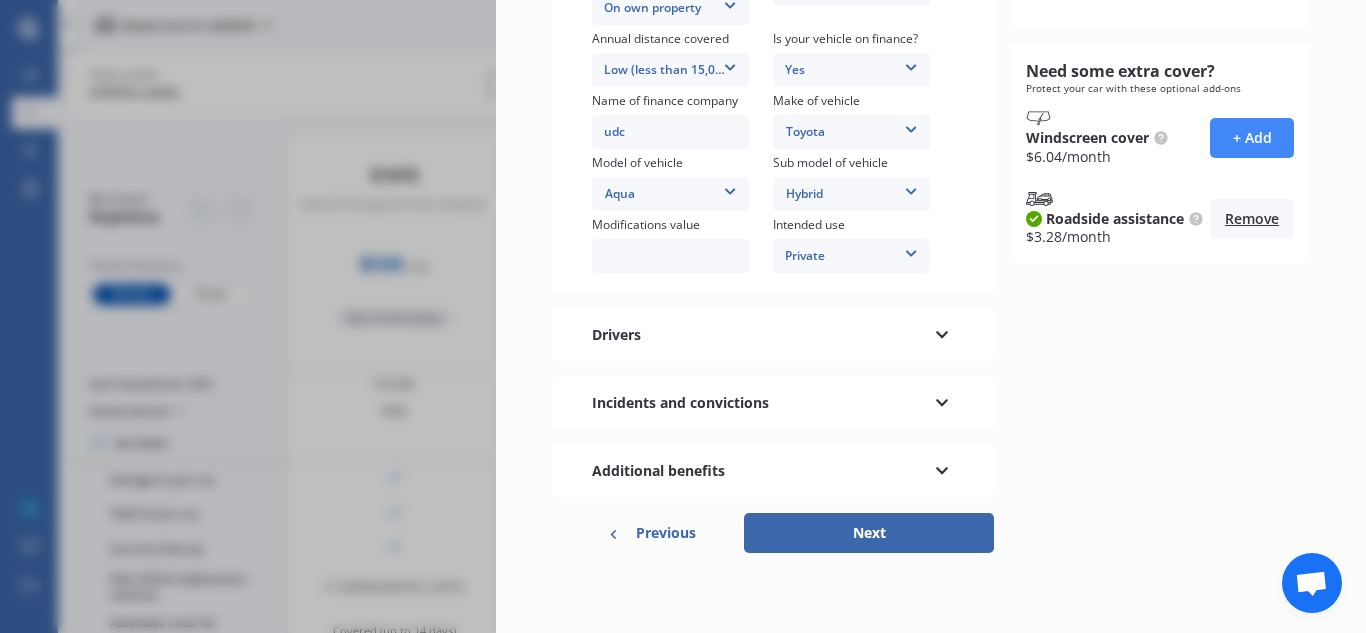 click on "Next" at bounding box center (869, 533) 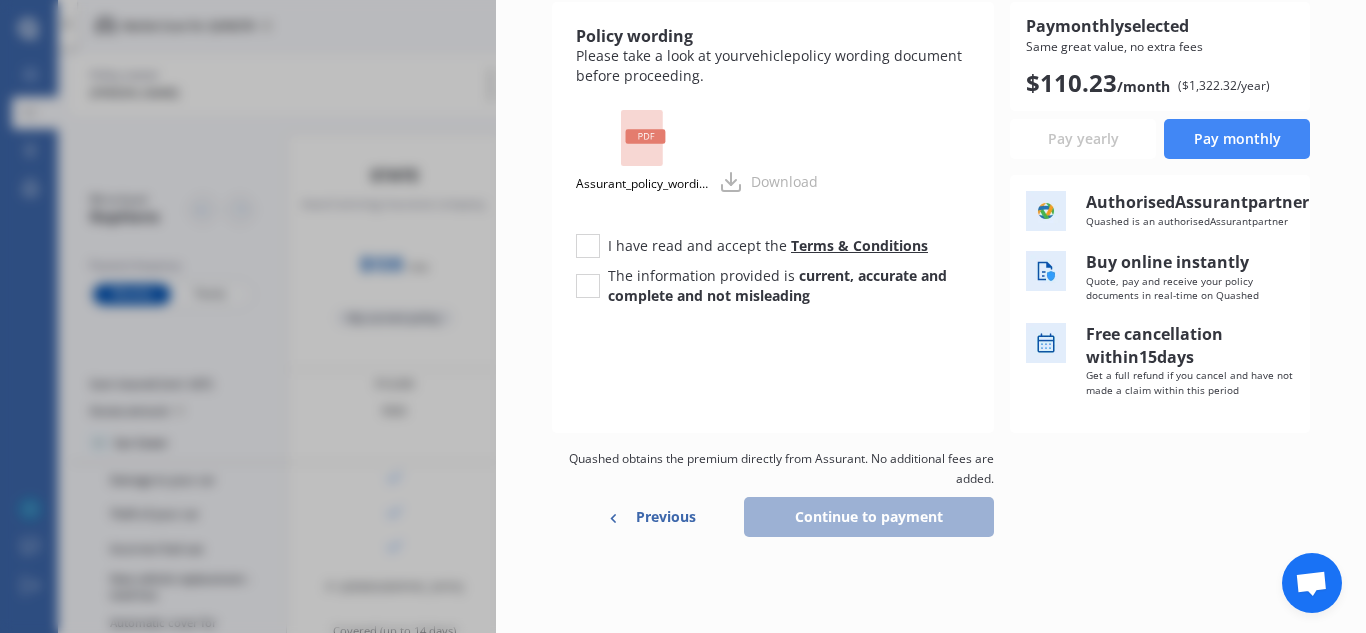 scroll, scrollTop: 0, scrollLeft: 0, axis: both 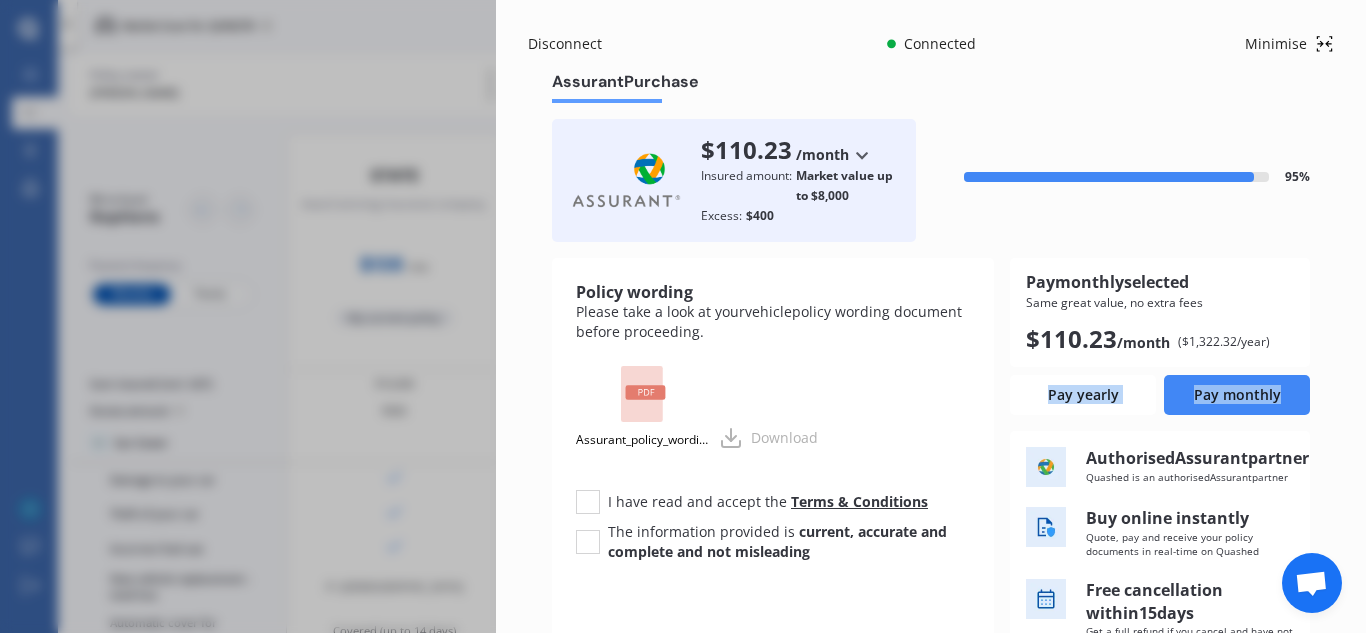 drag, startPoint x: 1352, startPoint y: 342, endPoint x: 1358, endPoint y: 379, distance: 37.48333 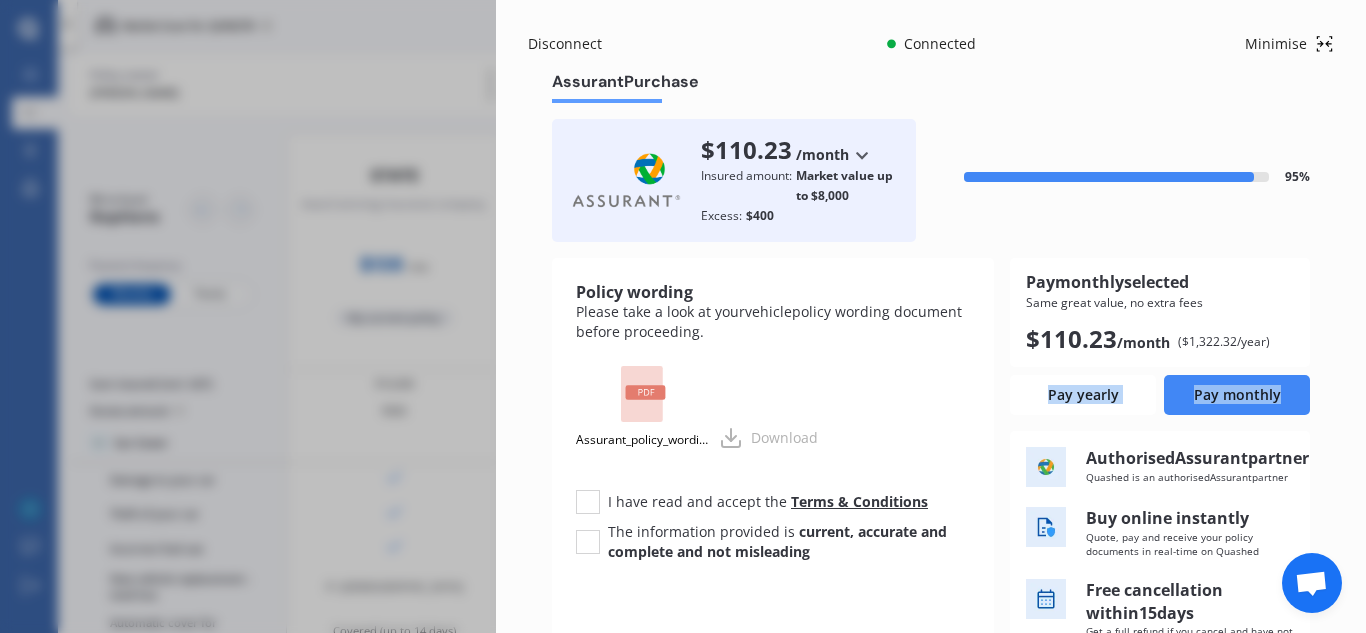 click on "Disconnect Connected Minimise Yearly Monthly $110.23 / mo Assurant  Purchase $110.23 /month /year /month Insured amount: Market value up to $8,000 Excess: $400 95 % Policy wording Please take a look at your  vehicle  policy wording document before proceeding. Assurant_policy_wording.pdf Download I have read and accept the   Terms & Conditions The information provided is   current, accurate and complete and not misleading Pay  monthly  selected Same great value, no extra fees $ 110.23 /month ($ 1,322.32 /year) Pay yearly Pay monthly Authorised  Assurant  partner Quashed is an authorised  Assurant  partner Buy online instantly Quote, pay and receive your policy documents in real-time on Quashed Free cancellation within  15  days Get a full refund if you cancel and have not made a claim within this period Price Promise Quashed obtains the premium directly from Assurant. No additional fees are added. Previous Continue to payment Connecting you in real-time to complete your purchase with... Go to  Protecta" at bounding box center [931, 316] 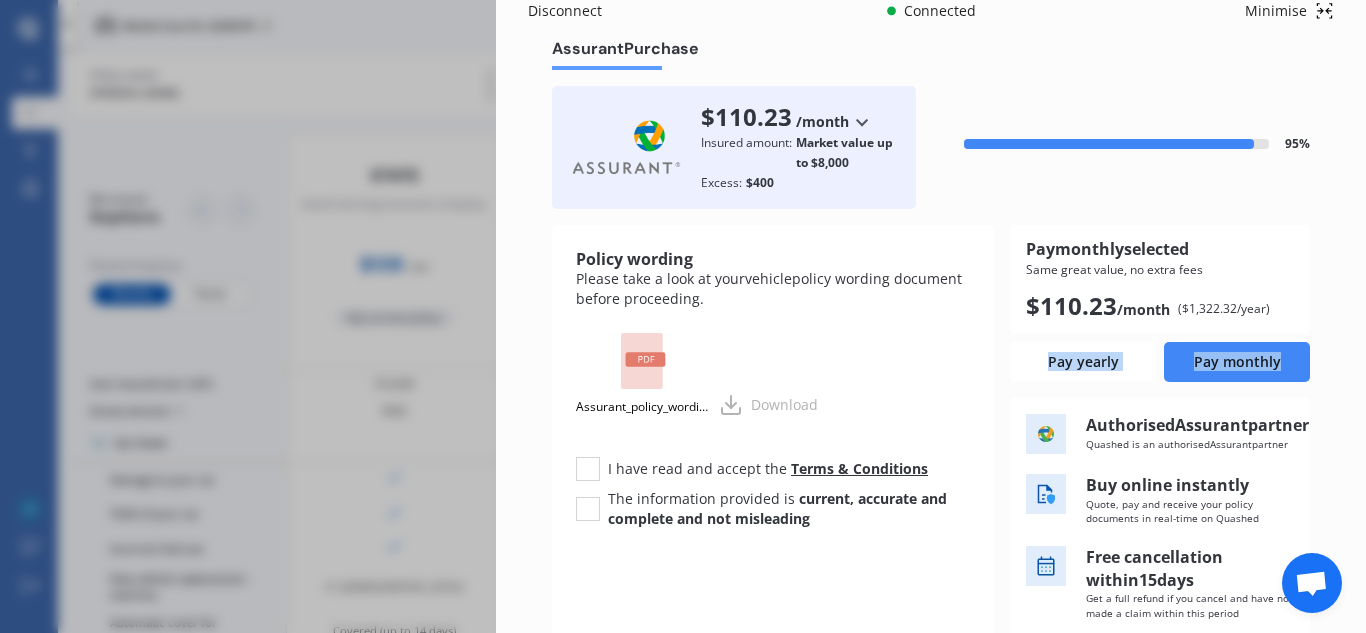 scroll, scrollTop: 30, scrollLeft: 0, axis: vertical 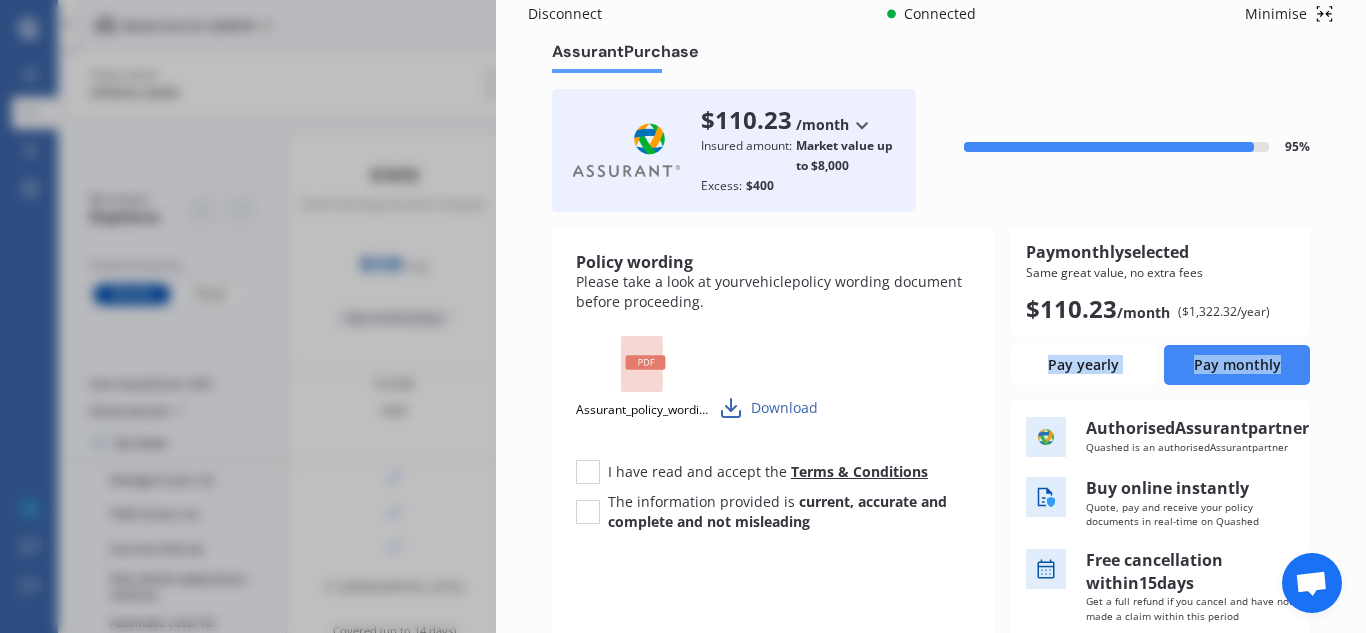 click on "Download" at bounding box center [768, 408] 